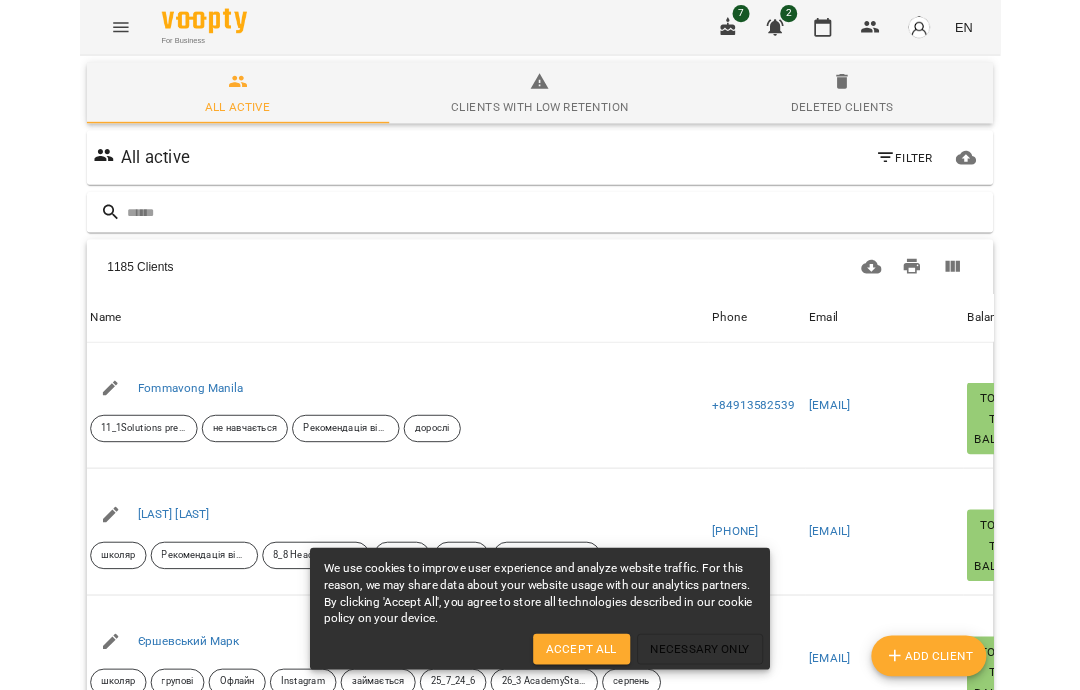 scroll, scrollTop: 120, scrollLeft: 0, axis: vertical 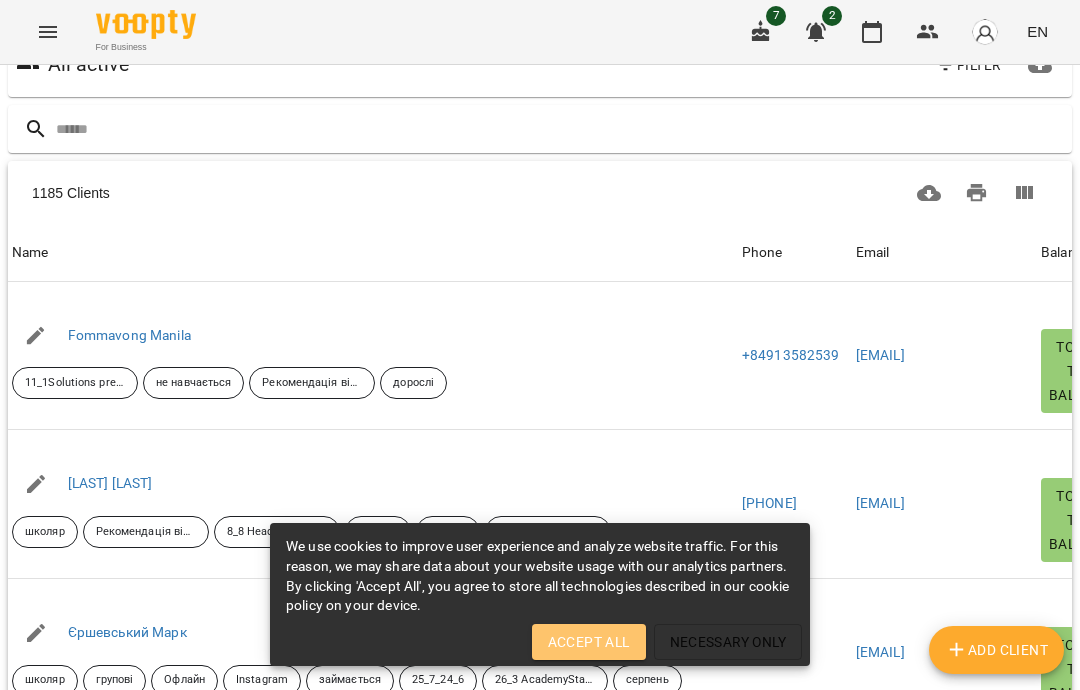 click on "Accept All" at bounding box center [589, 642] 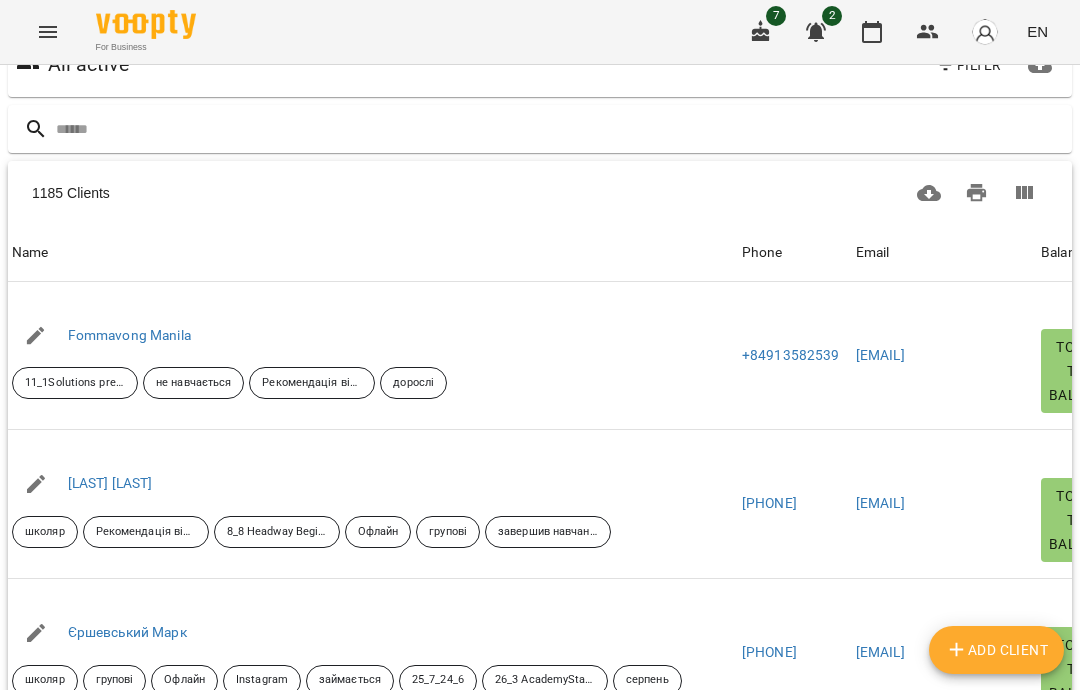 click 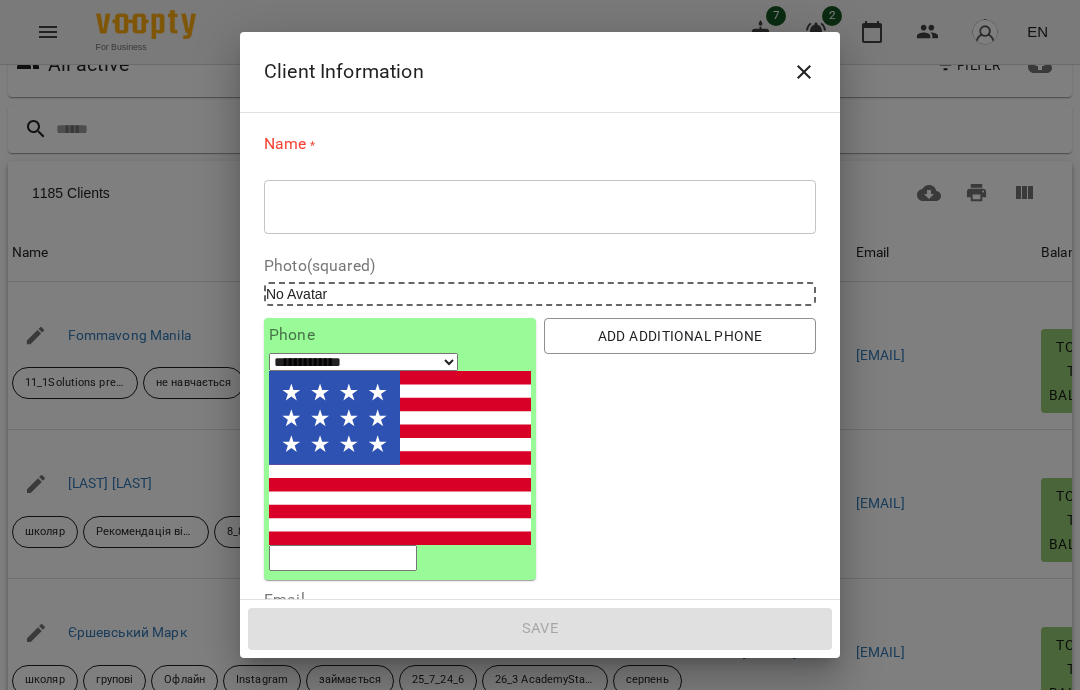 scroll, scrollTop: 0, scrollLeft: 0, axis: both 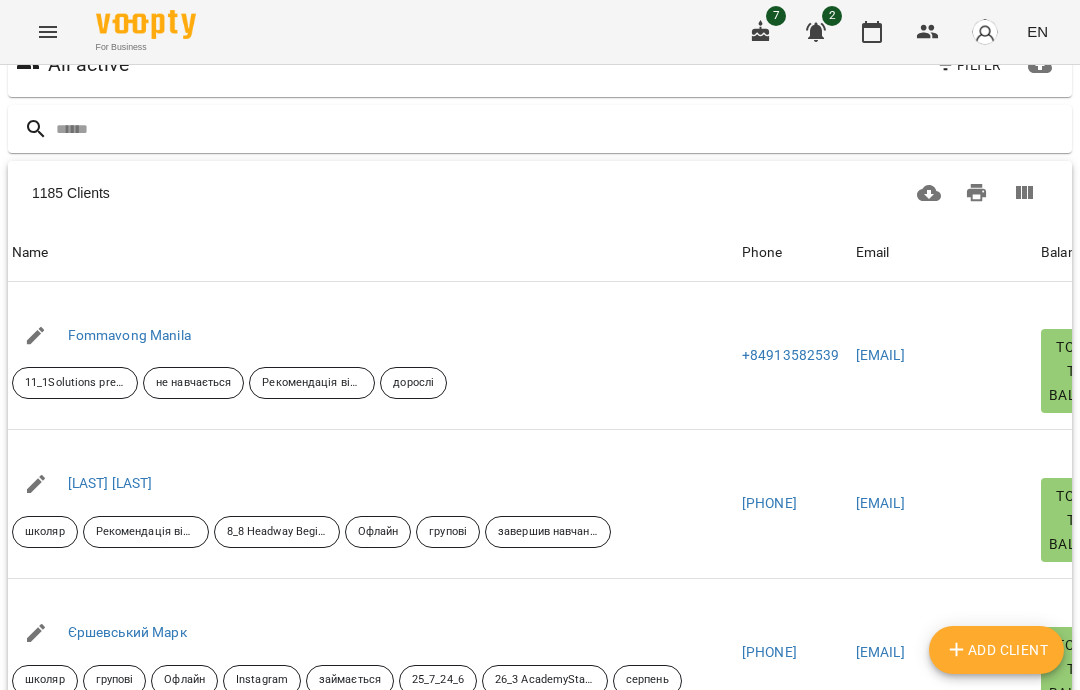 click on "[EMAIL]" at bounding box center (944, 504) 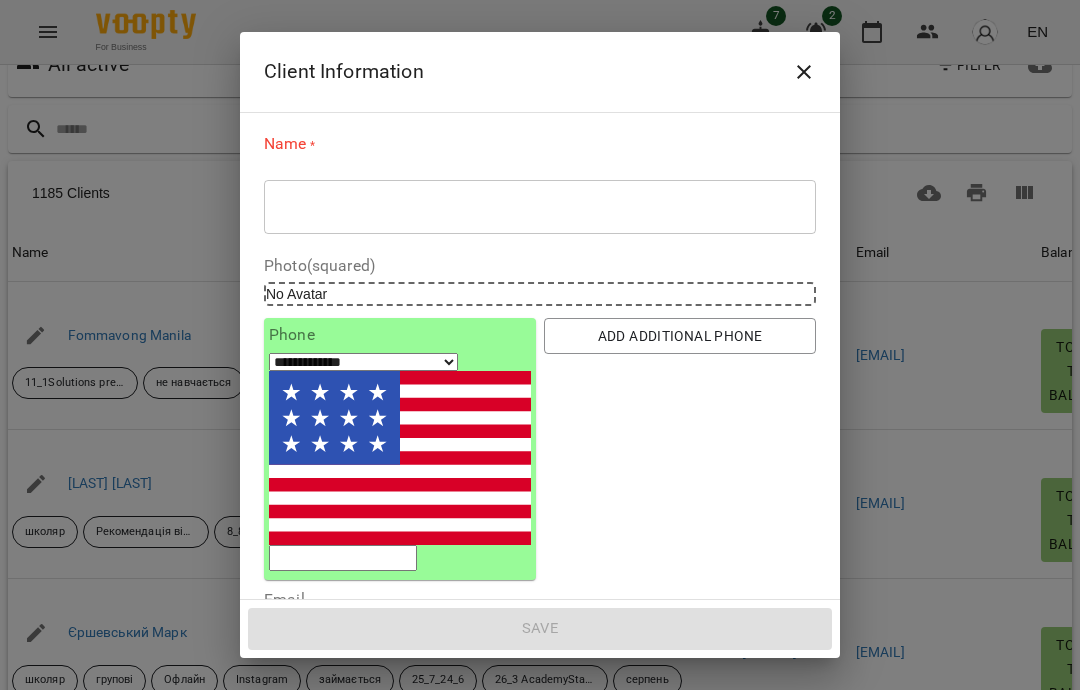 click at bounding box center [540, 207] 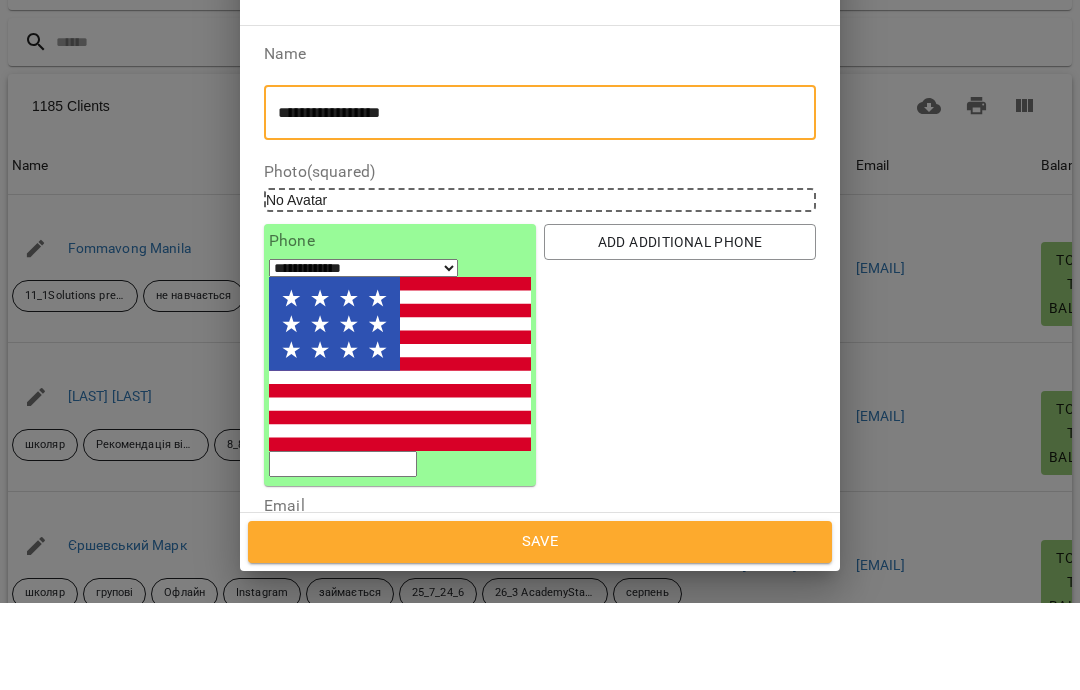 click on "**********" at bounding box center [540, 200] 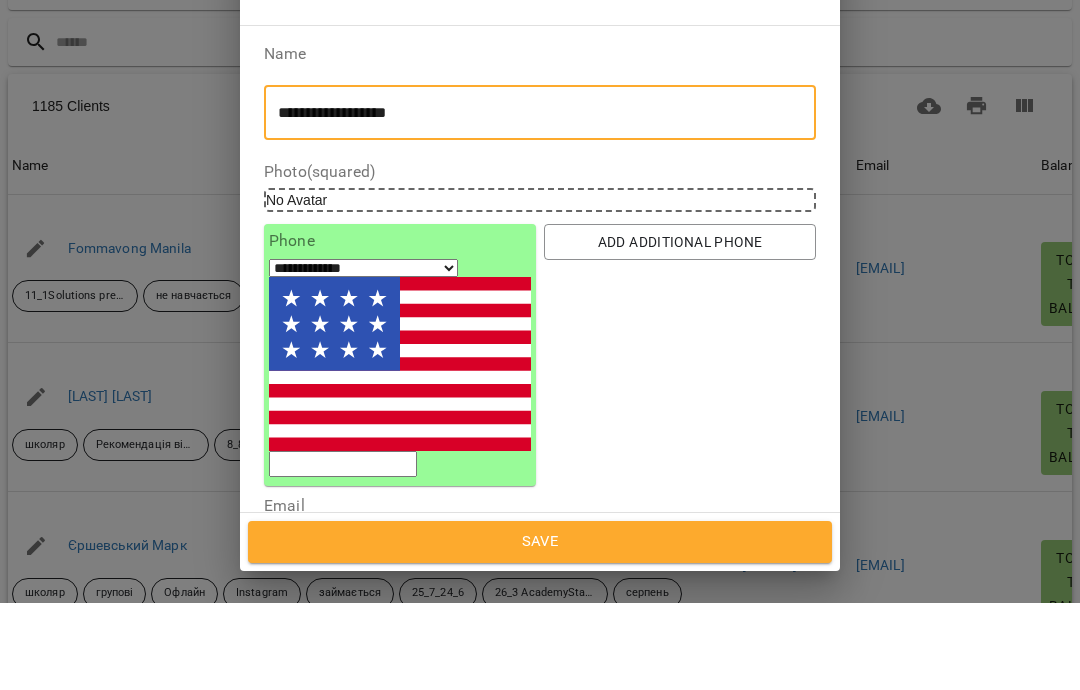 scroll, scrollTop: 207, scrollLeft: 0, axis: vertical 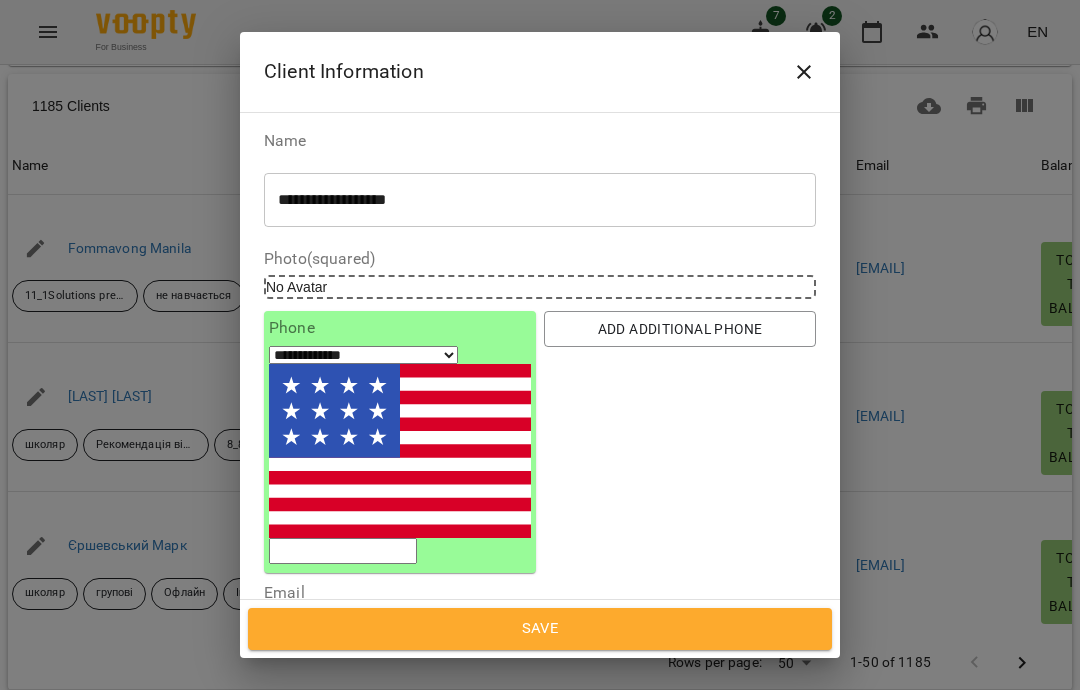 type on "**********" 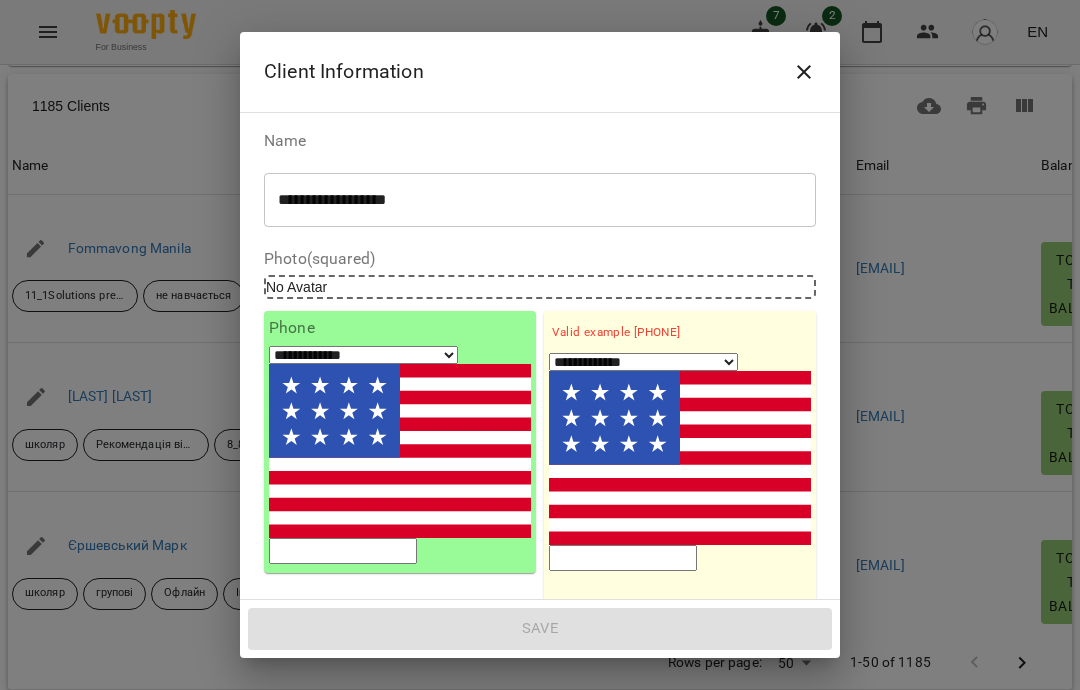 click on "1. Name" at bounding box center (680, 635) 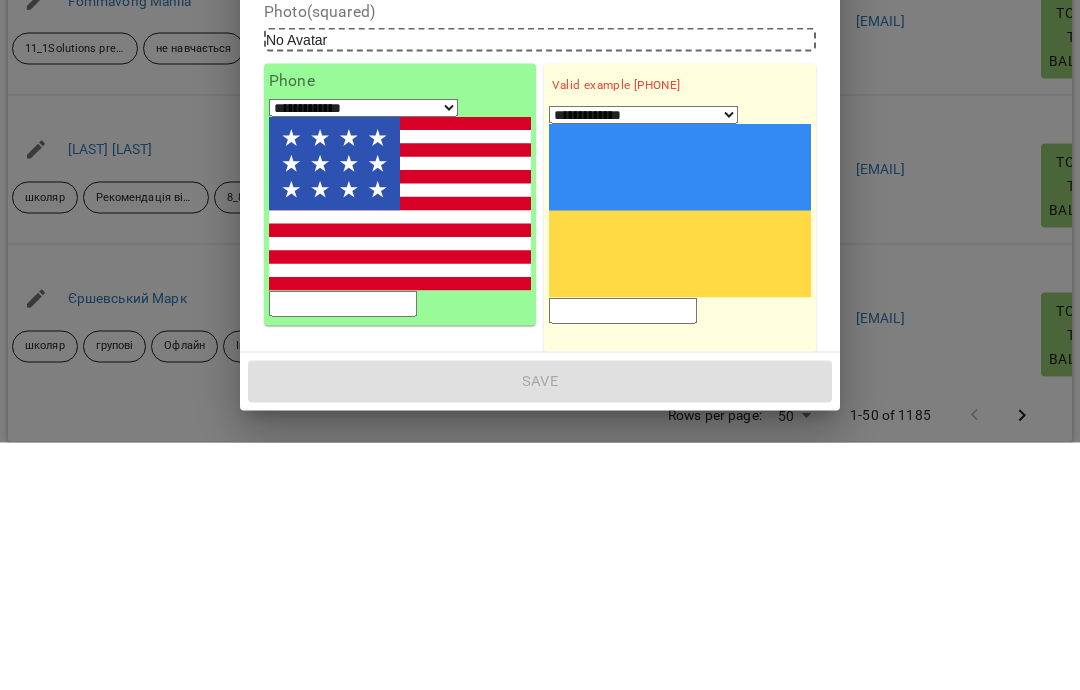 click at bounding box center [623, 558] 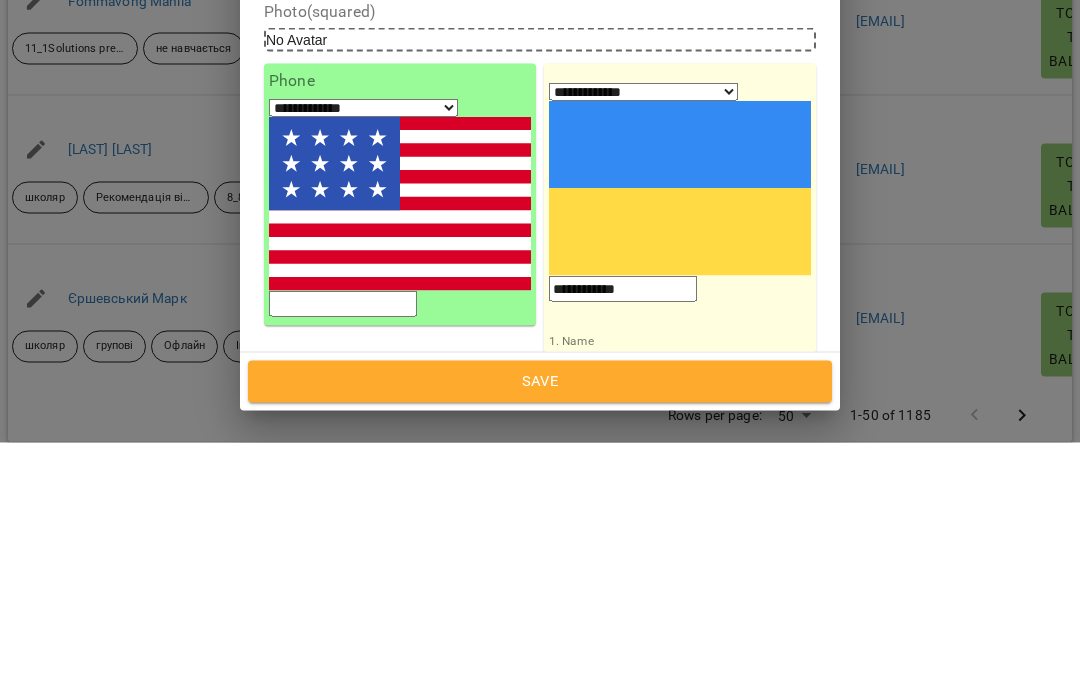 type on "**********" 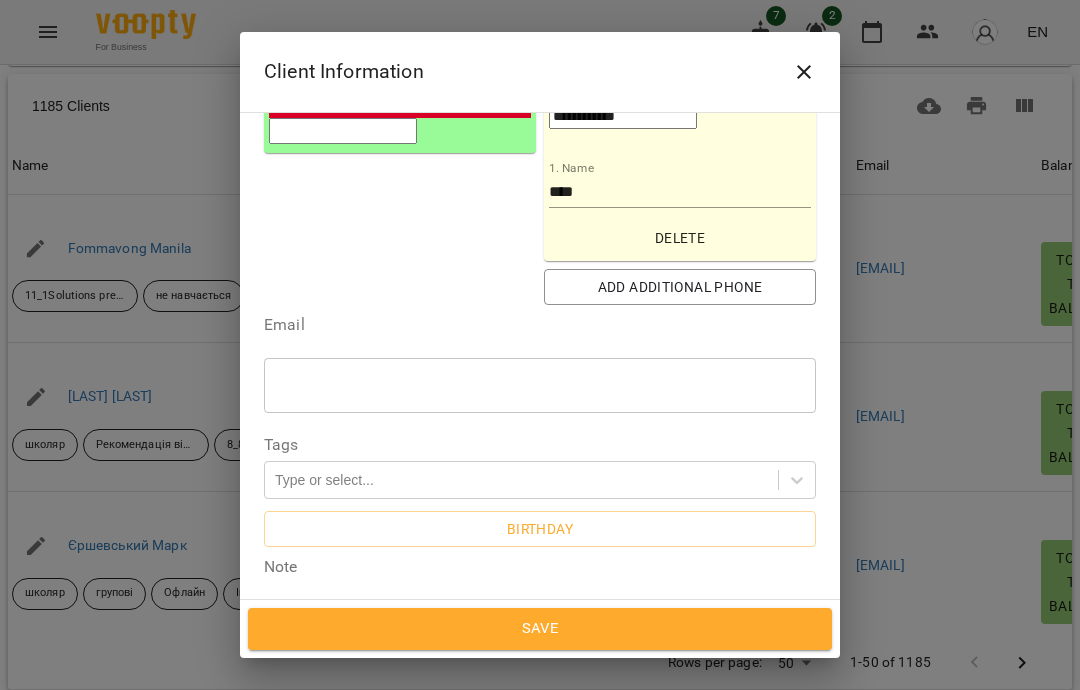 scroll, scrollTop: 474, scrollLeft: 0, axis: vertical 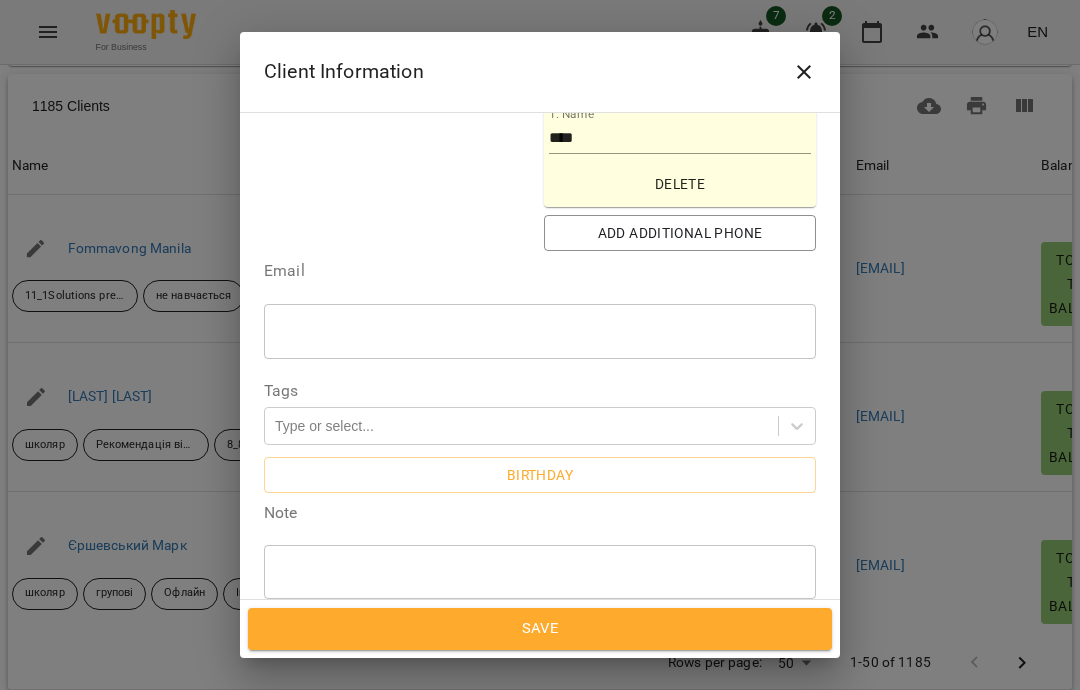 click at bounding box center [540, 331] 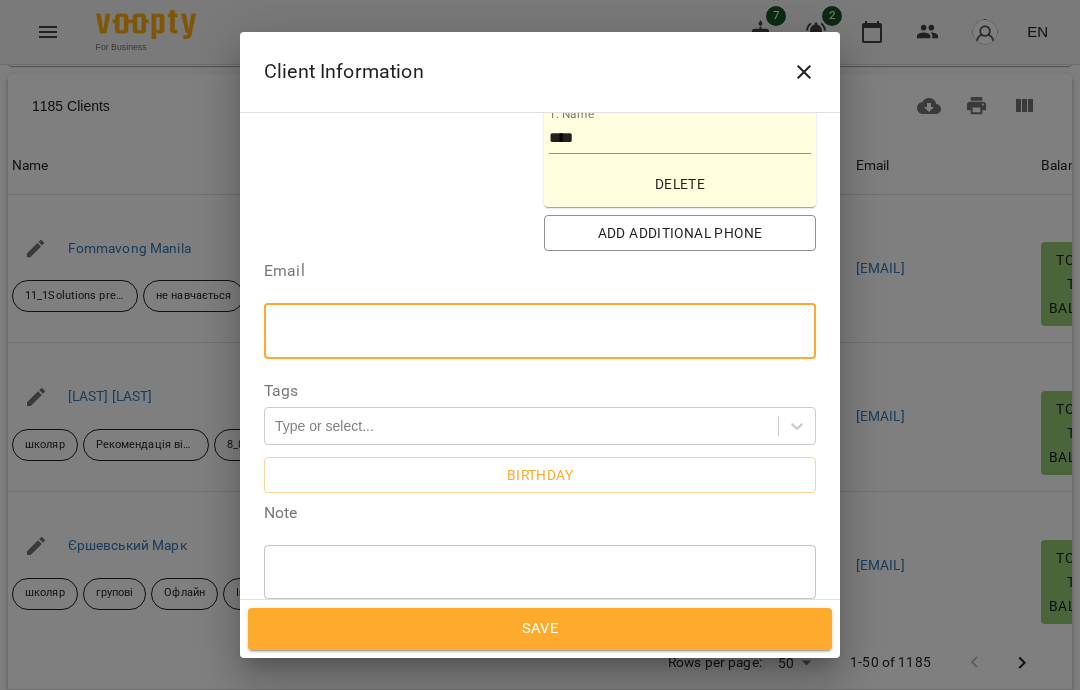 click on "Email ​" at bounding box center (540, 314) 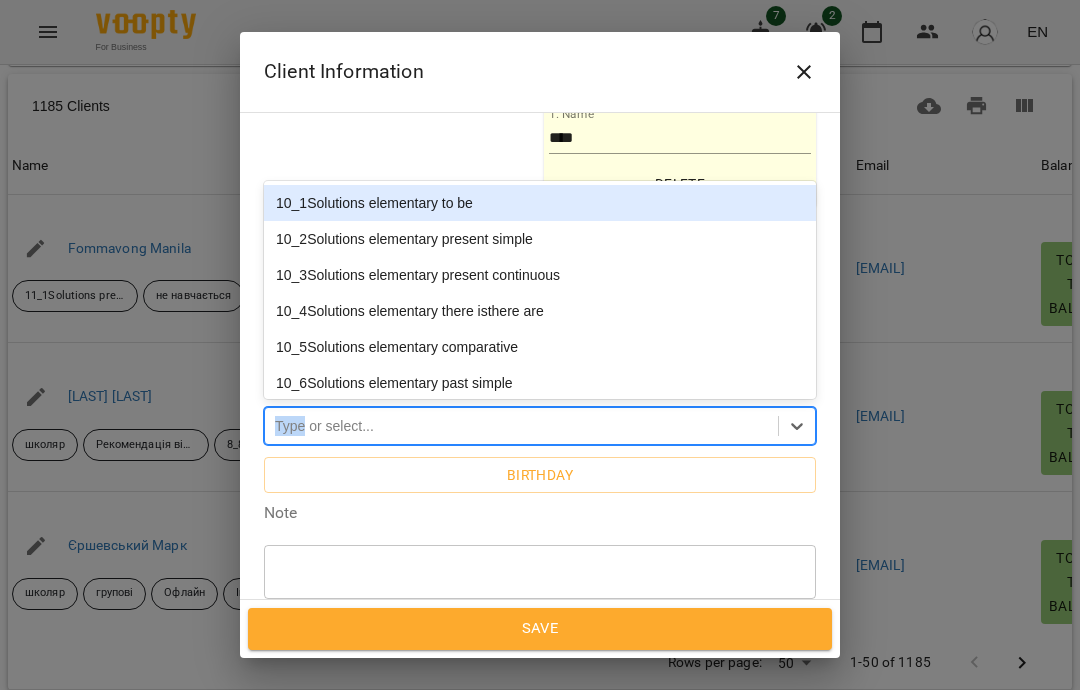 click on "10_5Solutions elementary comparative" at bounding box center (540, 347) 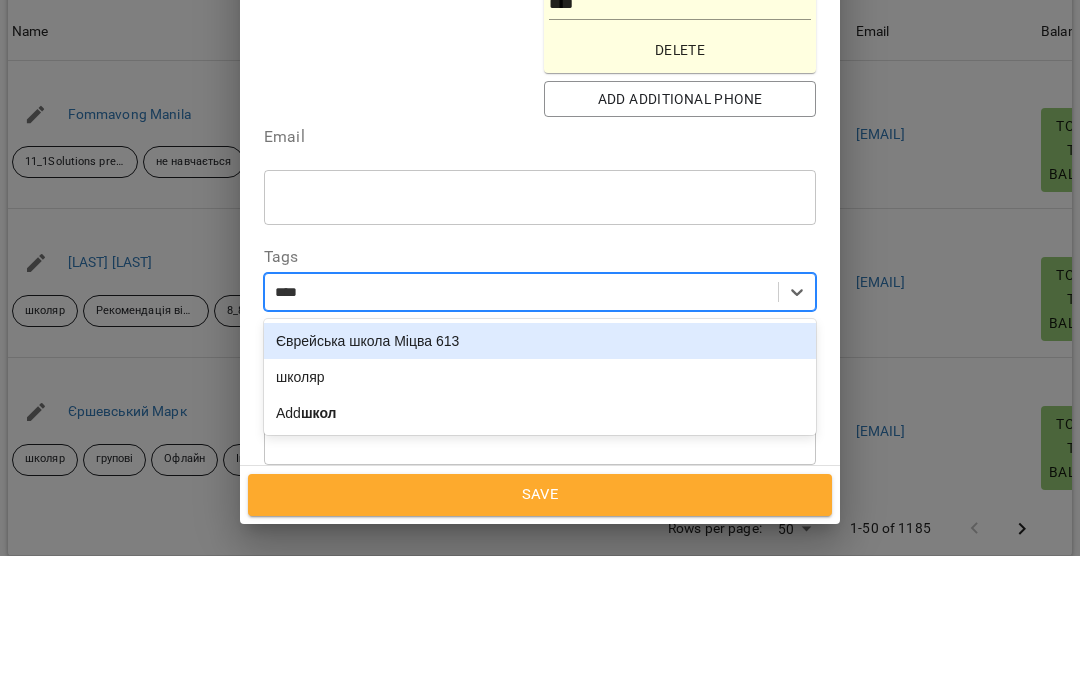 click on "школяр" at bounding box center [540, 511] 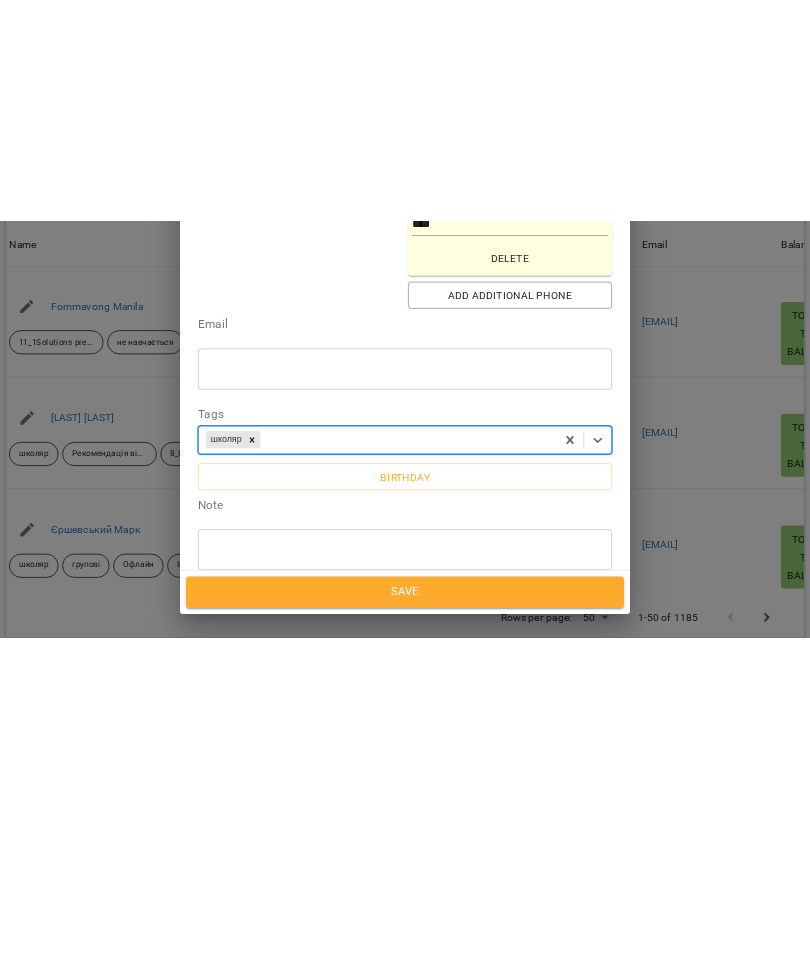 scroll, scrollTop: 0, scrollLeft: 0, axis: both 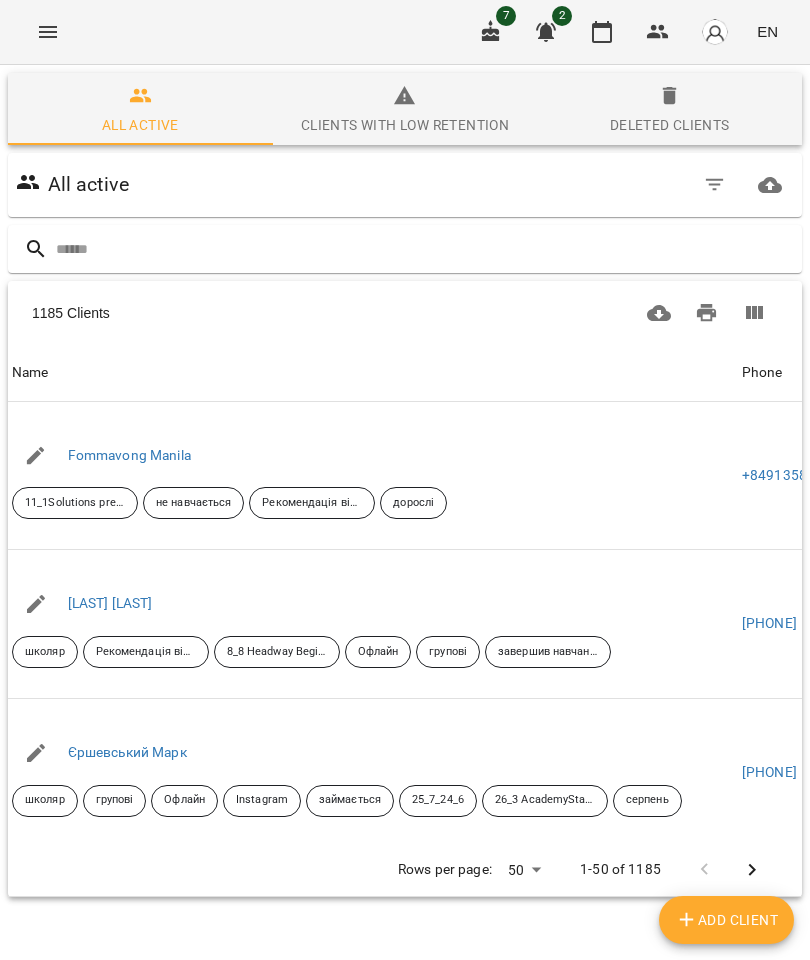 click on "Add Client" at bounding box center (727, 920) 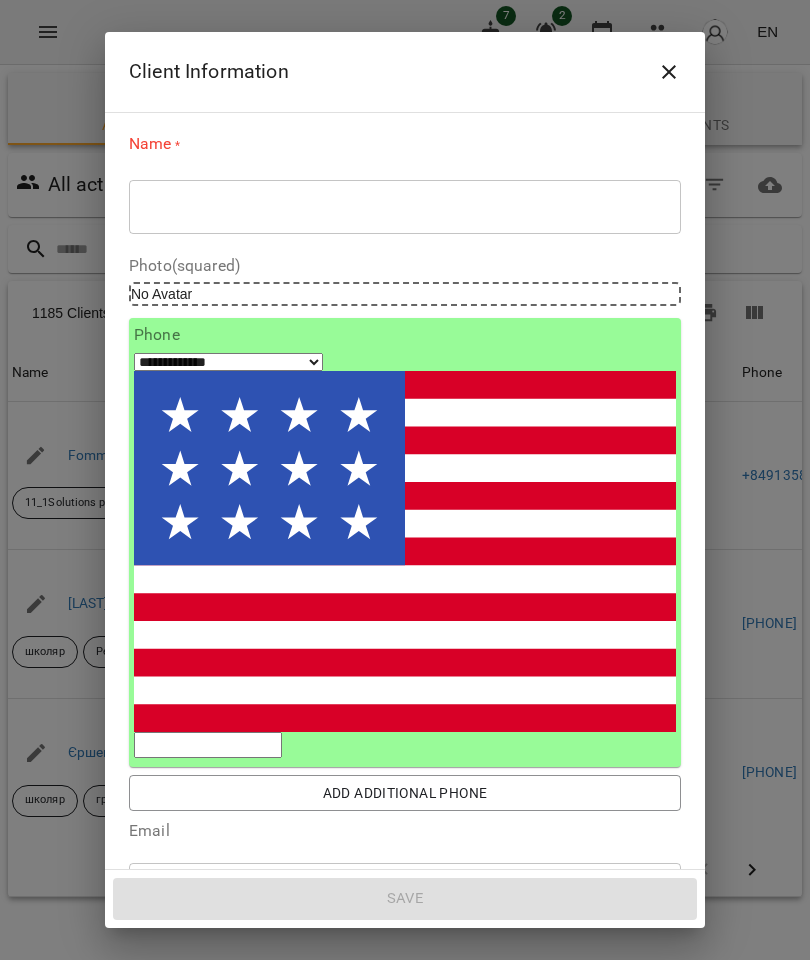 scroll, scrollTop: 0, scrollLeft: 0, axis: both 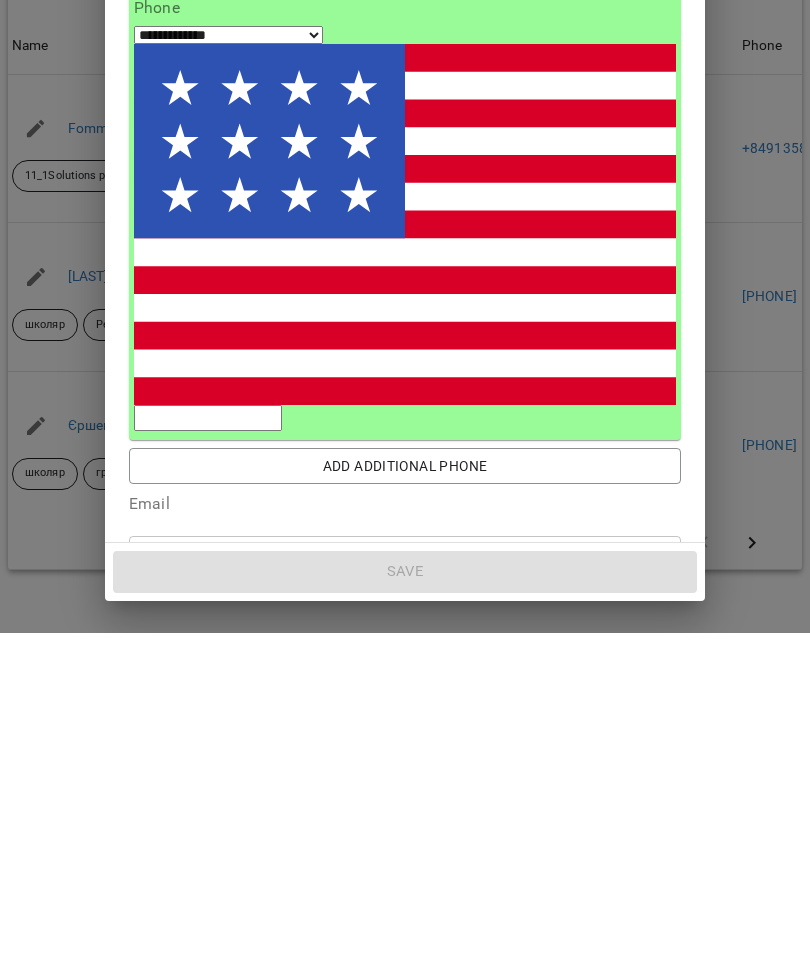 type on "*" 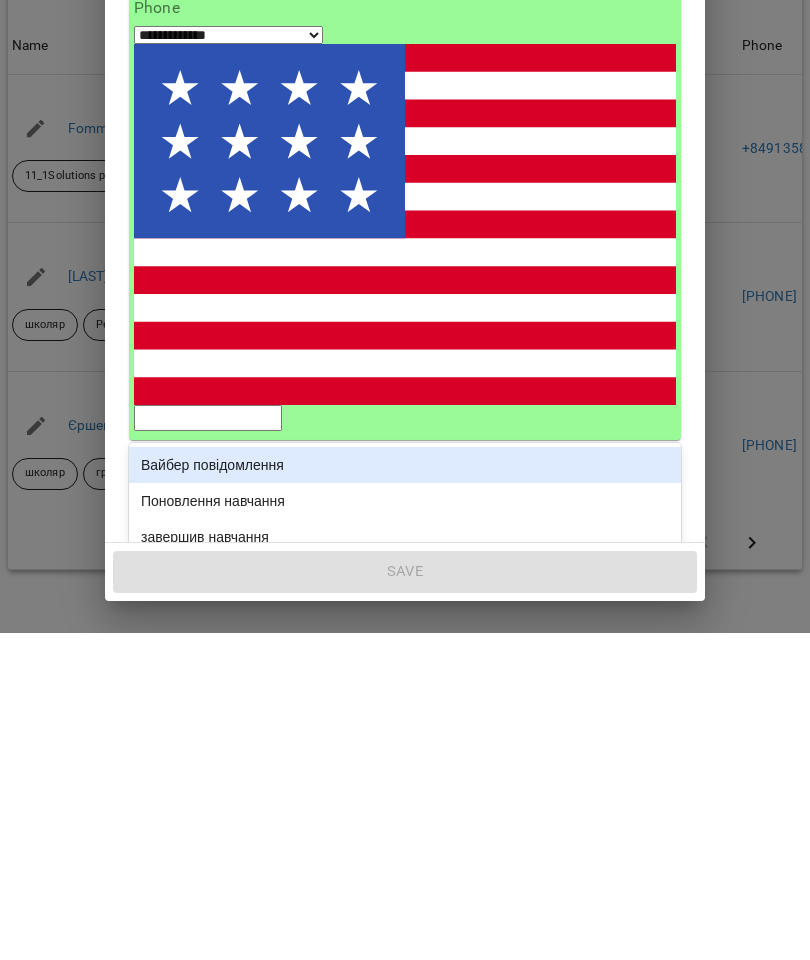 type on "*" 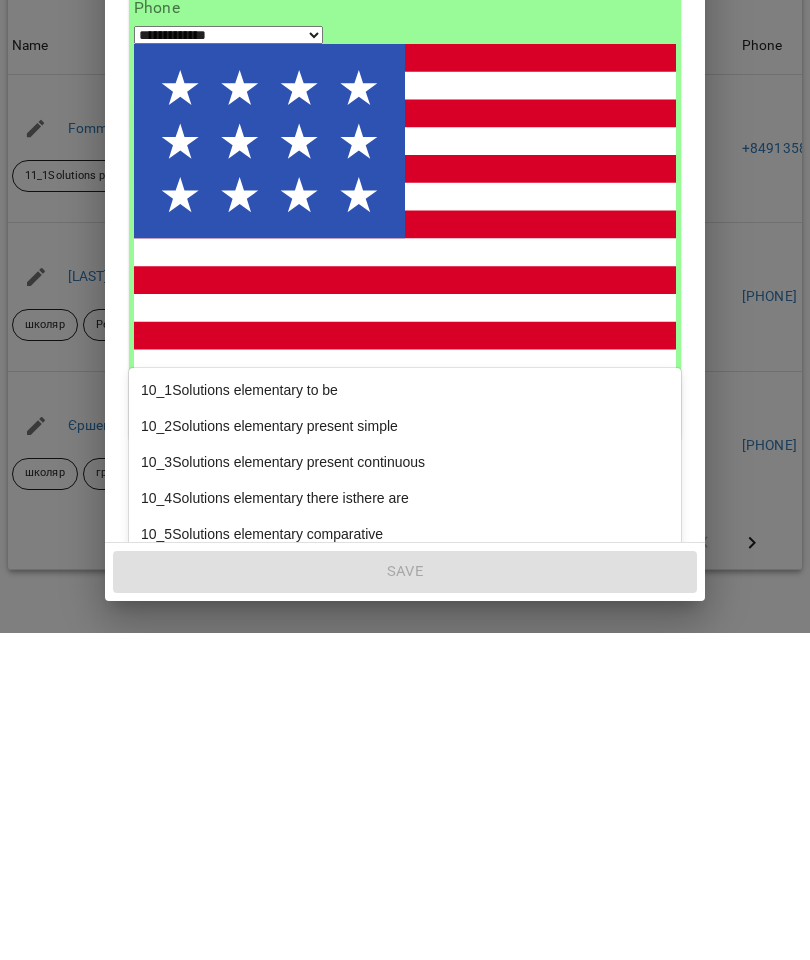 type on "*" 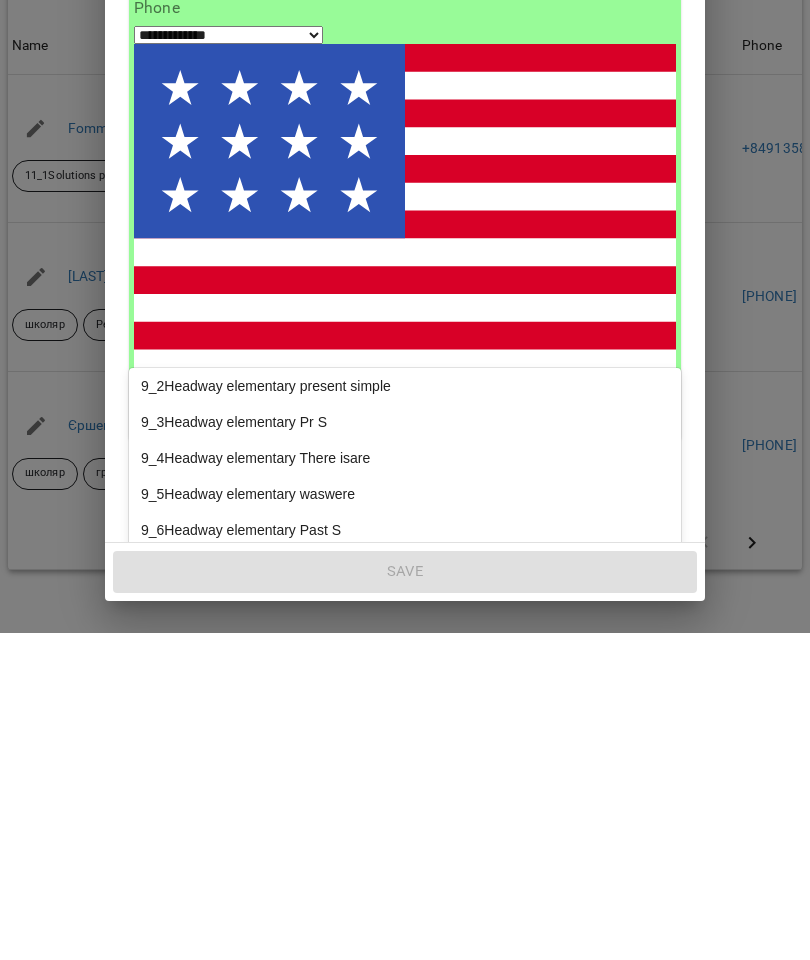 scroll, scrollTop: 1877, scrollLeft: 0, axis: vertical 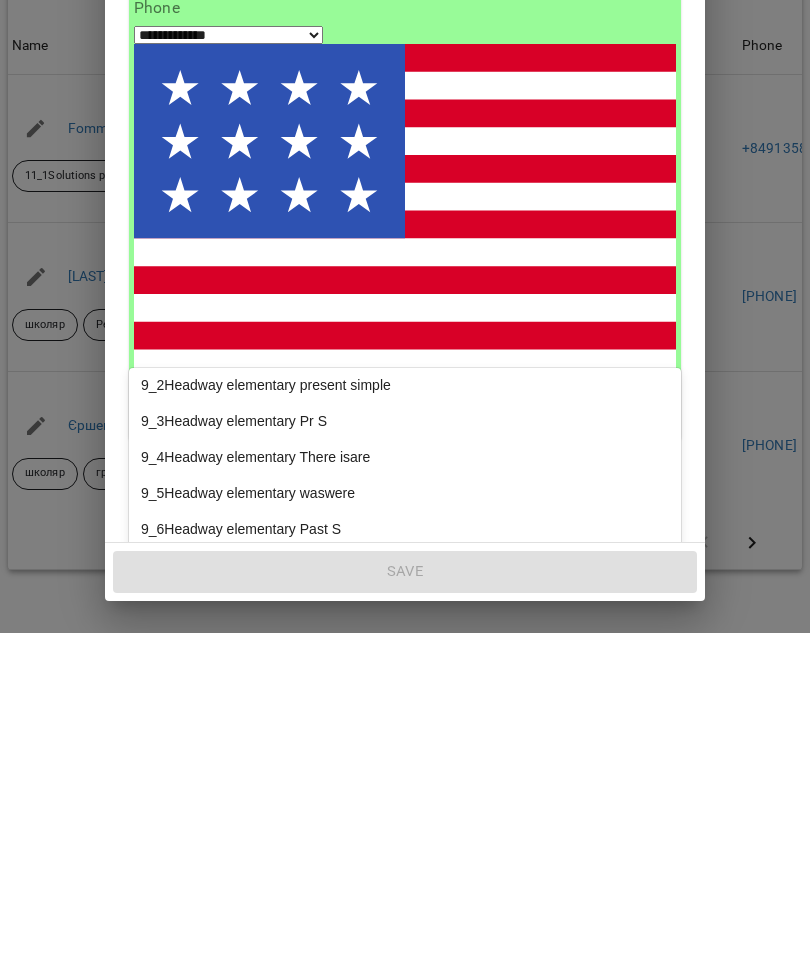 type 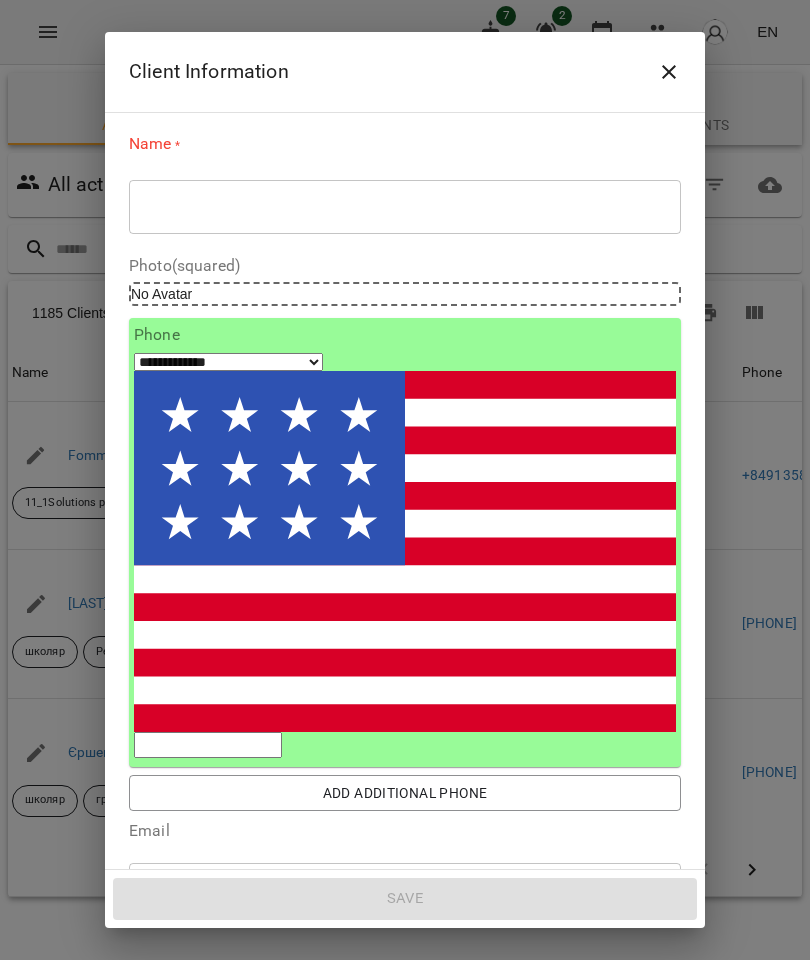 scroll, scrollTop: 0, scrollLeft: 0, axis: both 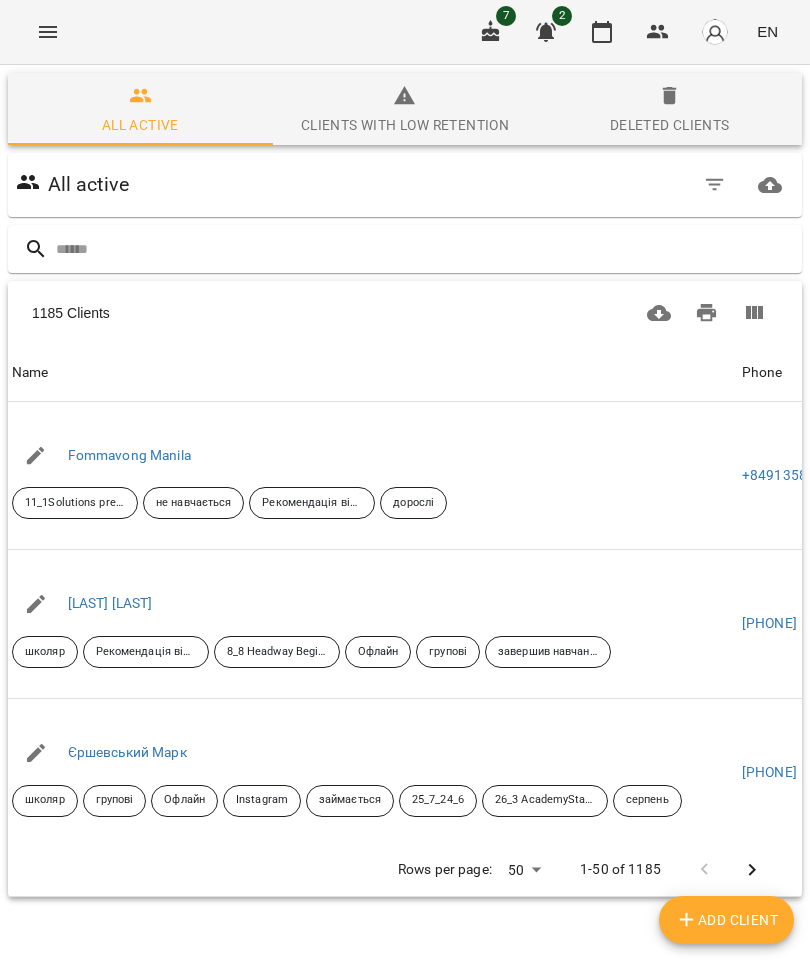 click 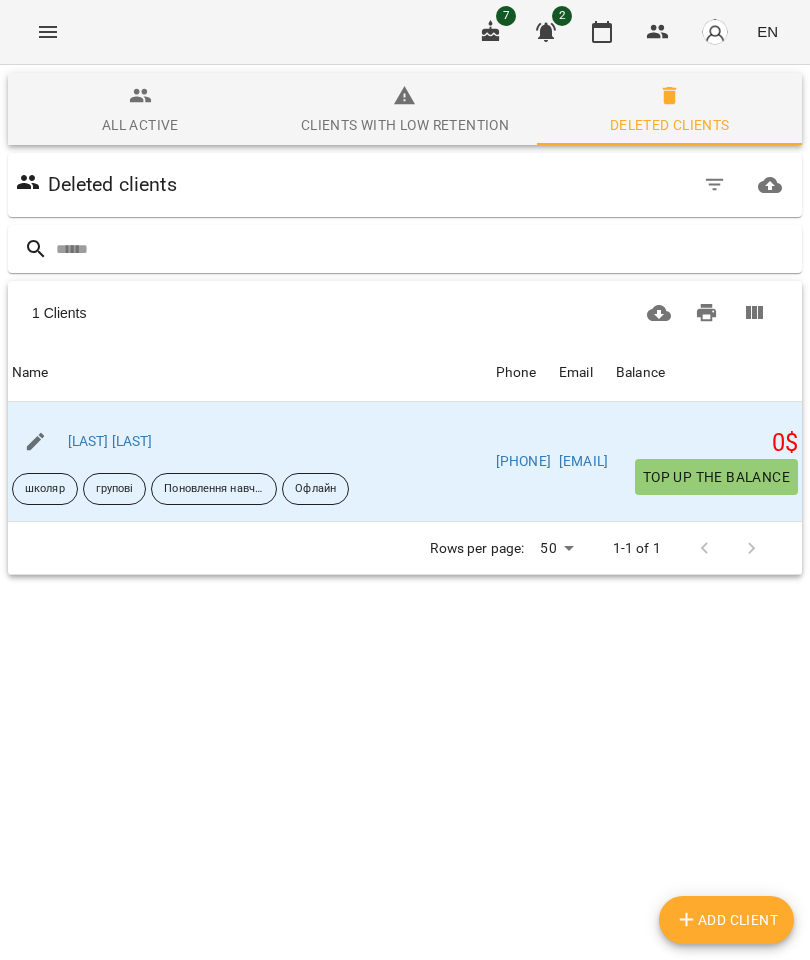 click on "Clients with low retention" at bounding box center [405, 111] 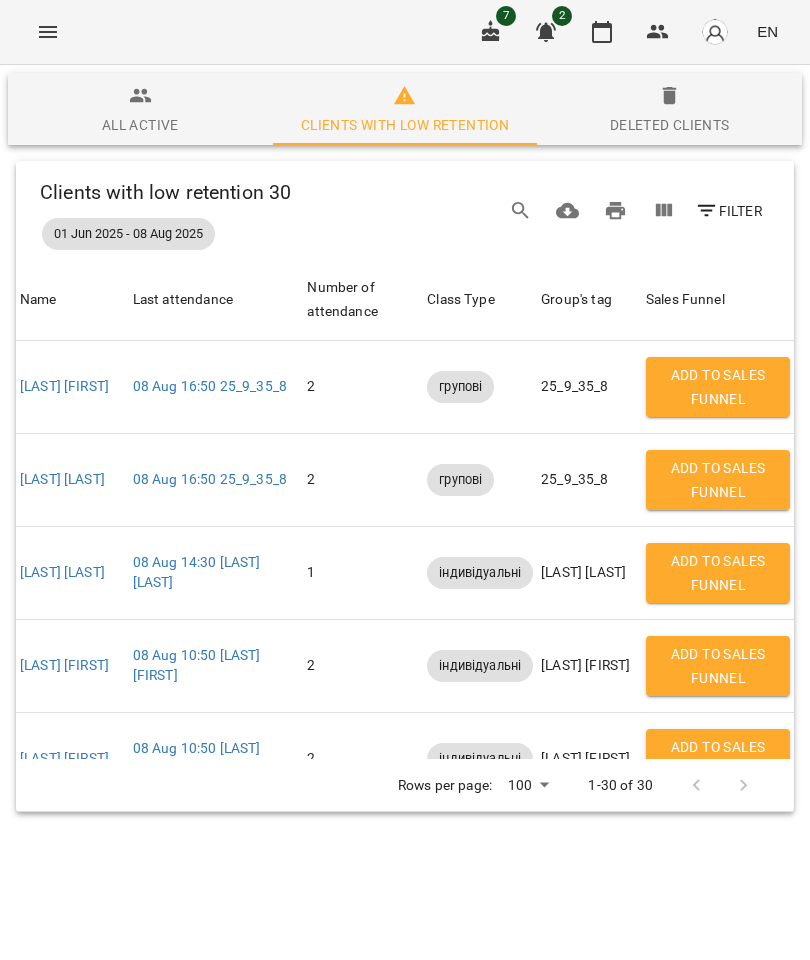 click on "All active" at bounding box center (140, 125) 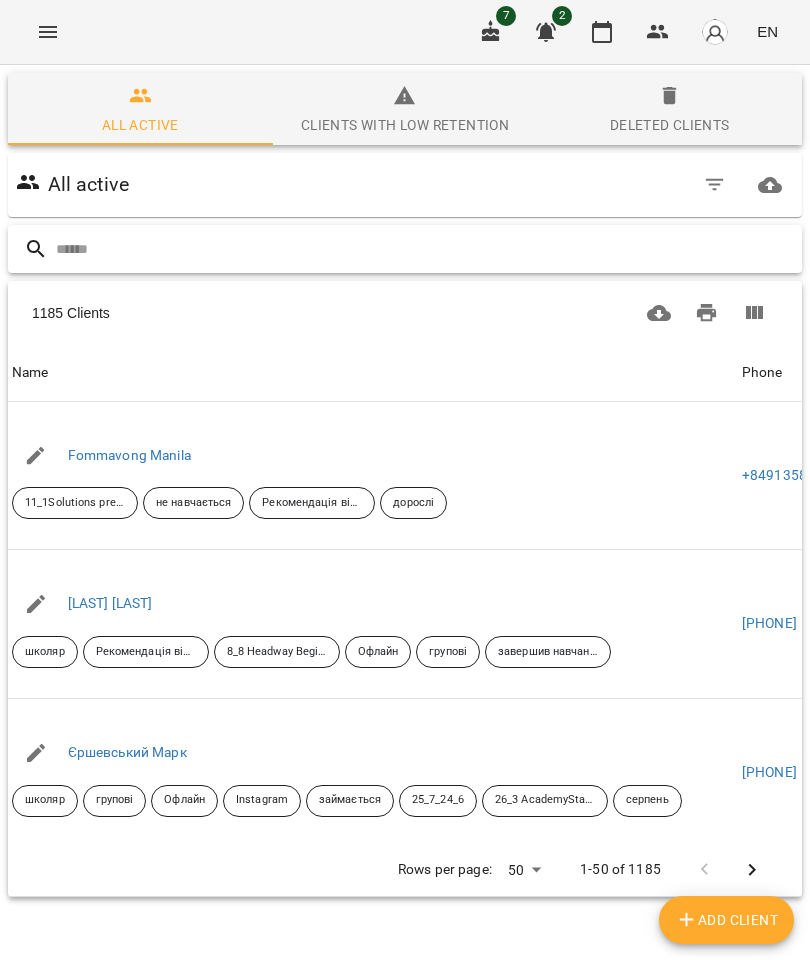 click at bounding box center (425, 249) 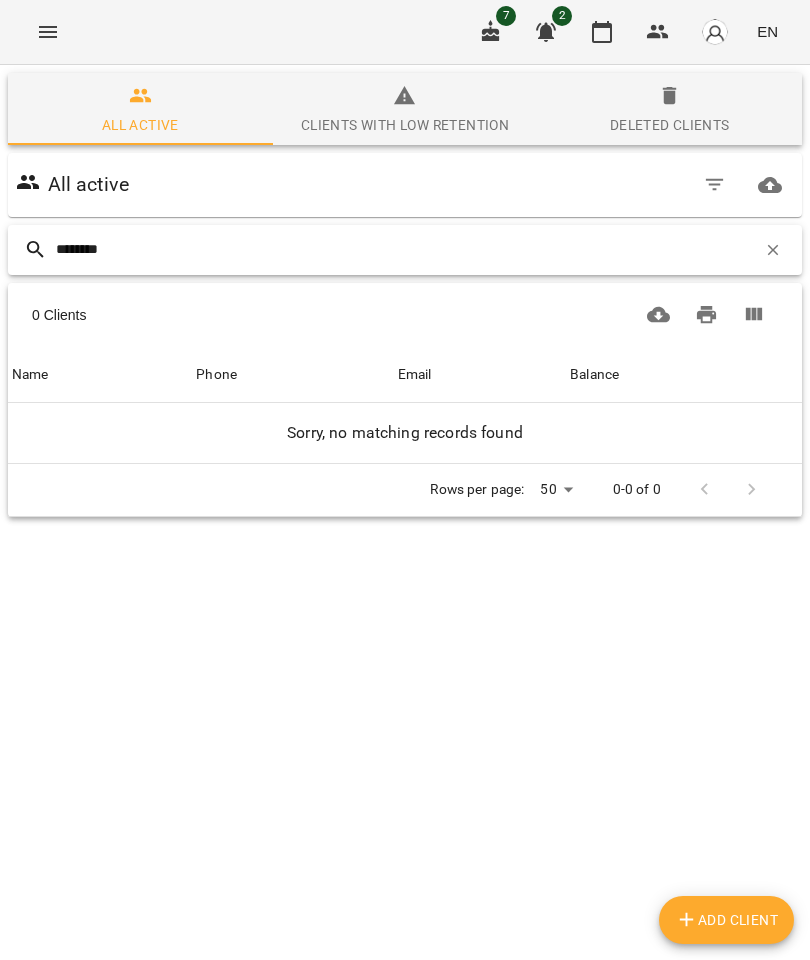 type on "********" 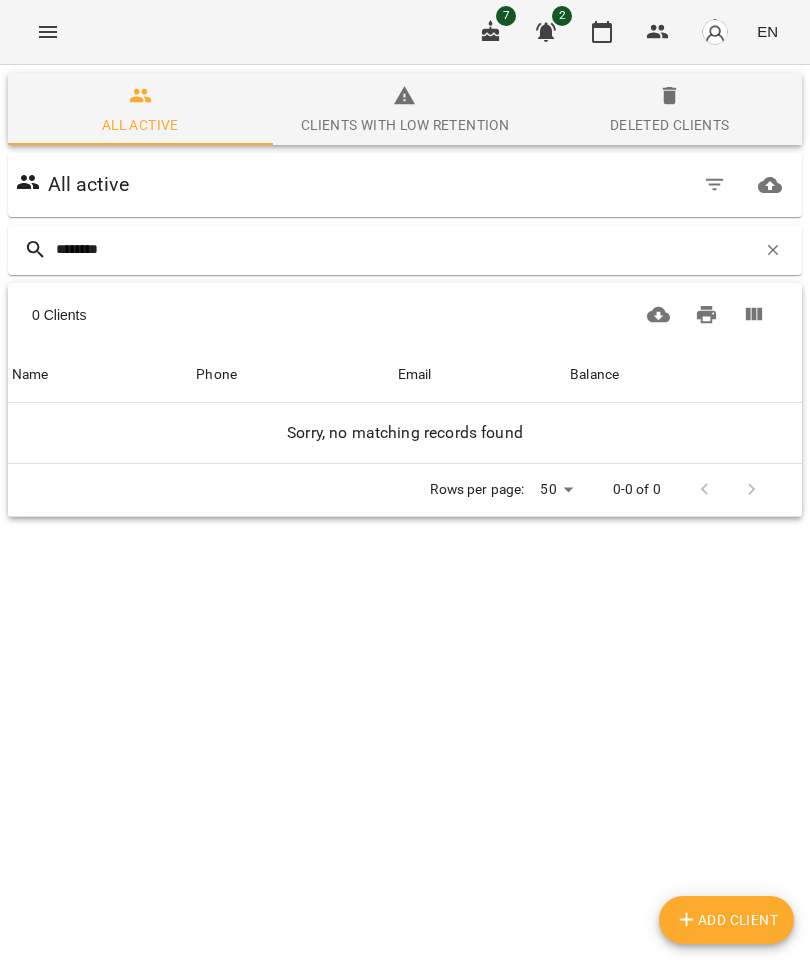 click on "All active ******** 0   Clients 0   Clients Name Phone Email Balance Sorry, no matching records found Rows per page: 50 ** 0-0 of 0 Add Client" at bounding box center [405, 370] 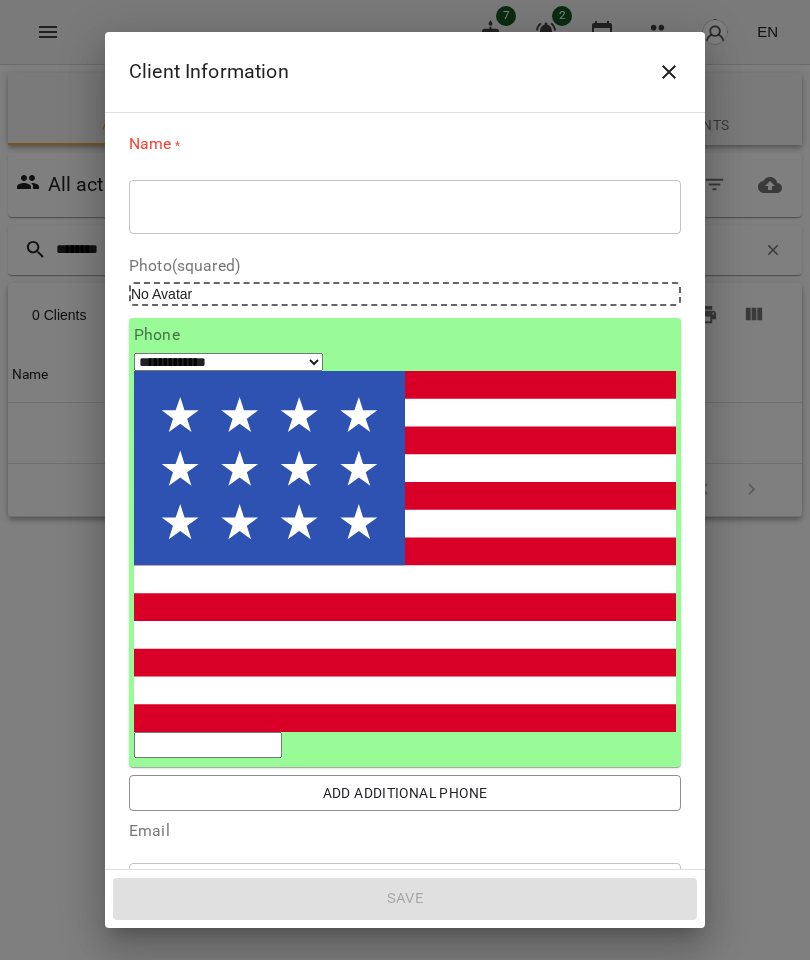 click at bounding box center [405, 207] 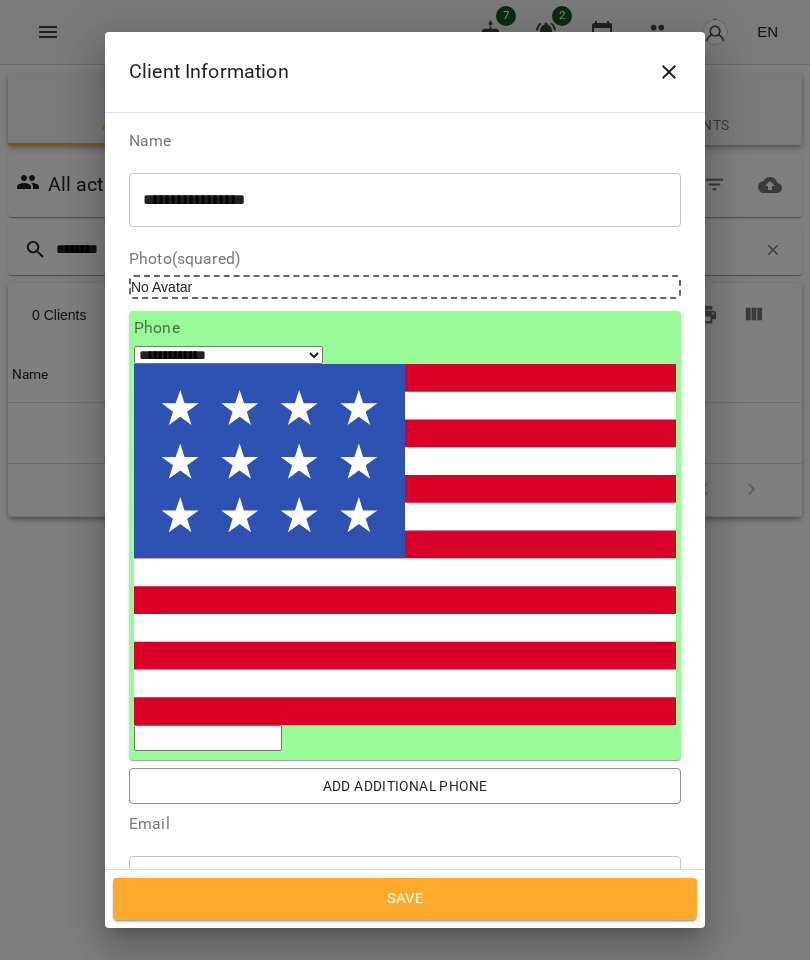 type on "**********" 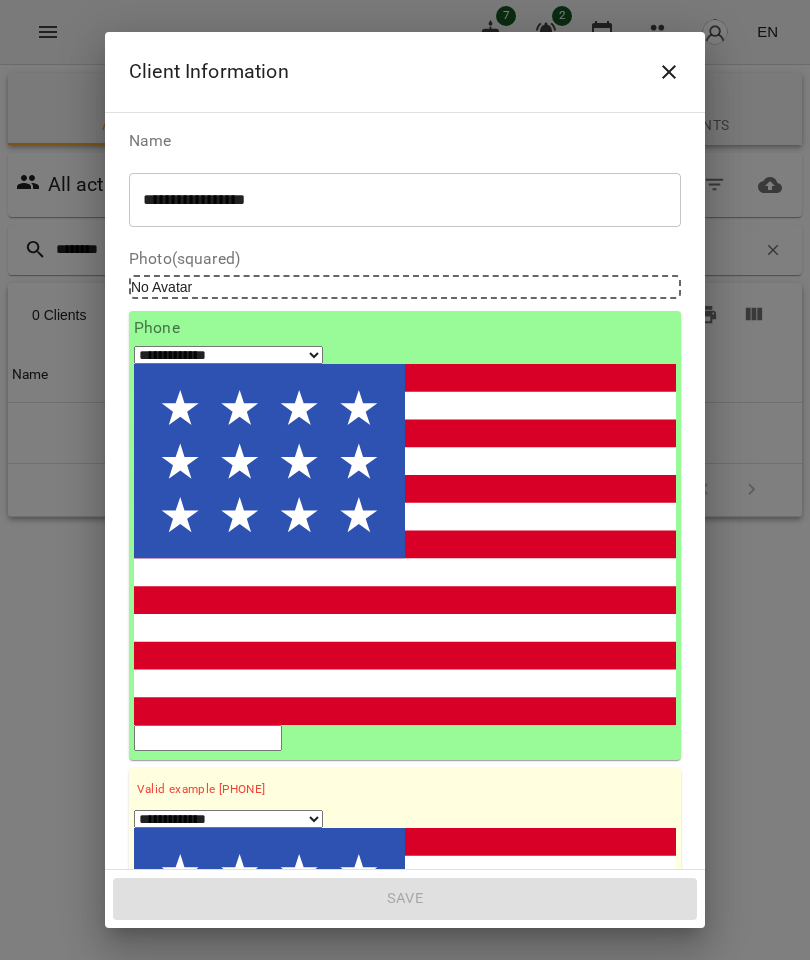 click on "1. Name" at bounding box center [405, 1279] 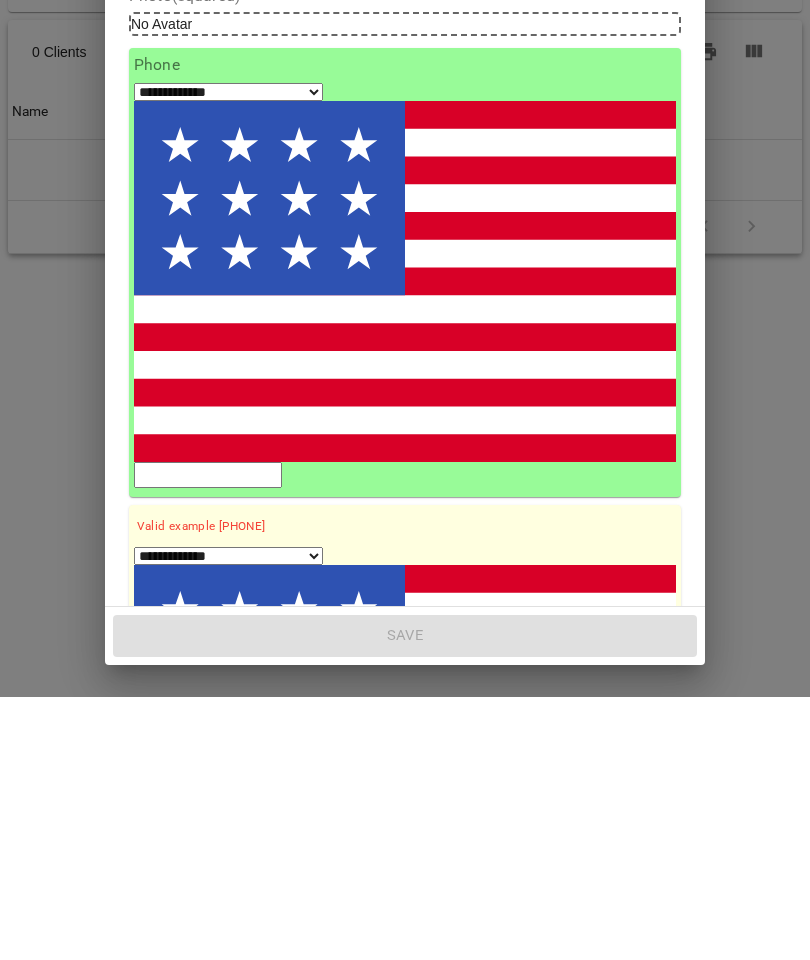 type on "****" 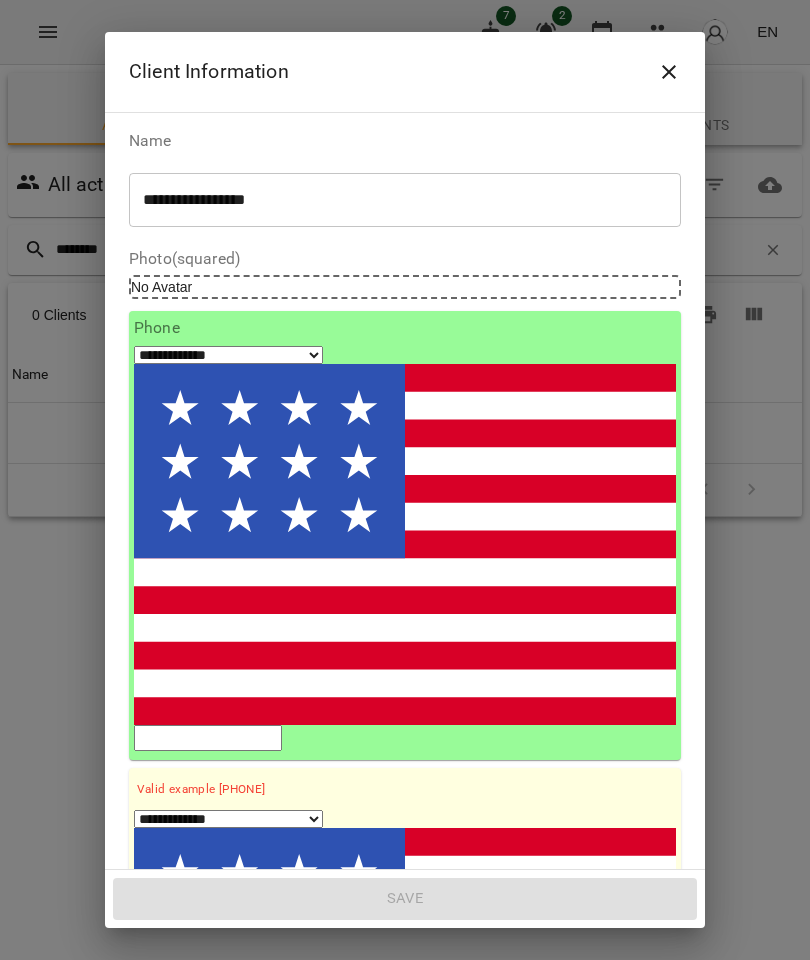 select on "**" 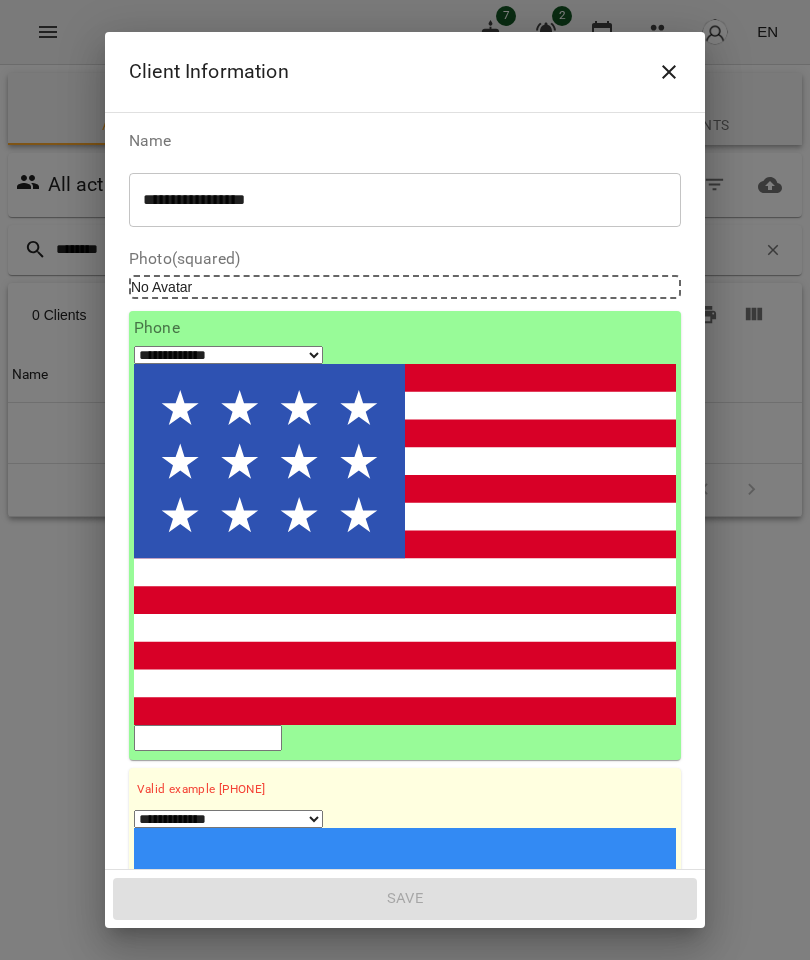 click at bounding box center (208, 1202) 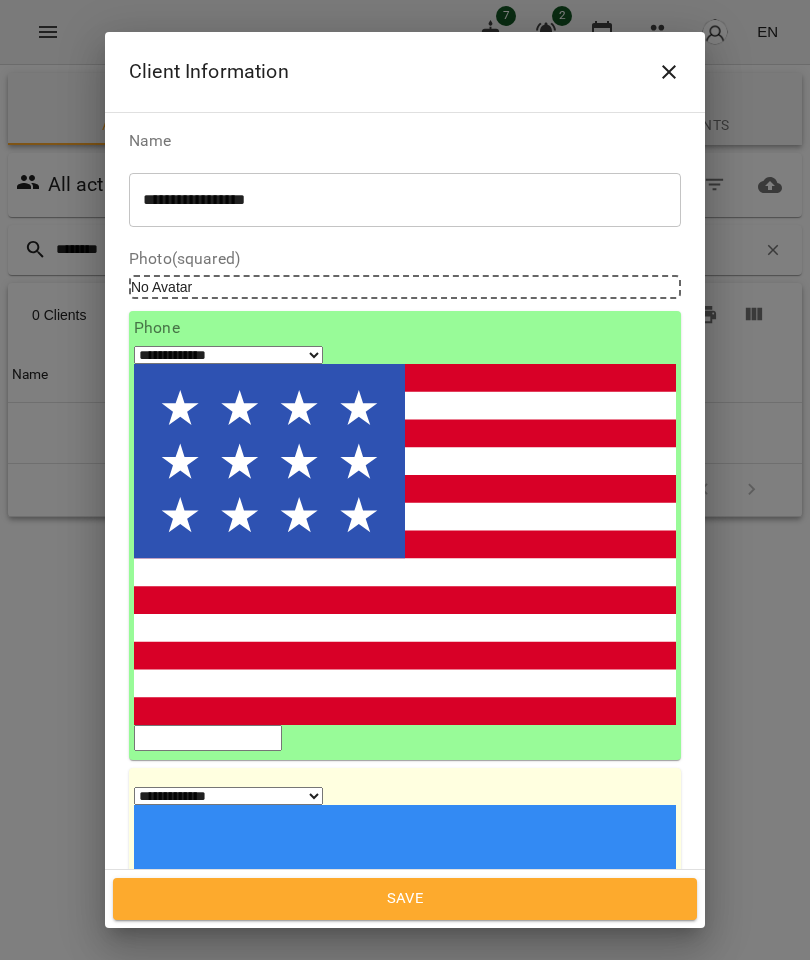 type on "**********" 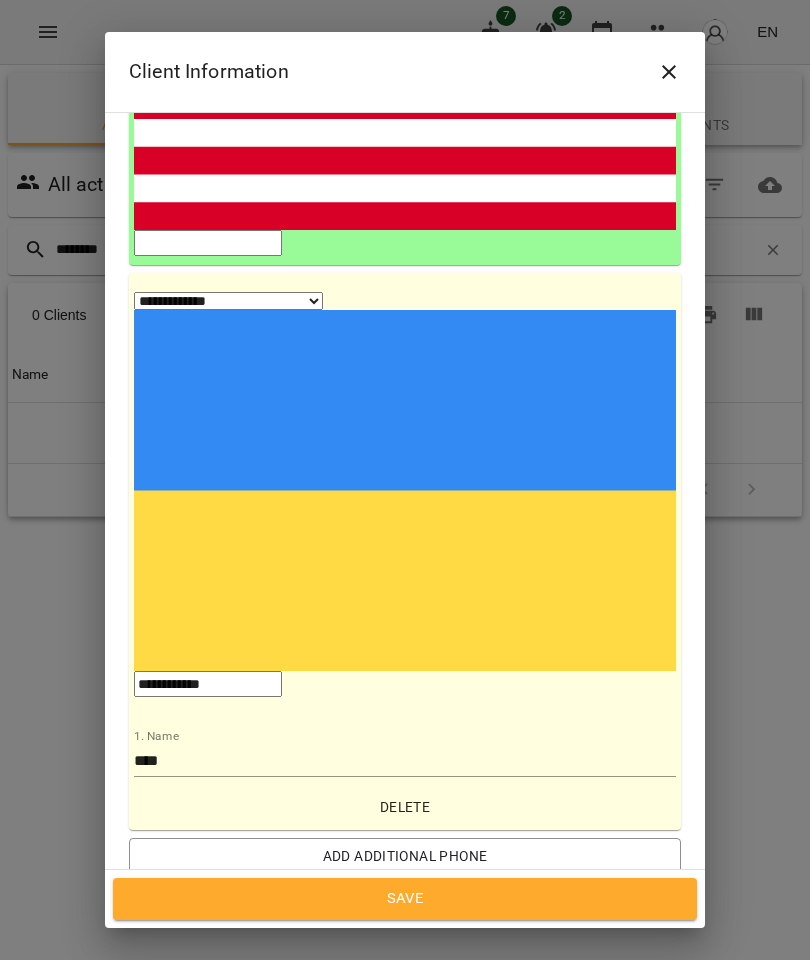 scroll, scrollTop: 494, scrollLeft: 0, axis: vertical 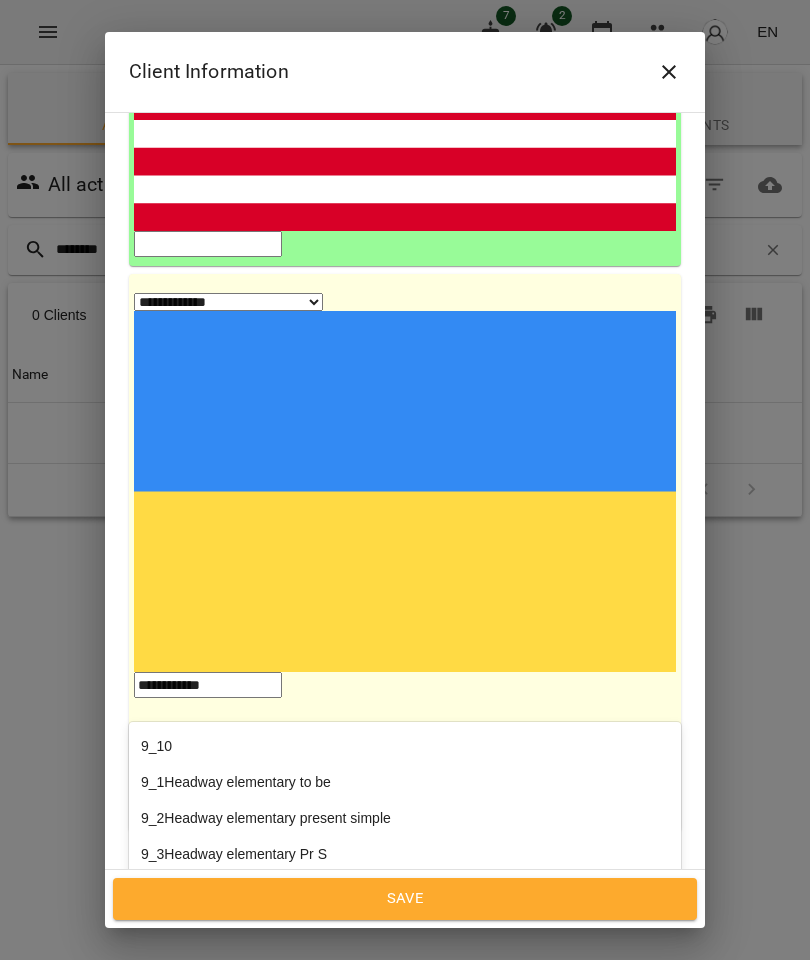 click on "9_2Headway elementary present simple" at bounding box center [405, 818] 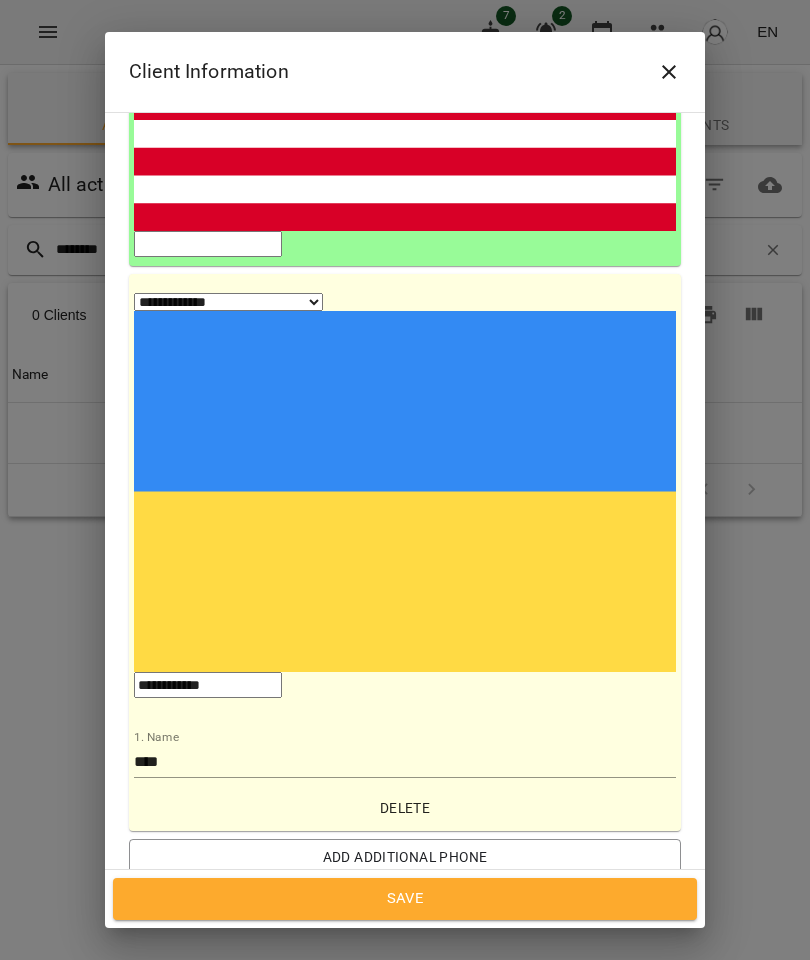 click on "школяр" at bounding box center [405, 964] 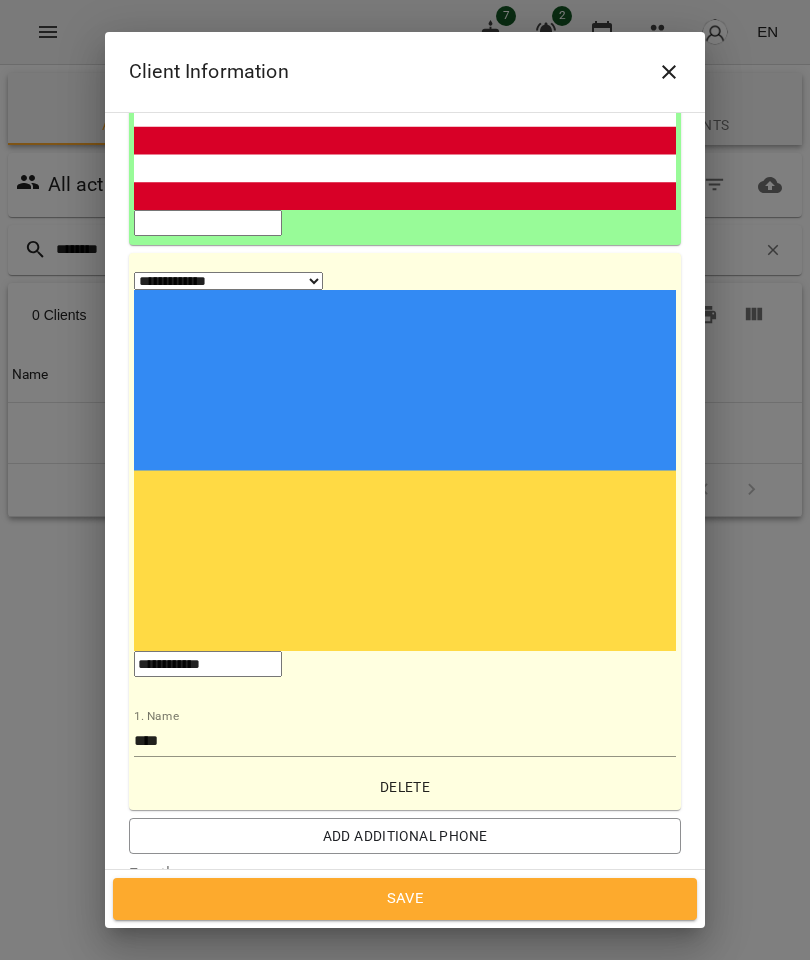 scroll, scrollTop: 514, scrollLeft: 0, axis: vertical 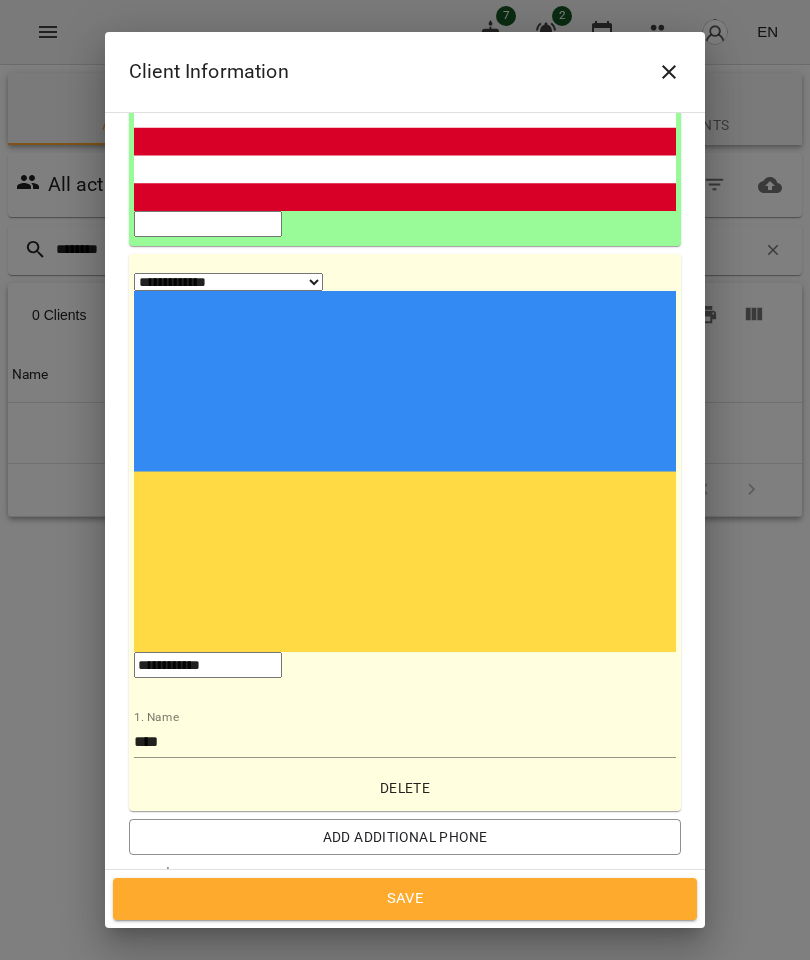 click on "Save" at bounding box center [405, 899] 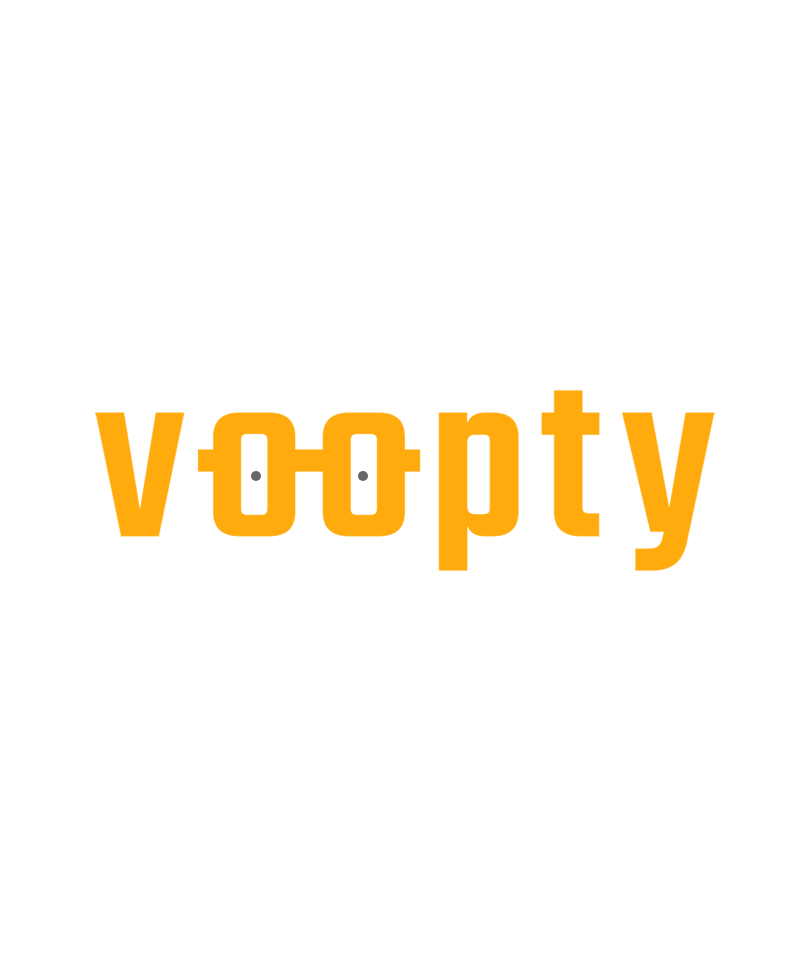 scroll, scrollTop: 0, scrollLeft: 0, axis: both 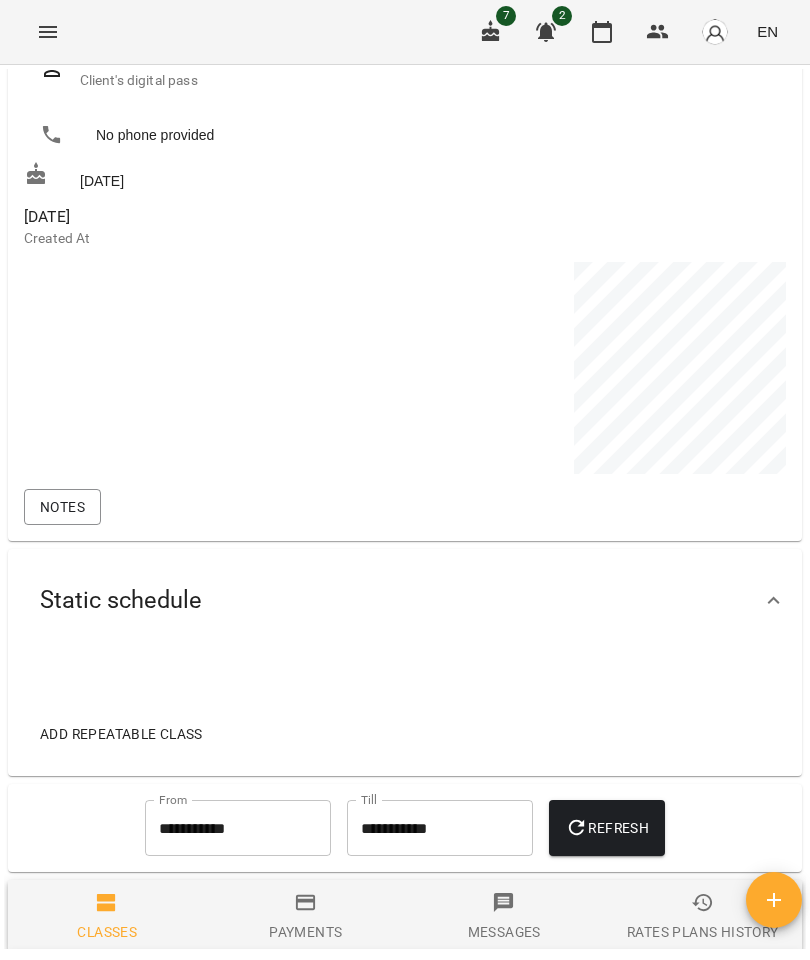 click on "Notes" at bounding box center [62, 507] 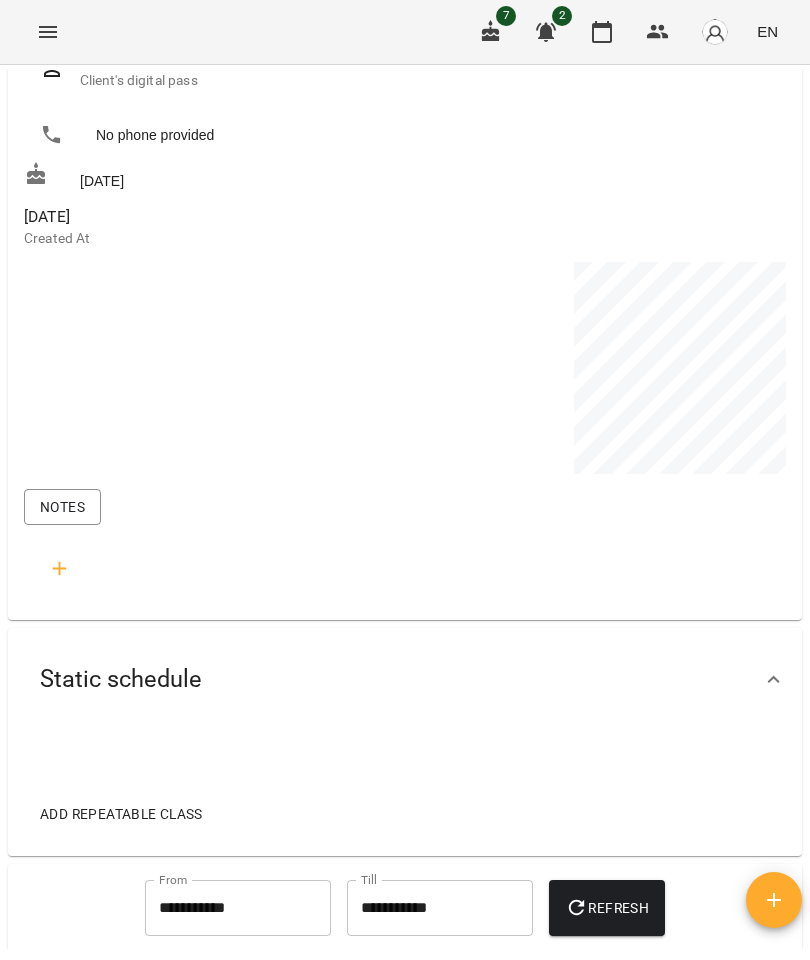 click 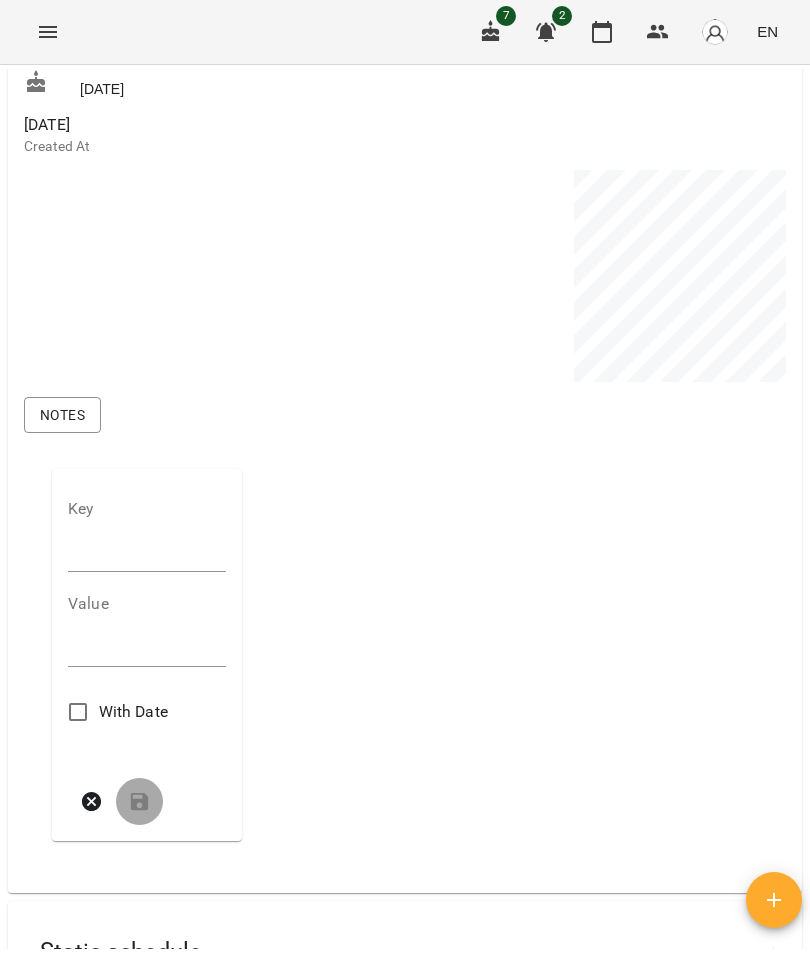 scroll, scrollTop: 761, scrollLeft: 0, axis: vertical 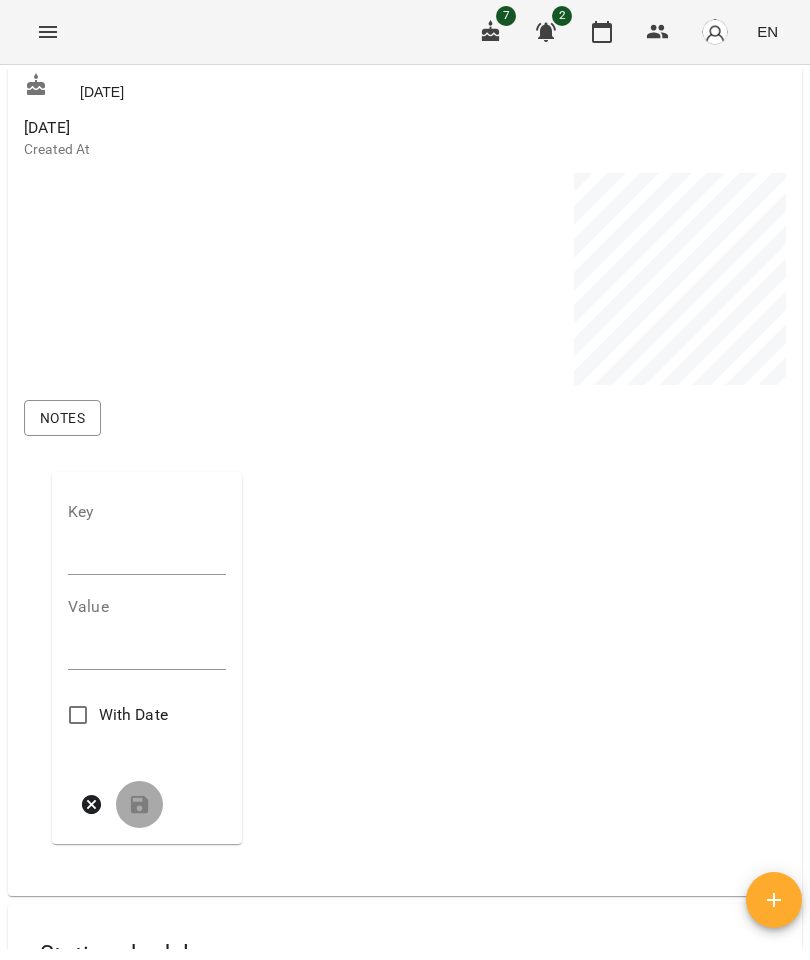 click at bounding box center (147, 560) 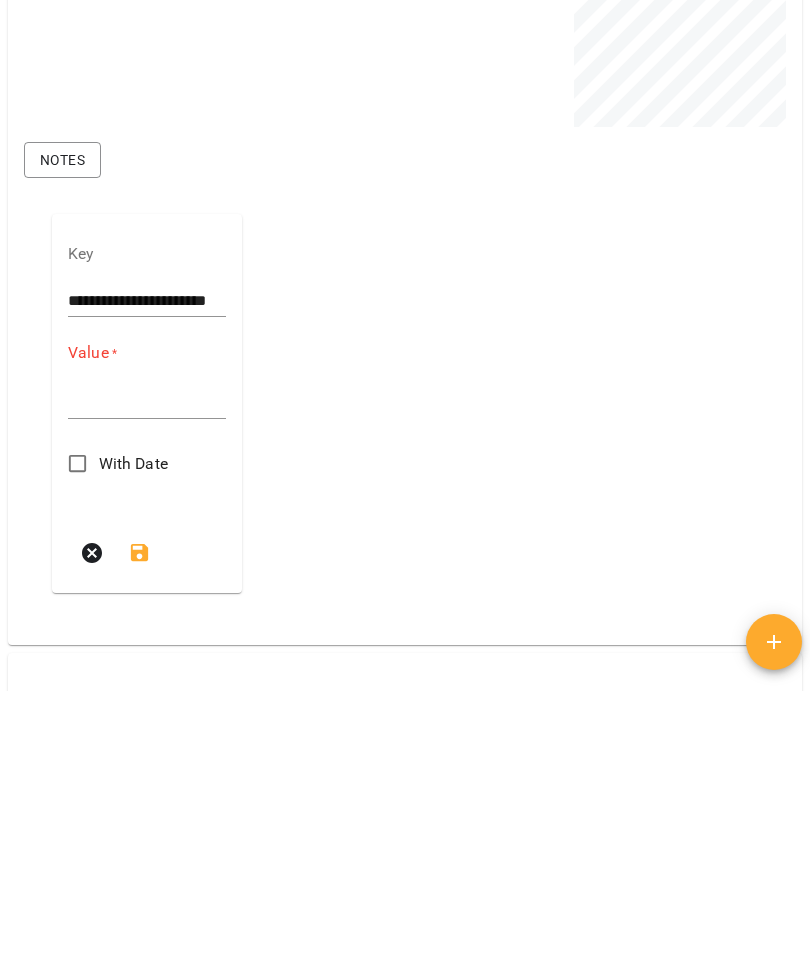 scroll, scrollTop: 258, scrollLeft: 0, axis: vertical 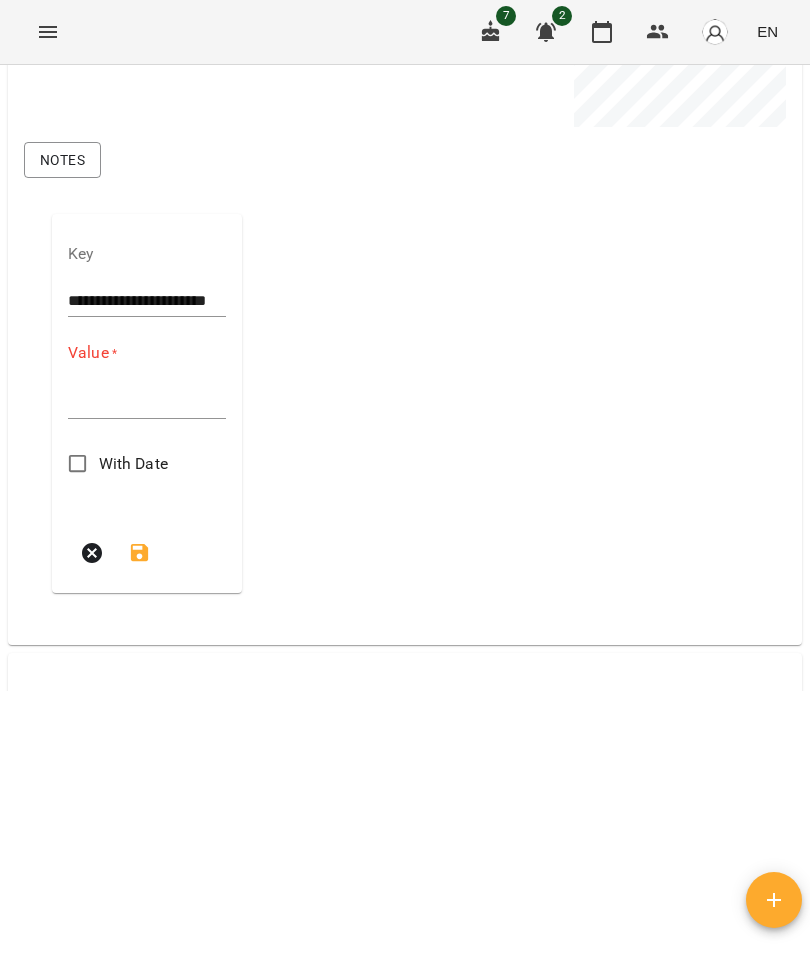 click on "**********" at bounding box center [147, 302] 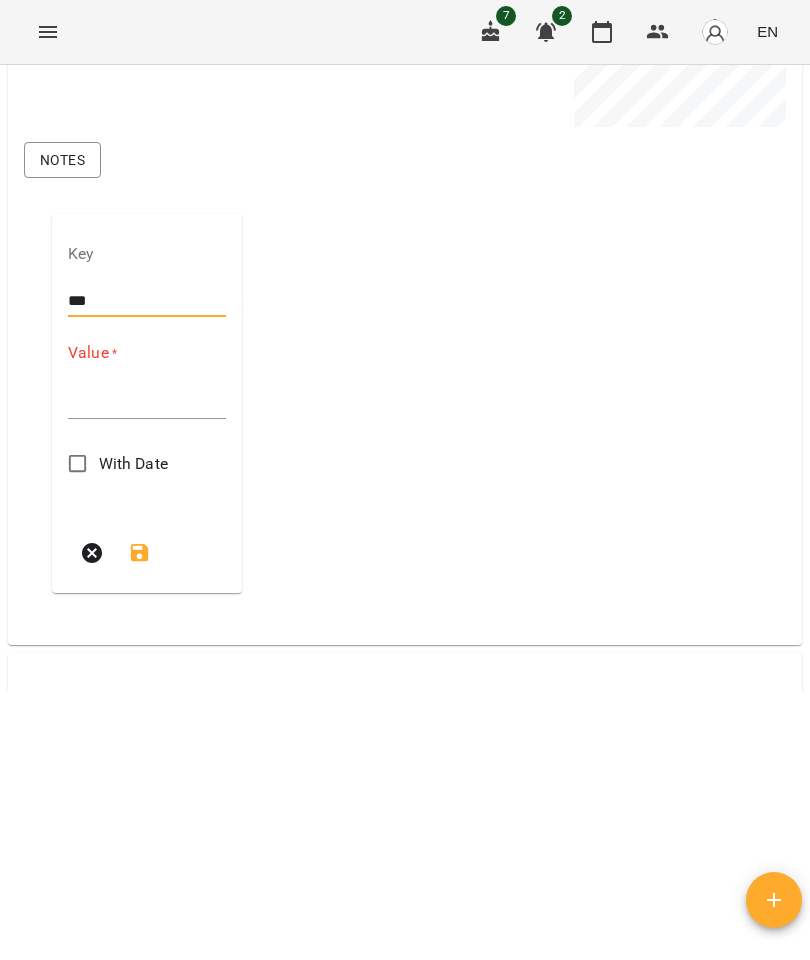 type on "*" 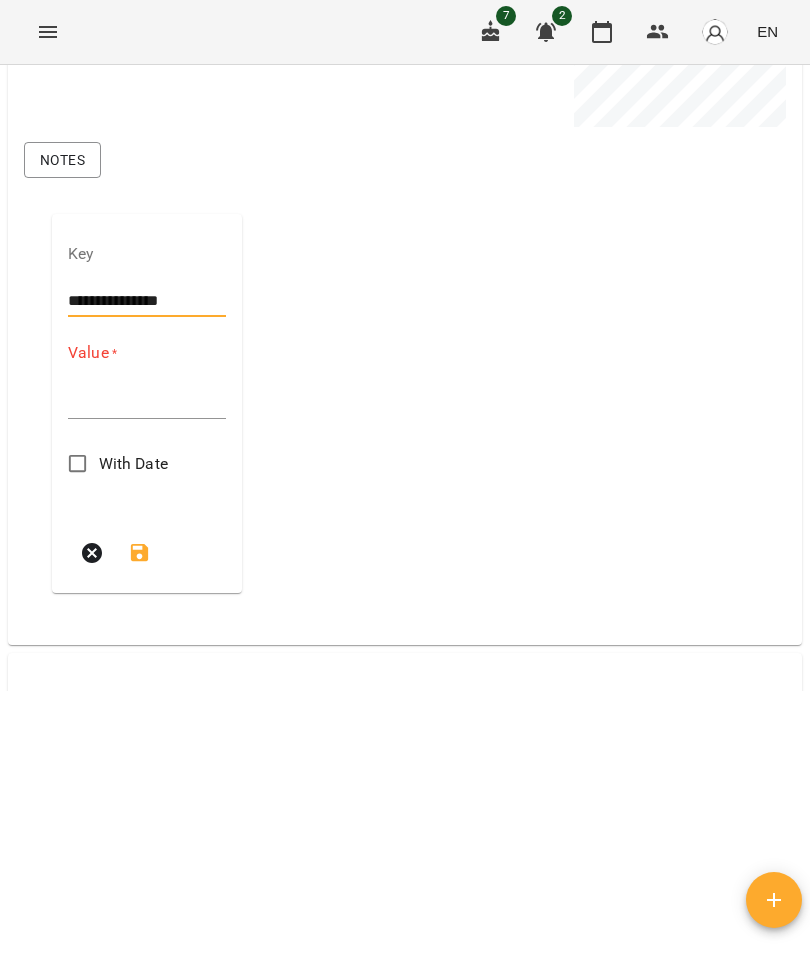 type on "**********" 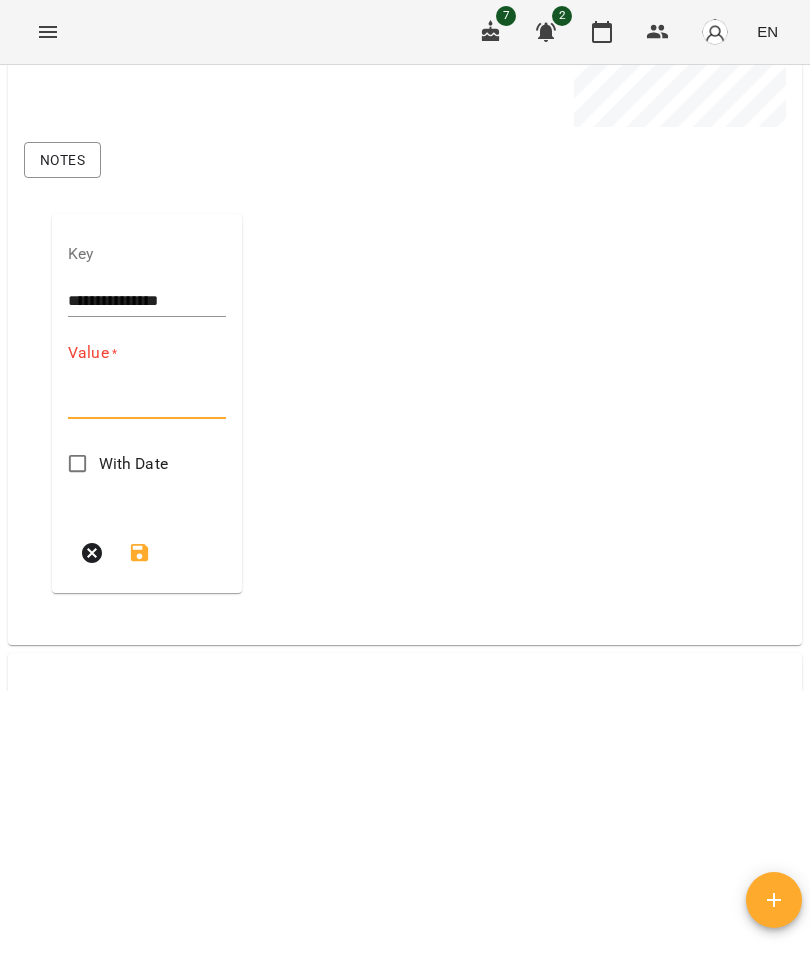 click at bounding box center [147, 403] 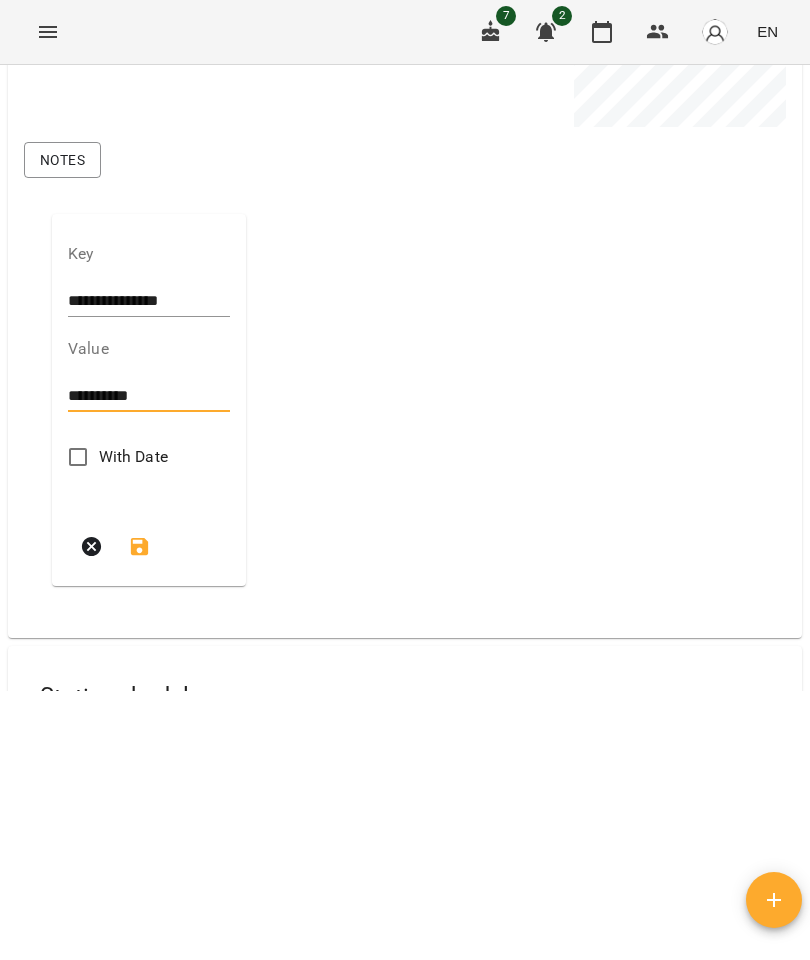 type on "**********" 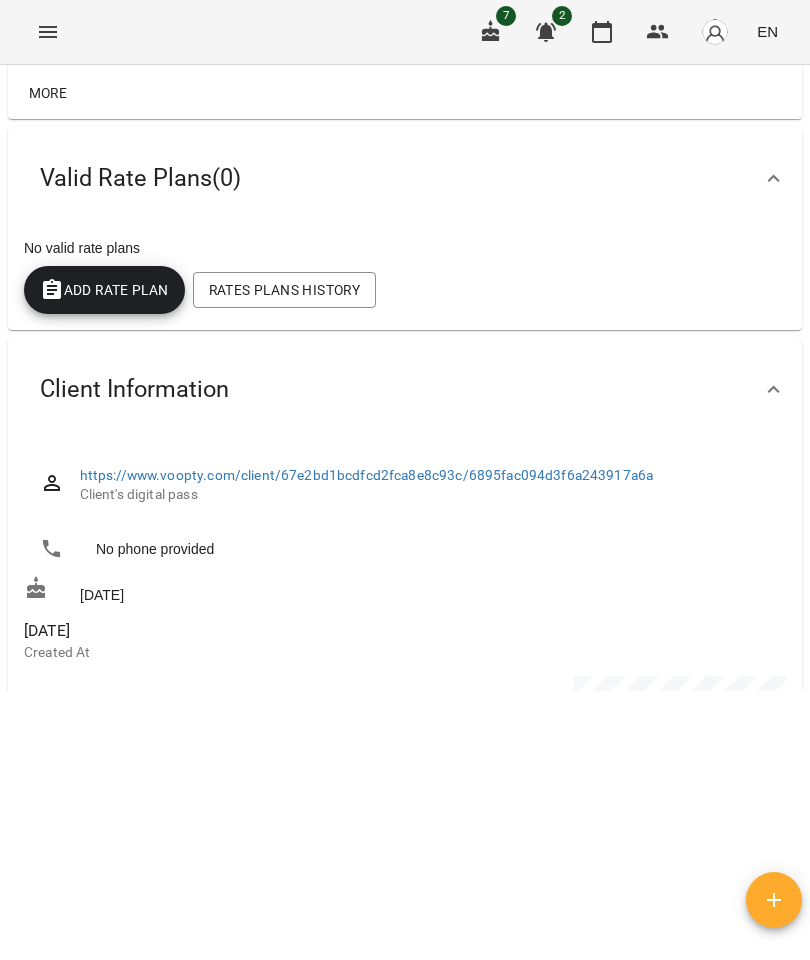 scroll, scrollTop: 0, scrollLeft: 0, axis: both 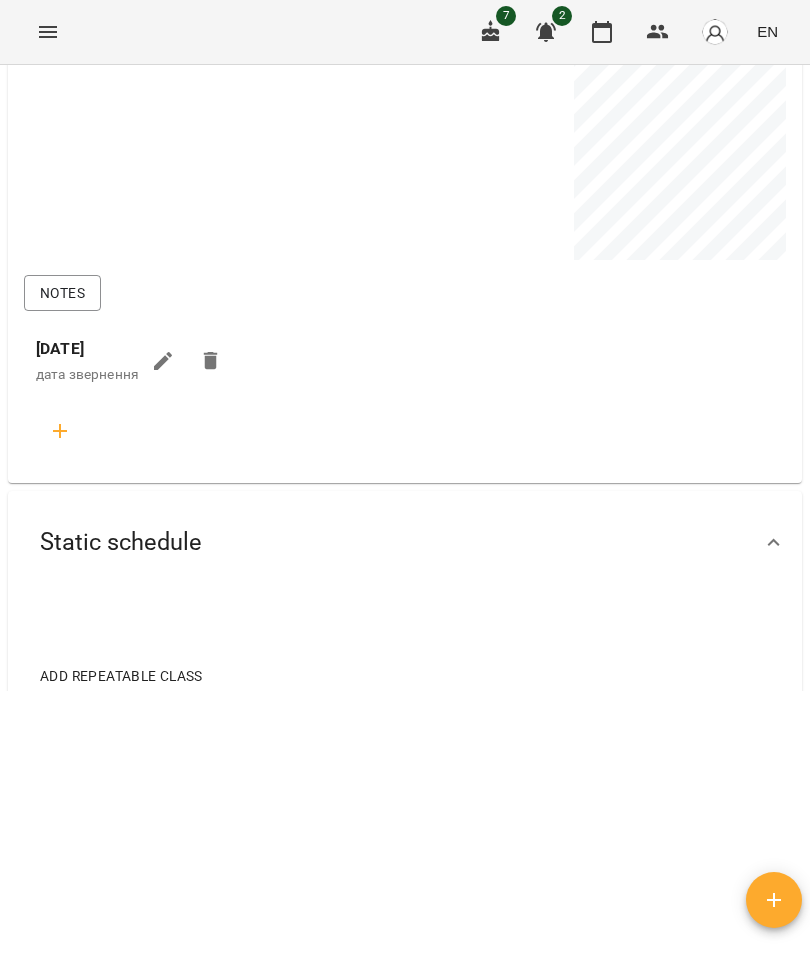 click on "Static schedule" at bounding box center [405, 542] 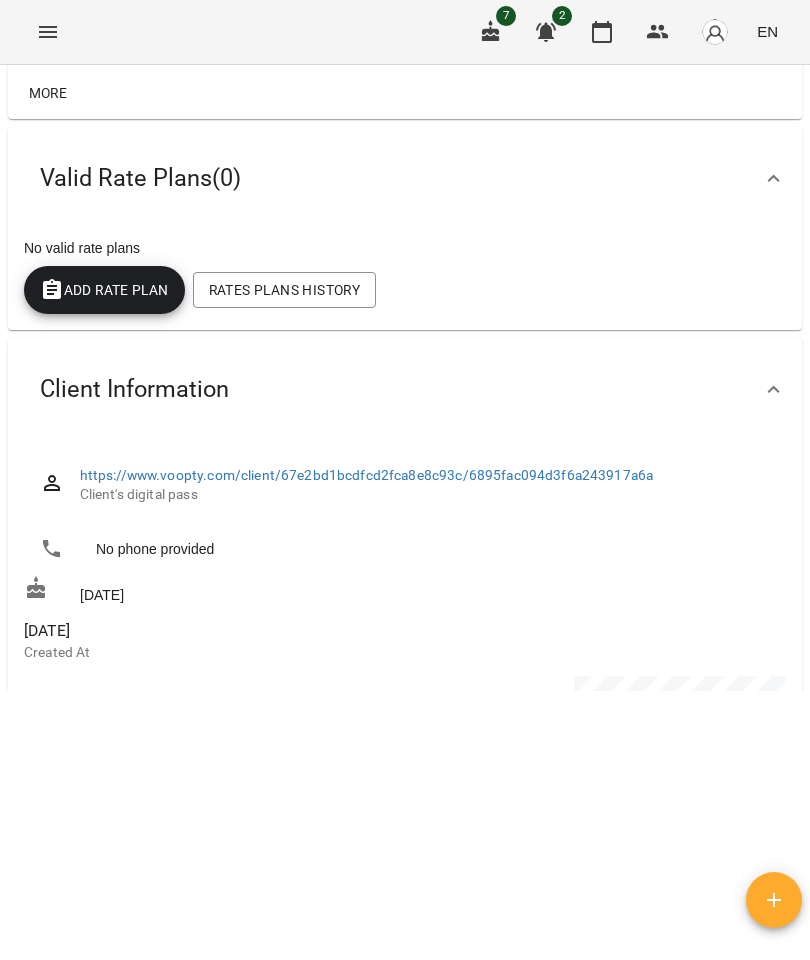 scroll, scrollTop: 0, scrollLeft: 0, axis: both 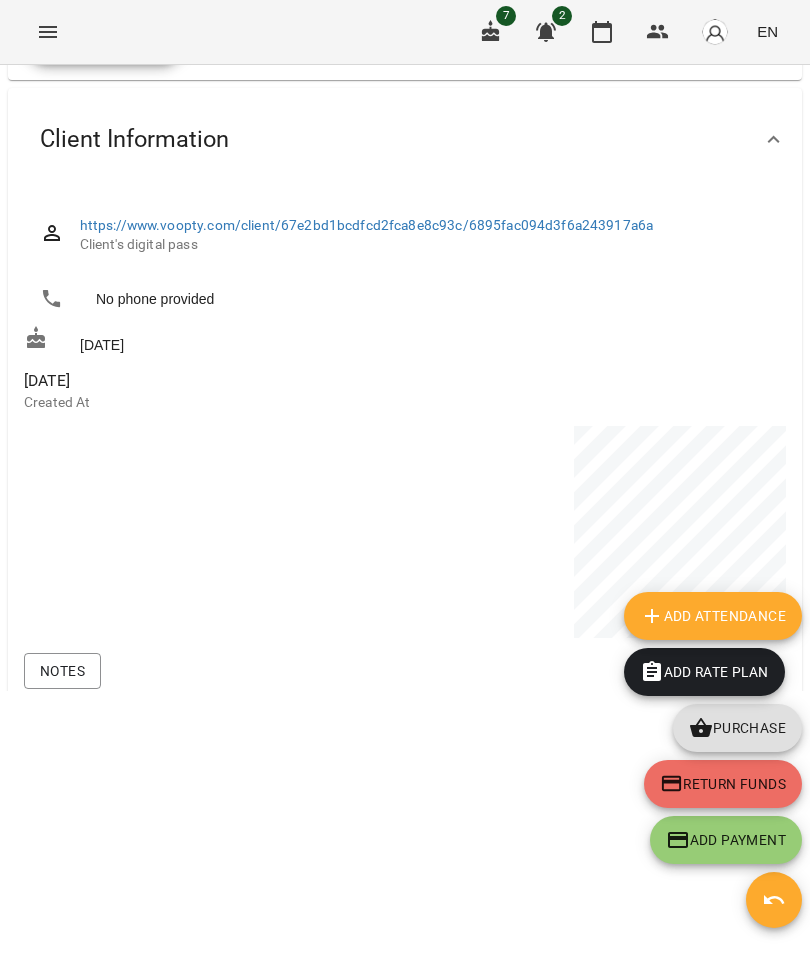 click on "Add Attendance" at bounding box center (713, 616) 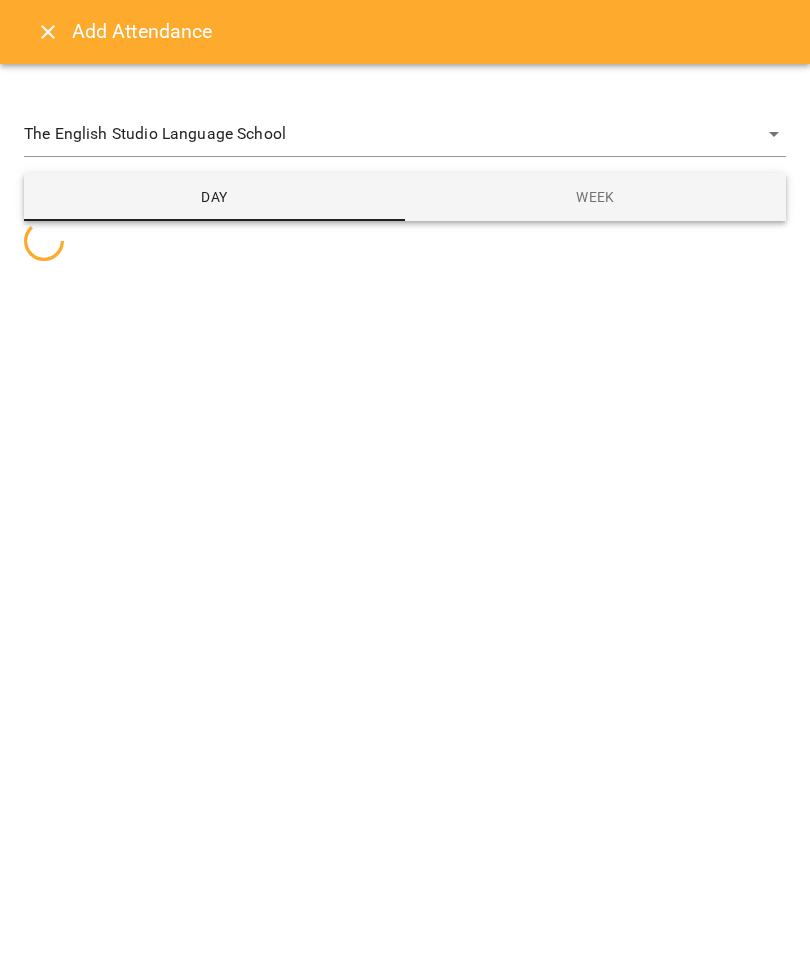 select 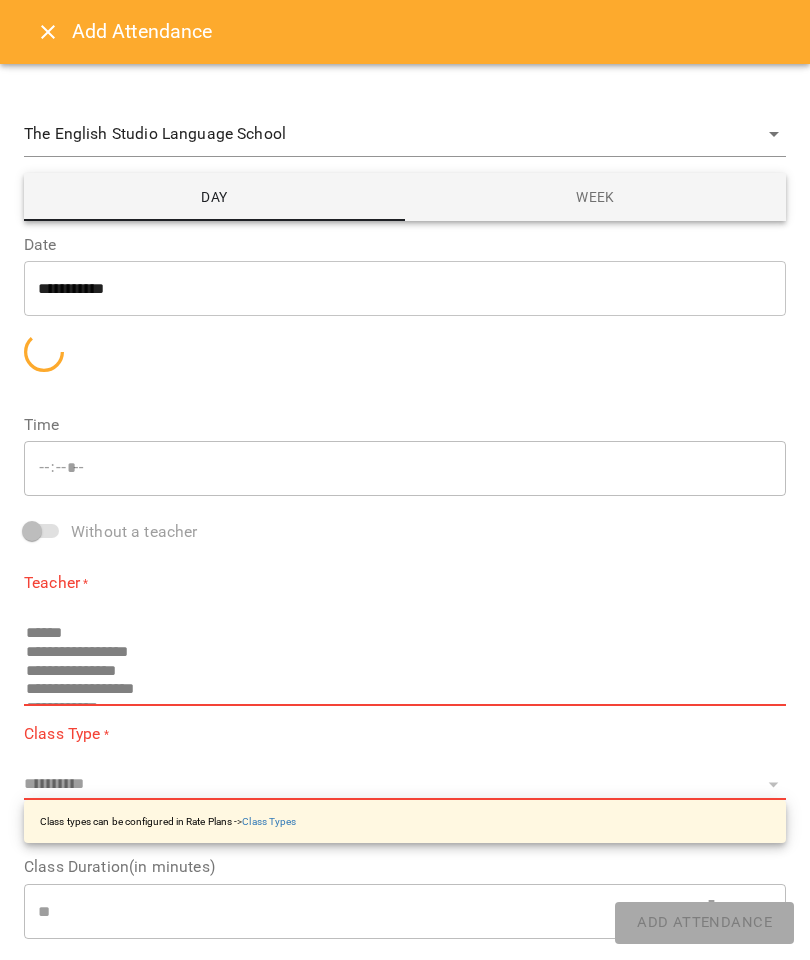 type on "*****" 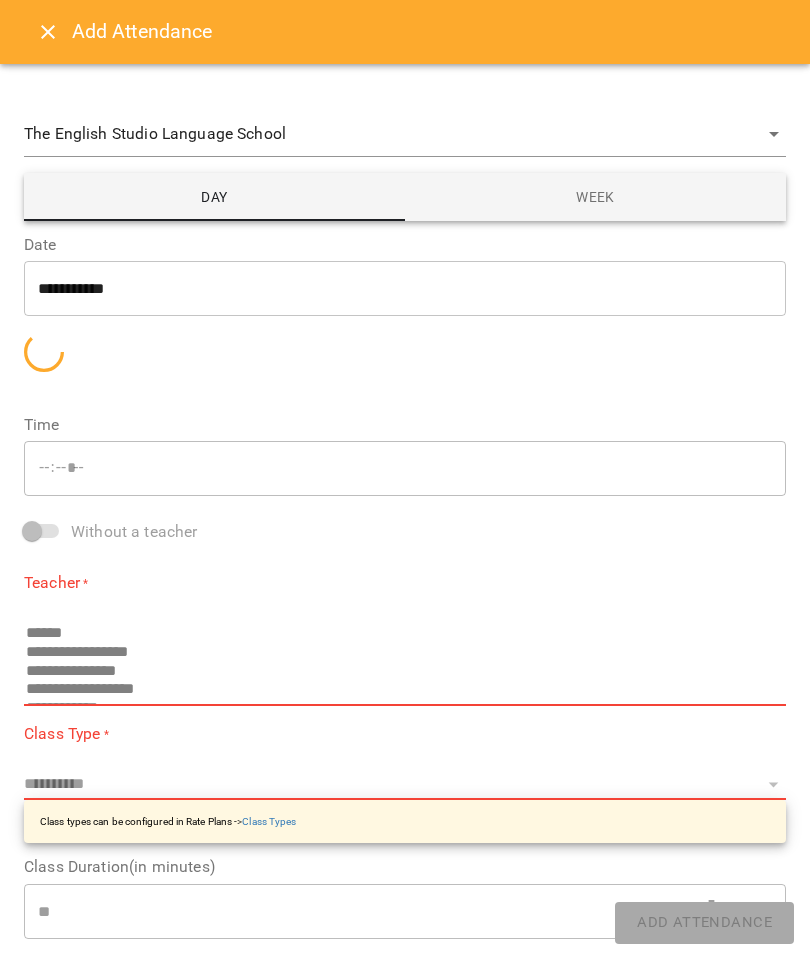 type on "**********" 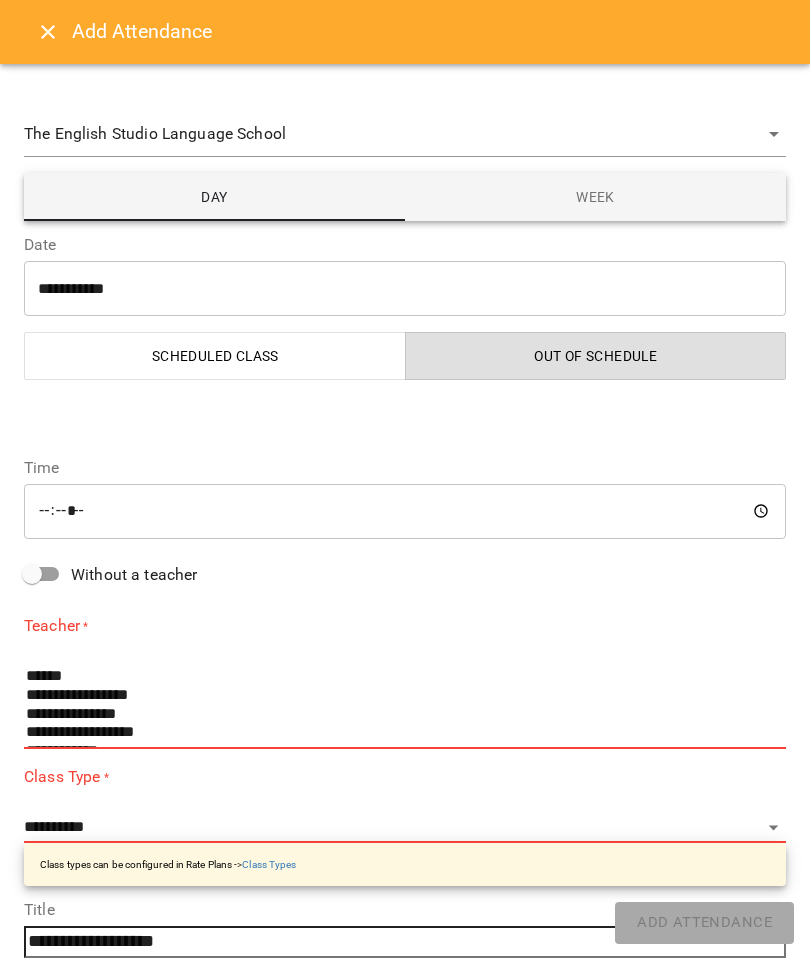 scroll, scrollTop: 295, scrollLeft: 0, axis: vertical 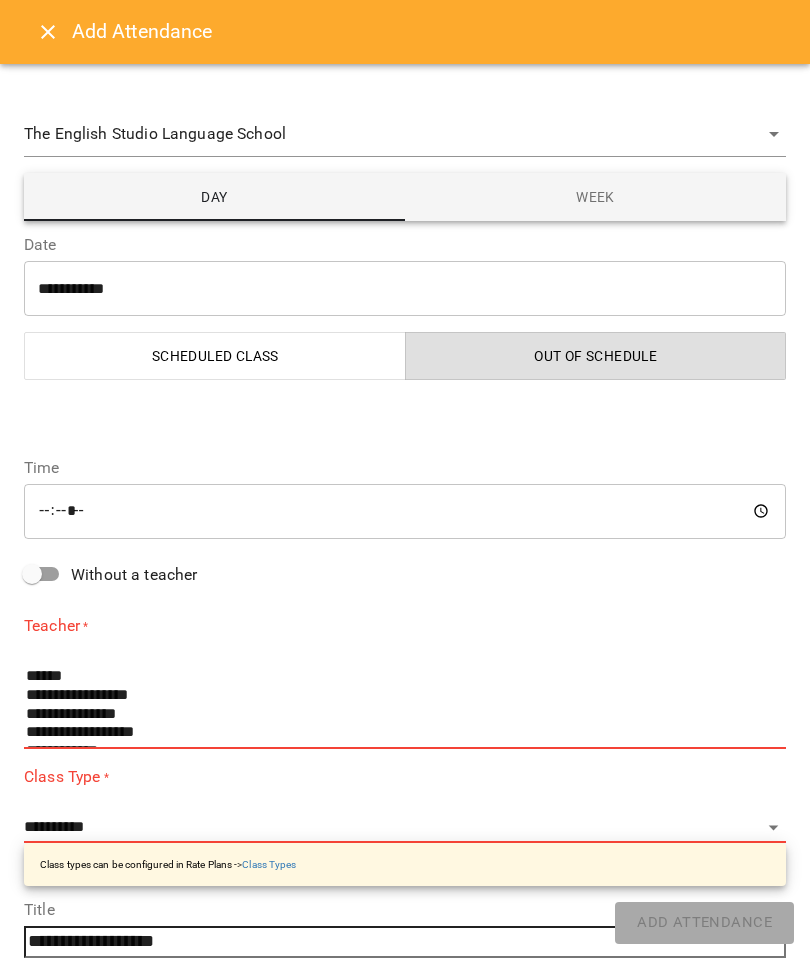 click at bounding box center (48, 32) 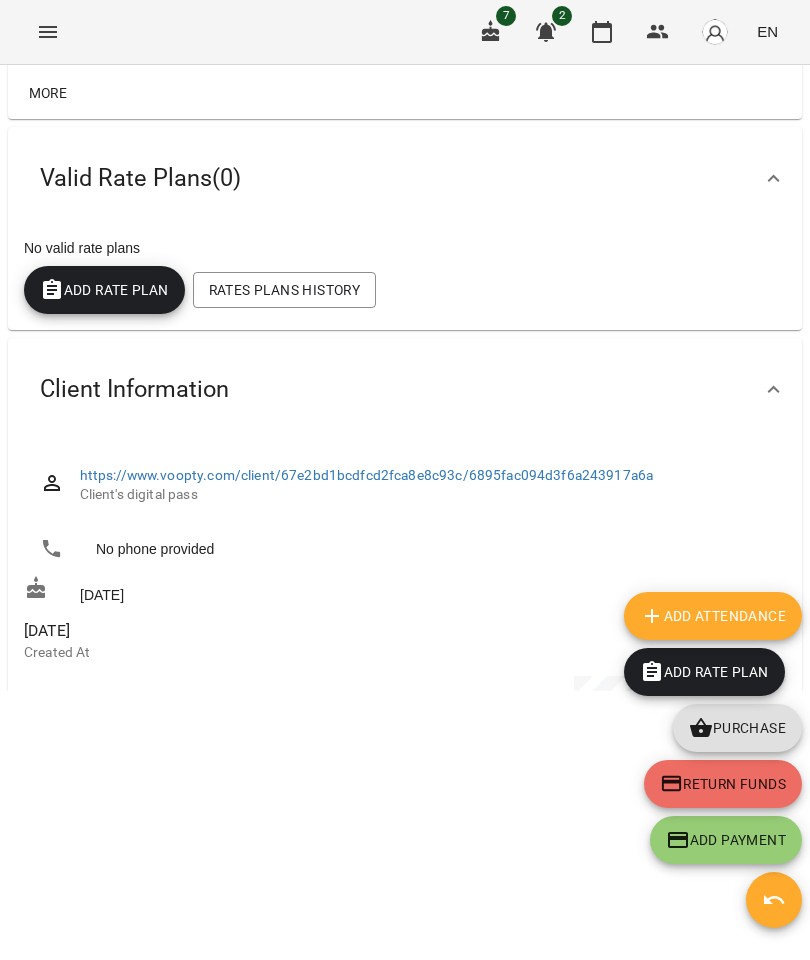 click 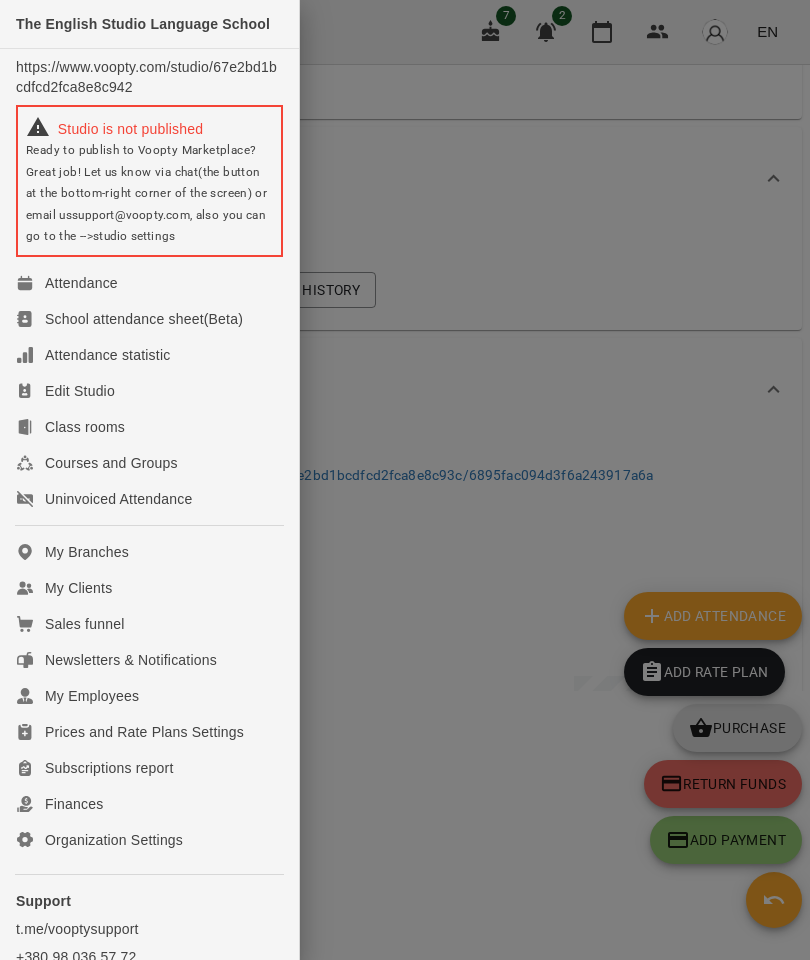 scroll, scrollTop: 0, scrollLeft: 0, axis: both 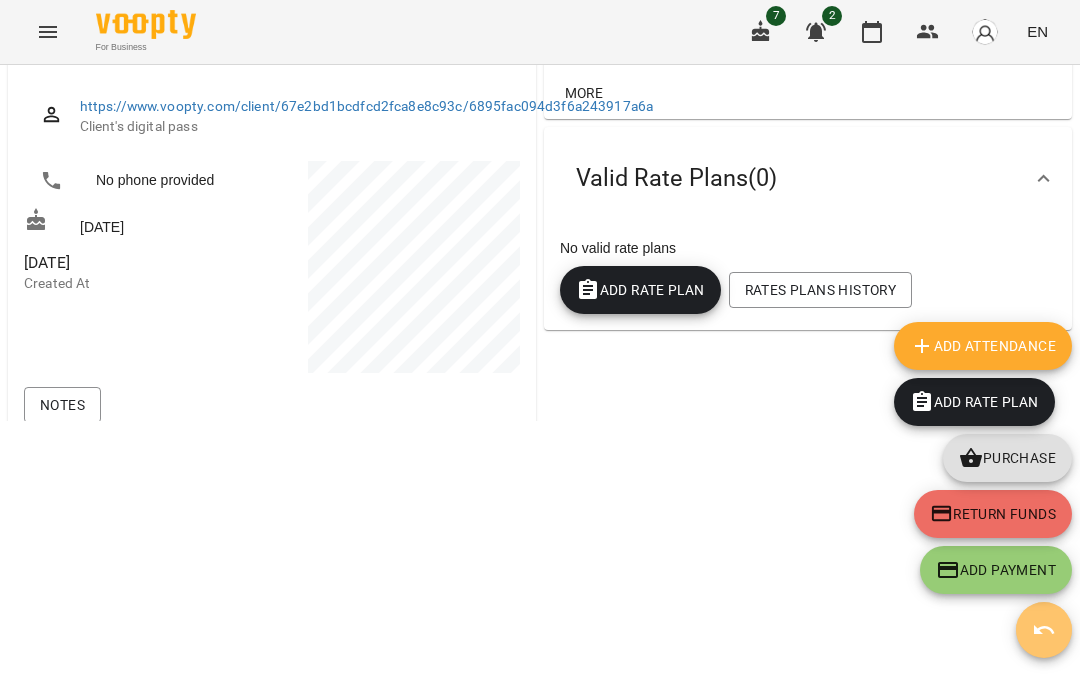 click 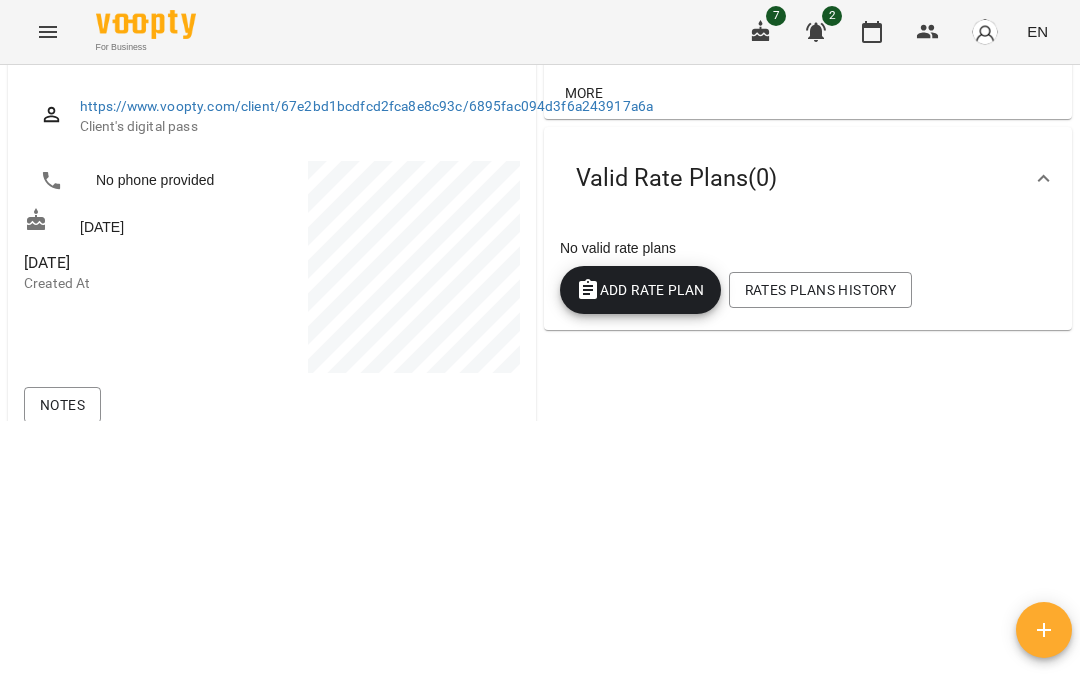 click on "**********" at bounding box center (540, 119) 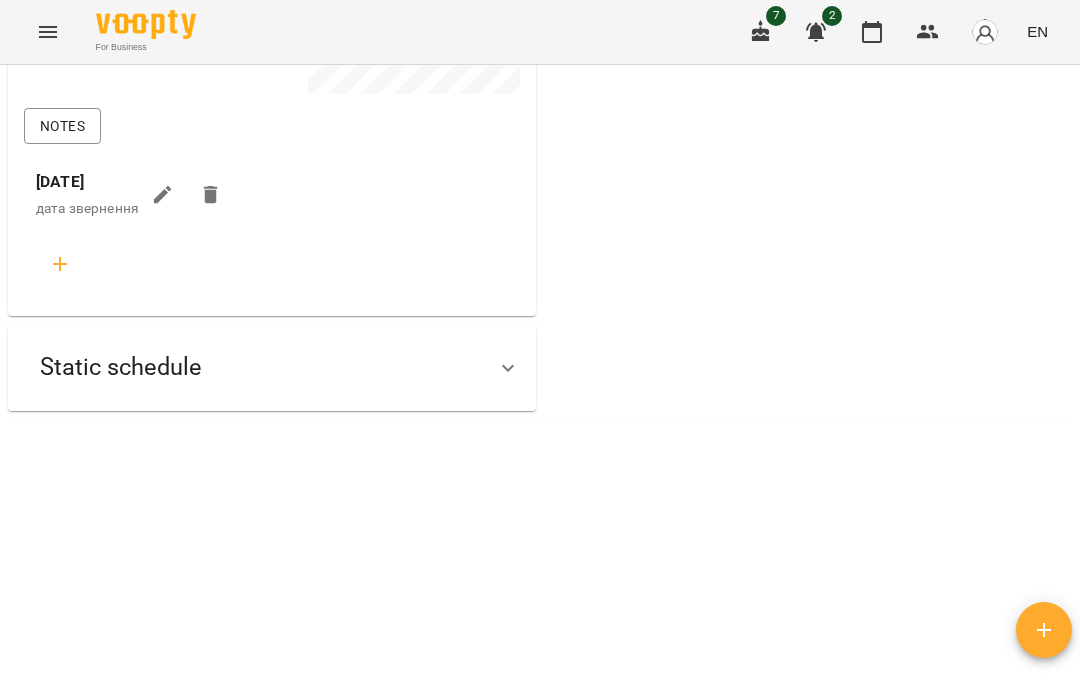 click on "**********" at bounding box center [540, 119] 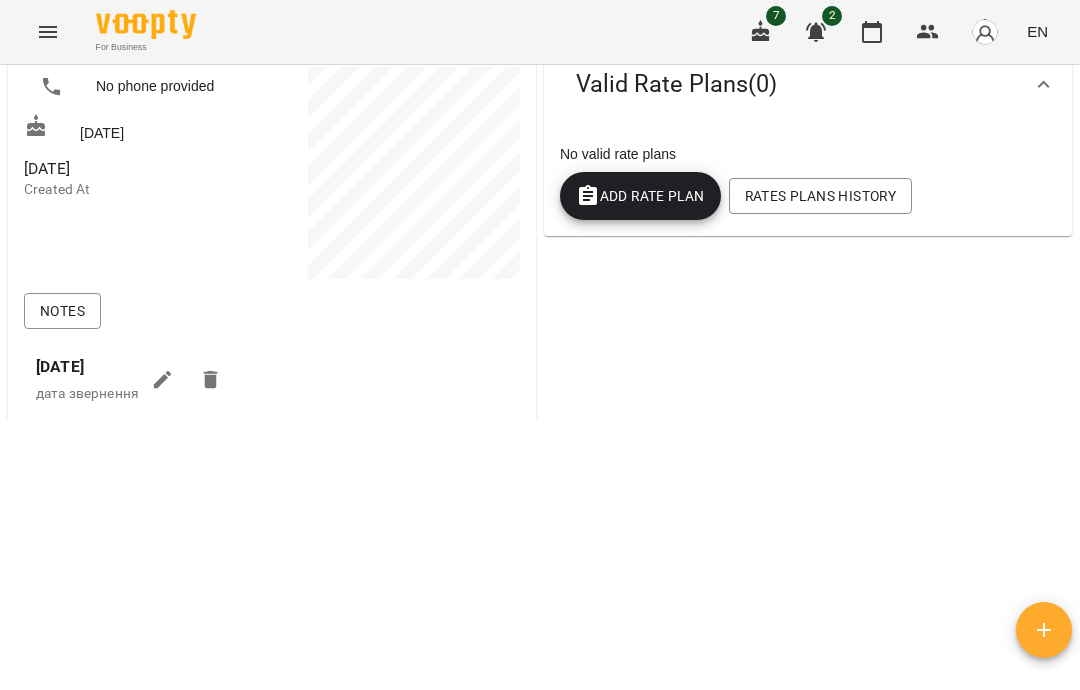click on "**********" at bounding box center (540, 119) 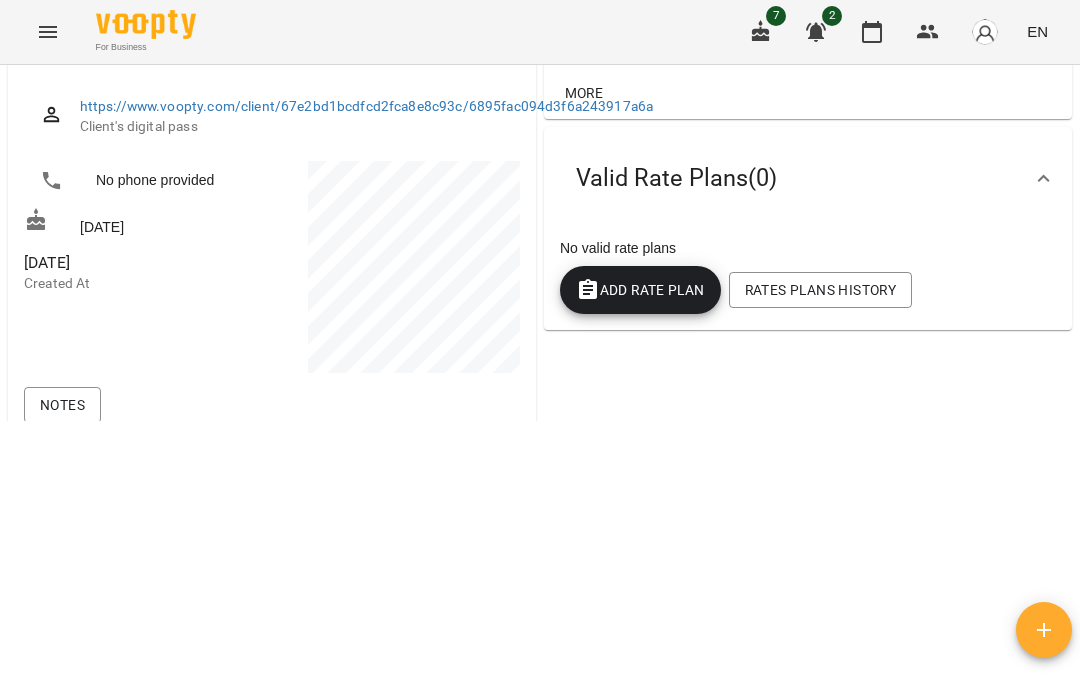 click on "**********" at bounding box center [540, 119] 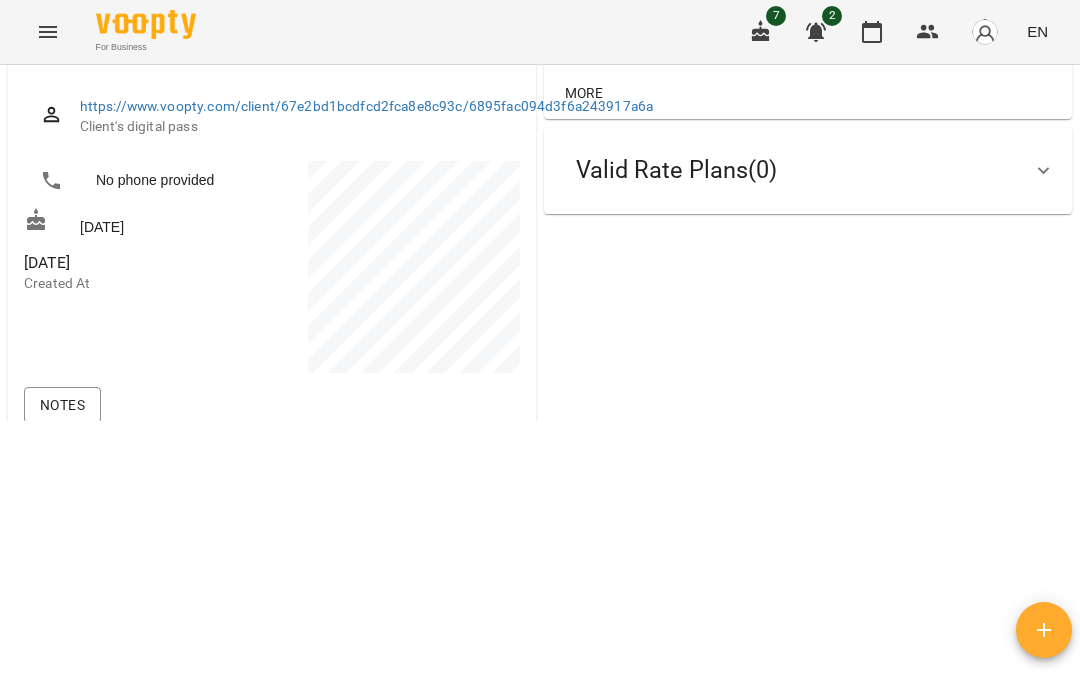 click on "Valid Rate Plans ( 0 )" at bounding box center (790, 170) 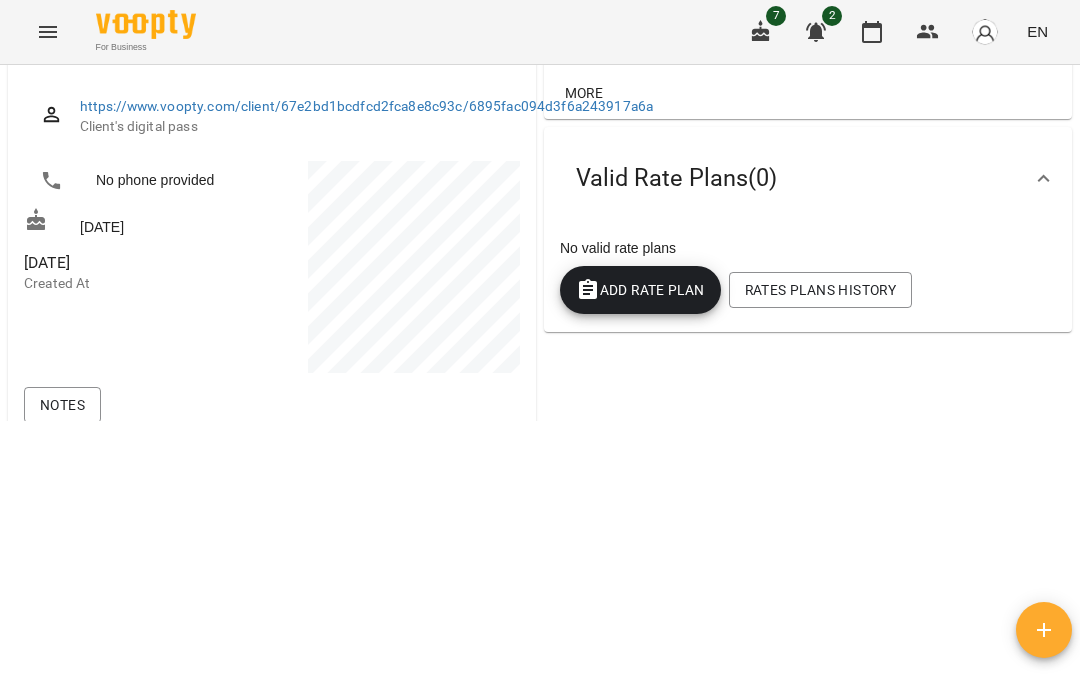 click at bounding box center [398, 270] 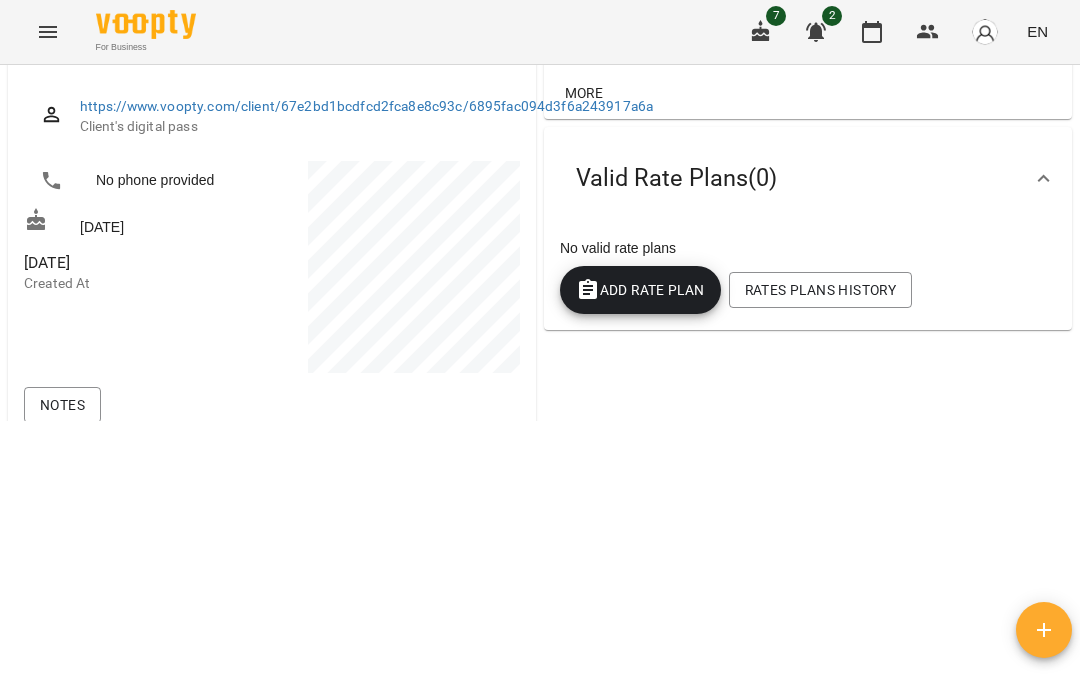 scroll, scrollTop: 0, scrollLeft: 0, axis: both 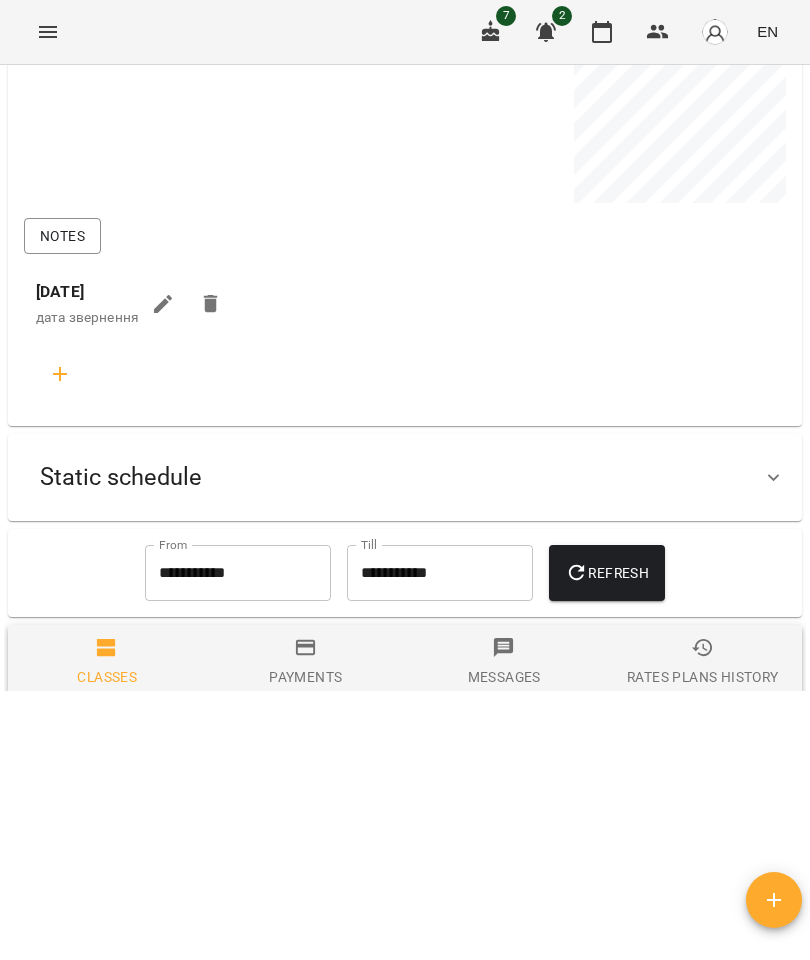 click on "**********" at bounding box center (405, 254) 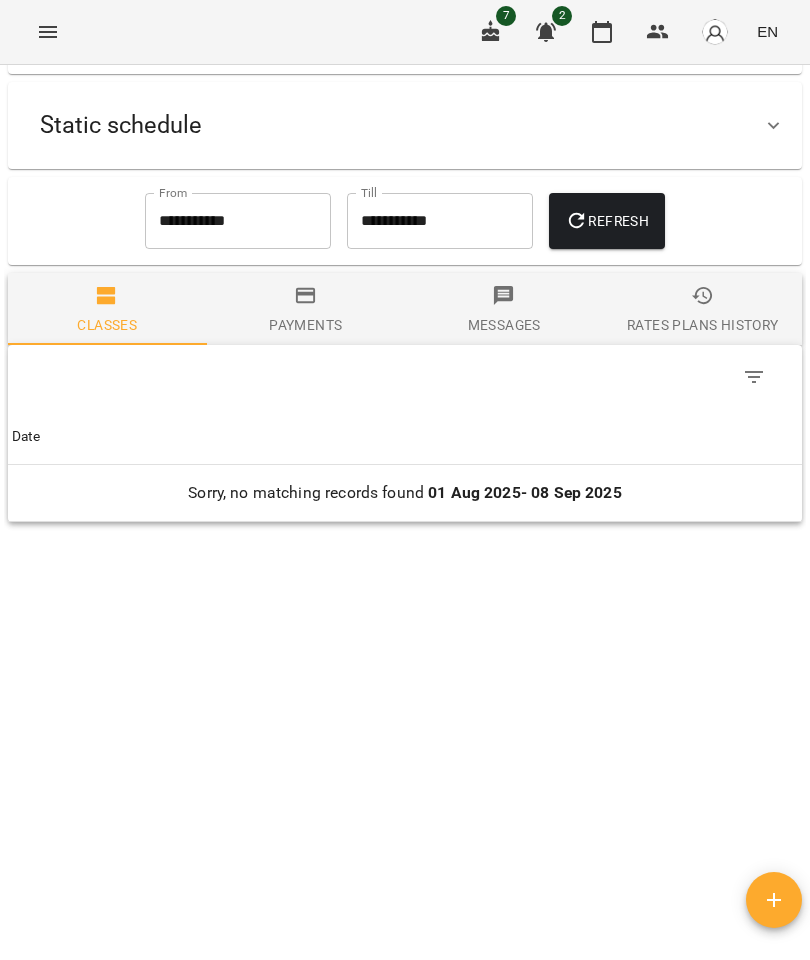 click on "**********" at bounding box center [405, 254] 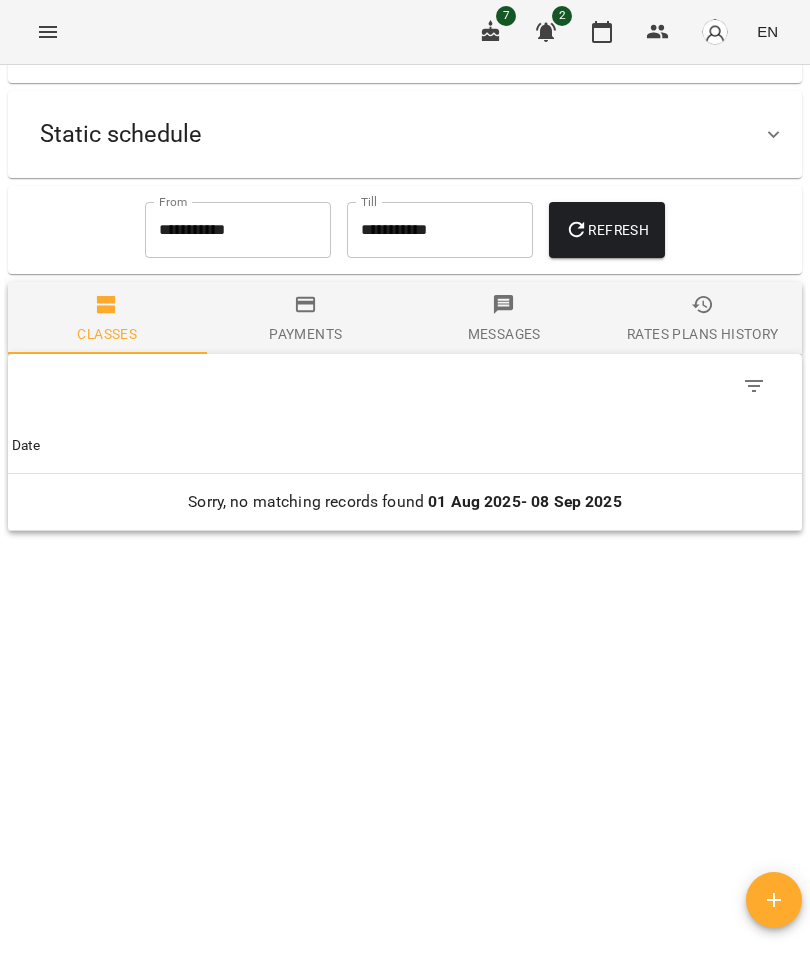 click on "**********" at bounding box center (405, 254) 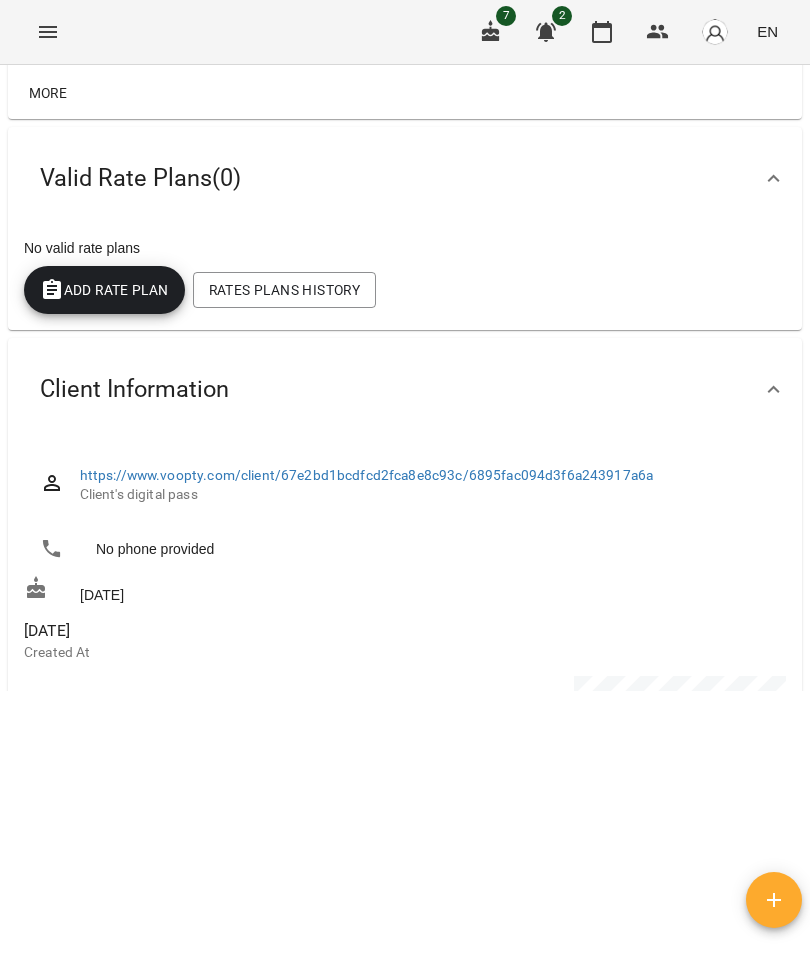 scroll, scrollTop: 0, scrollLeft: 0, axis: both 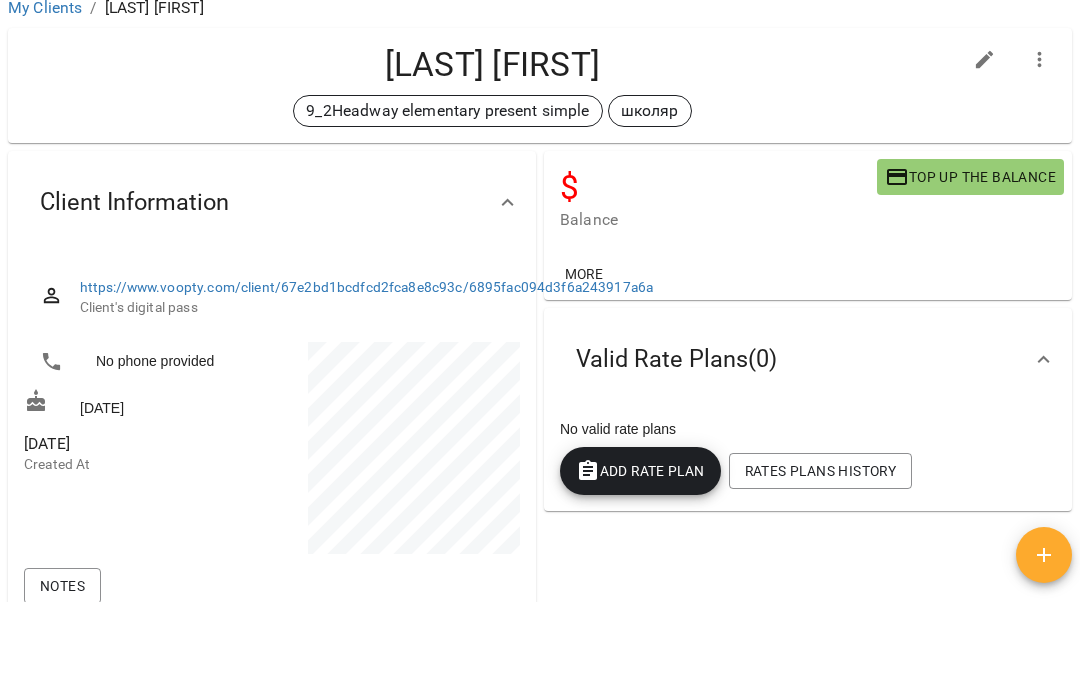 click on "My Clients" at bounding box center (45, 82) 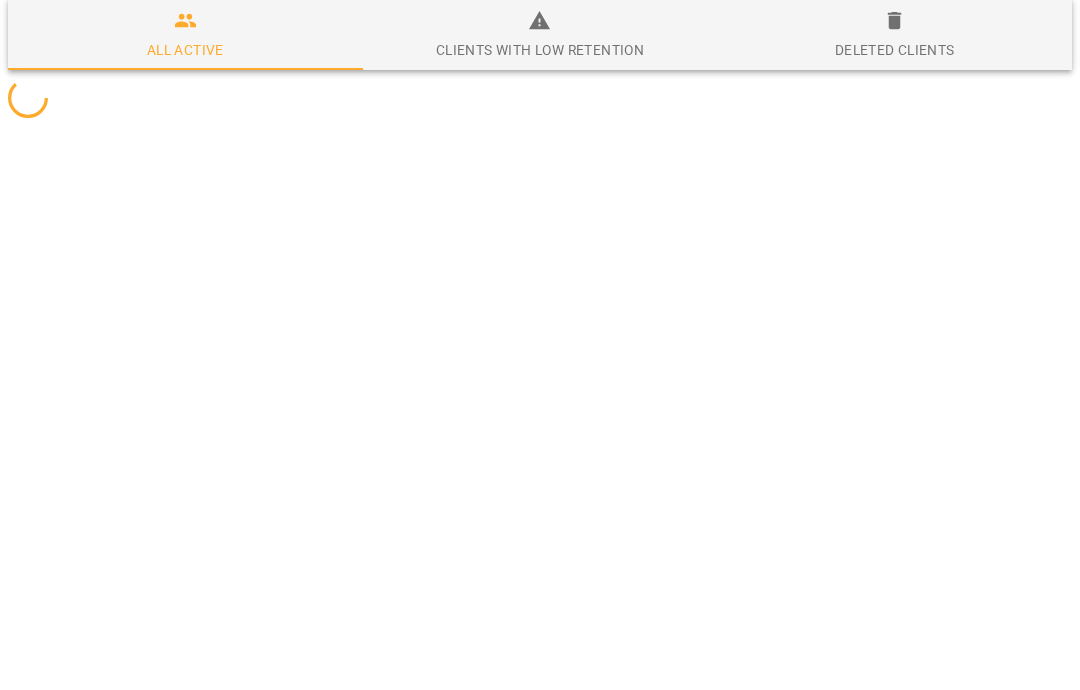 scroll, scrollTop: 0, scrollLeft: 0, axis: both 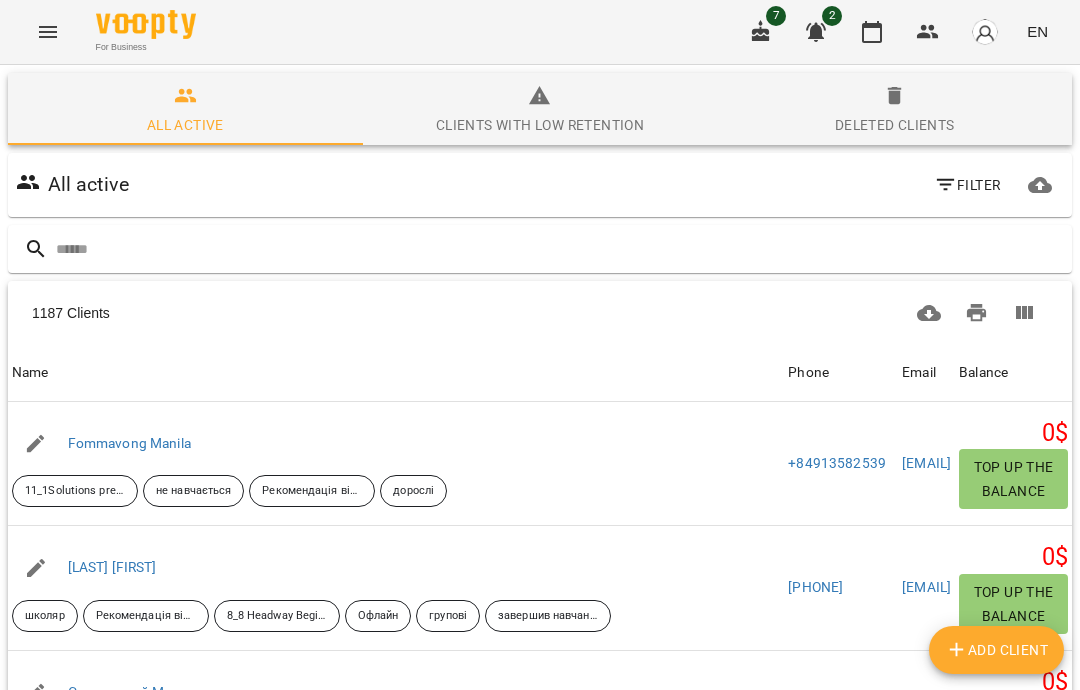 click at bounding box center [560, 249] 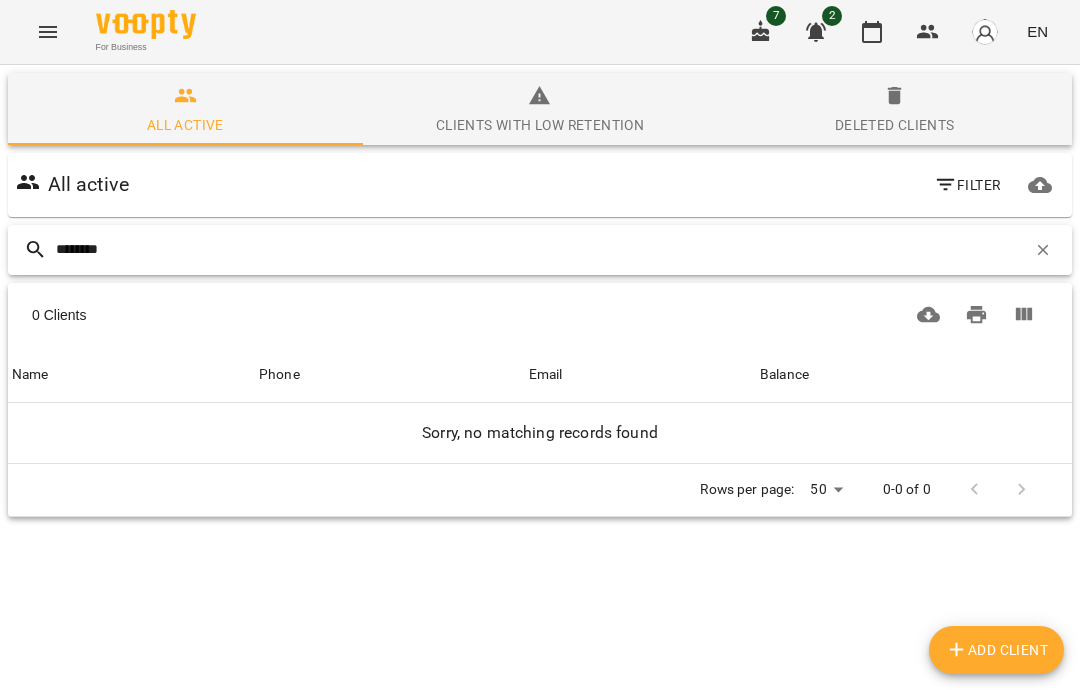 click on "********" at bounding box center (541, 249) 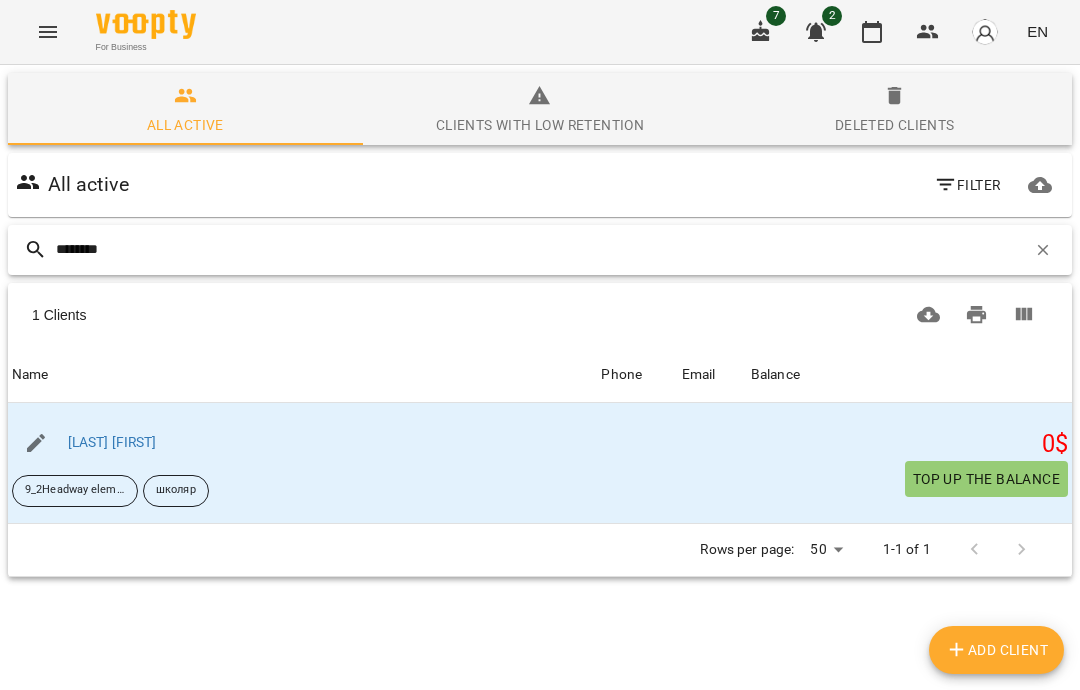 type on "********" 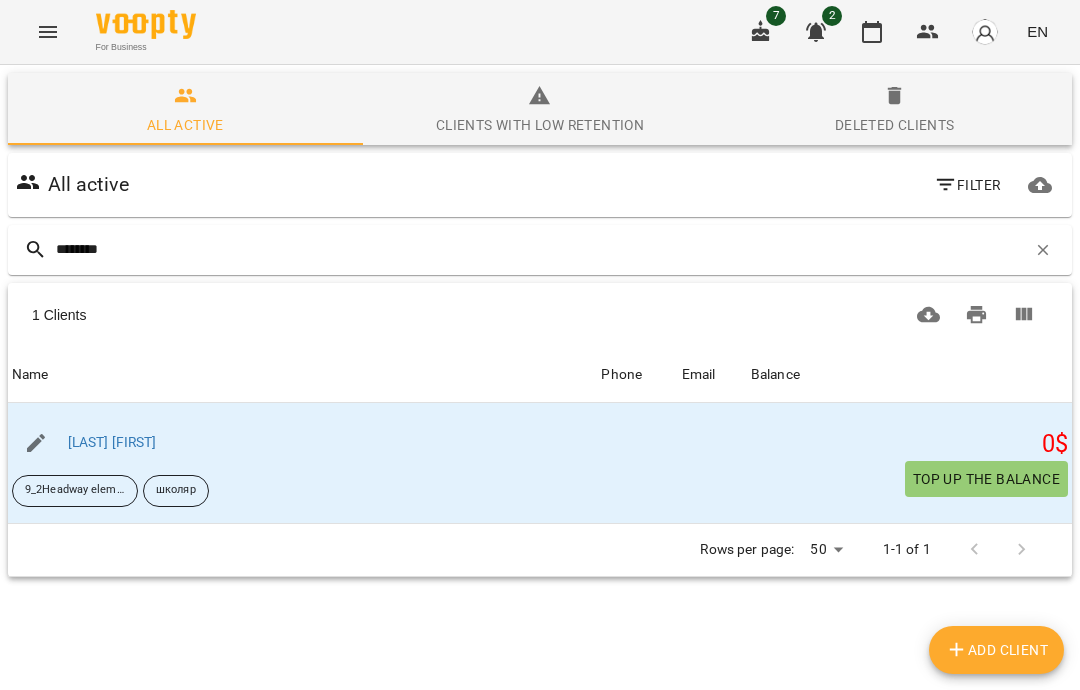 click on "Add Client" at bounding box center [997, 650] 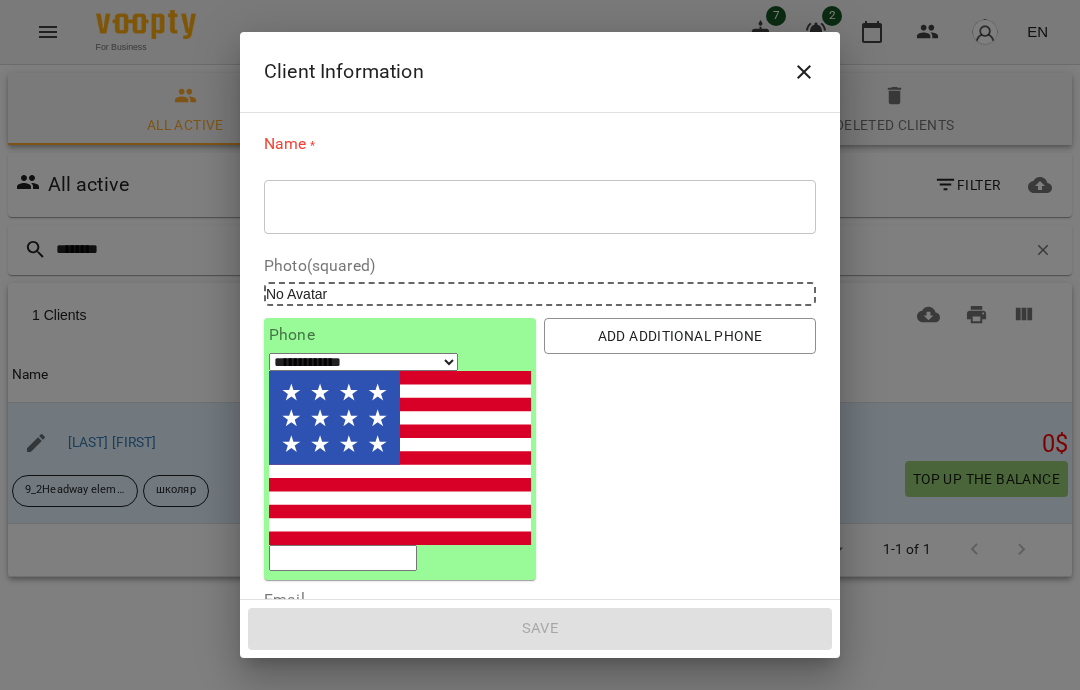 click at bounding box center [540, 207] 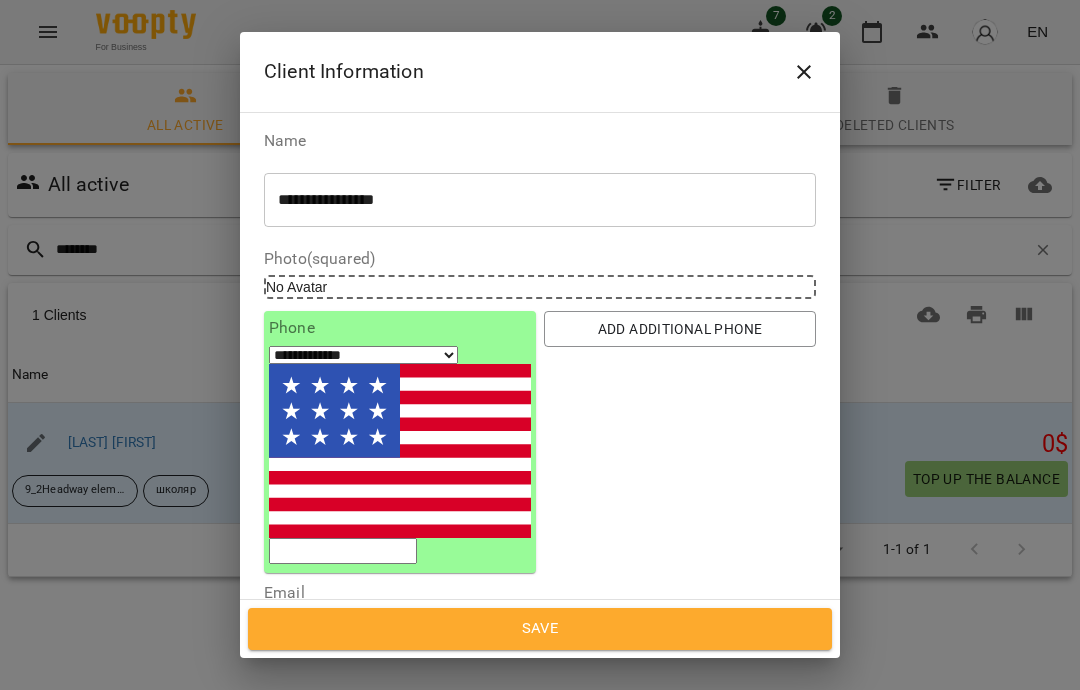 type on "**********" 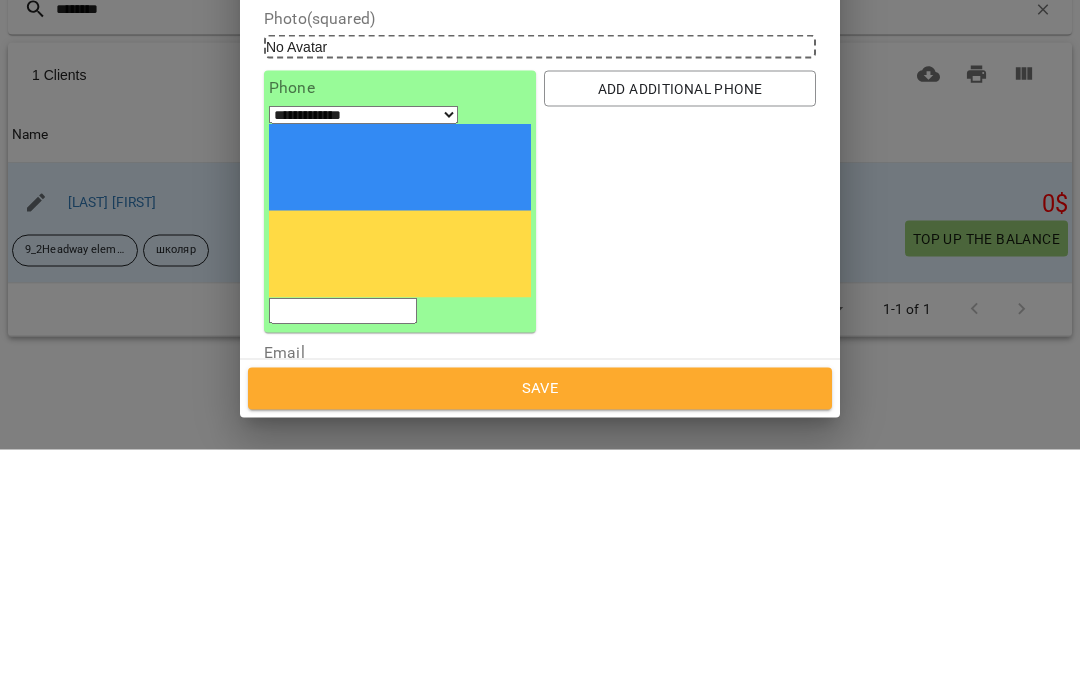 click at bounding box center (343, 551) 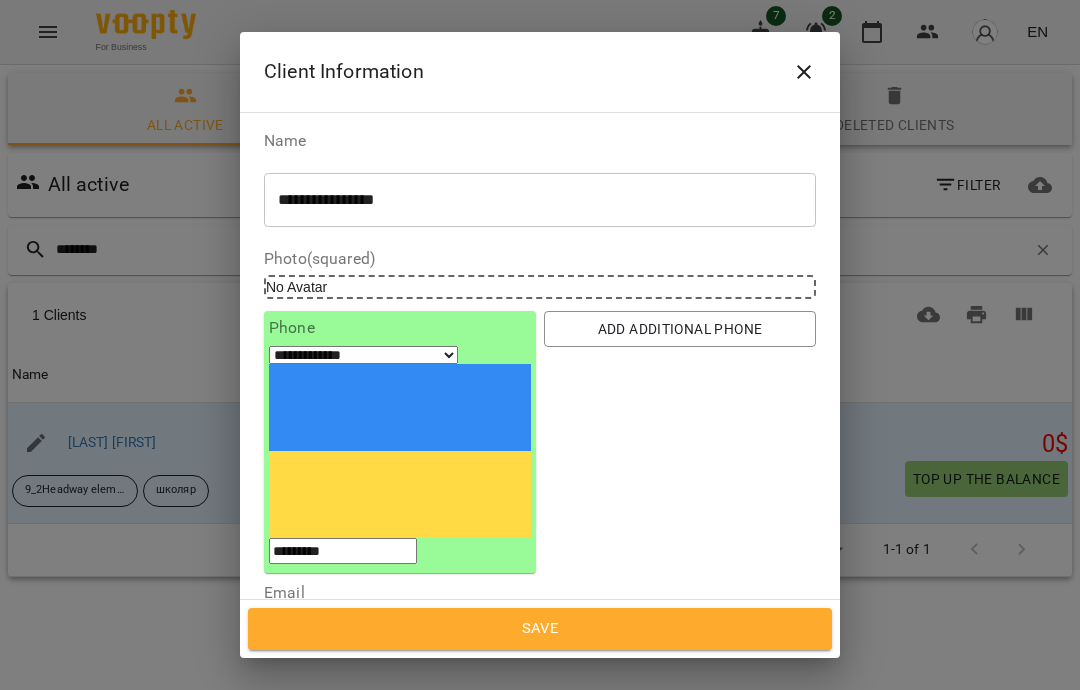 type on "*********" 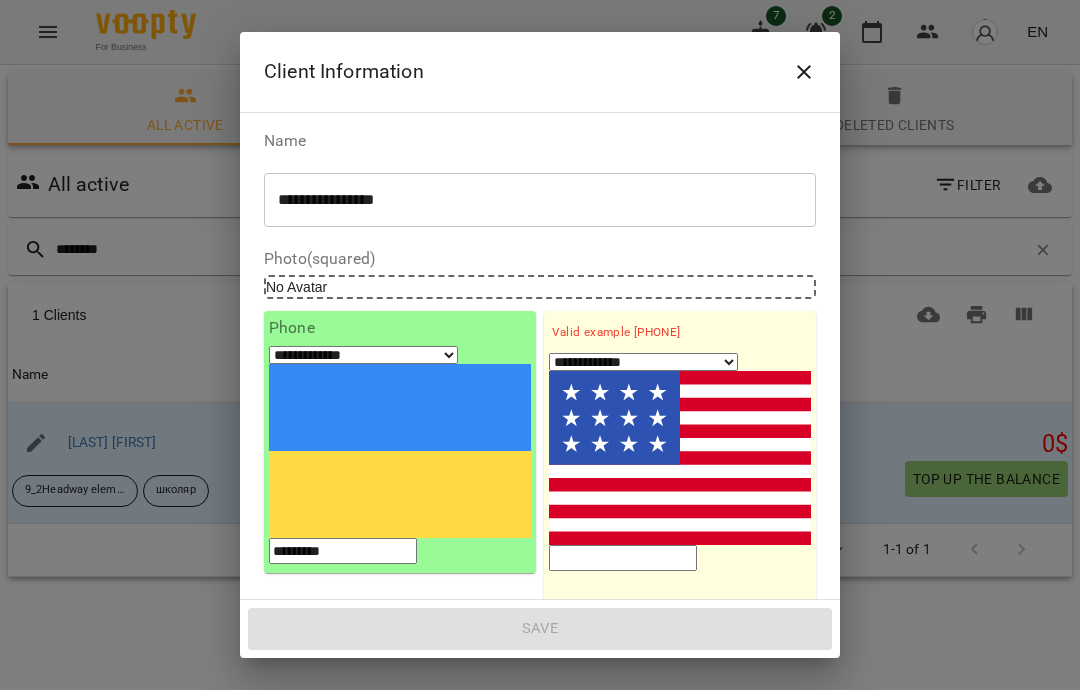 click on "Delete" at bounding box center (680, 681) 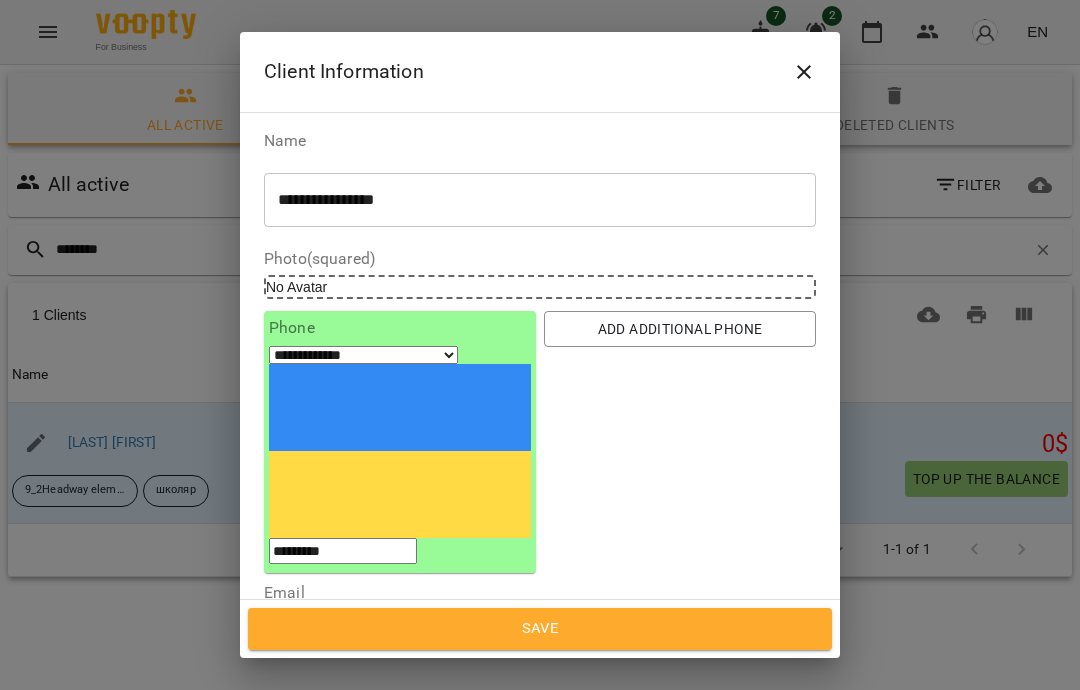click on "Add additional phone" at bounding box center [680, 329] 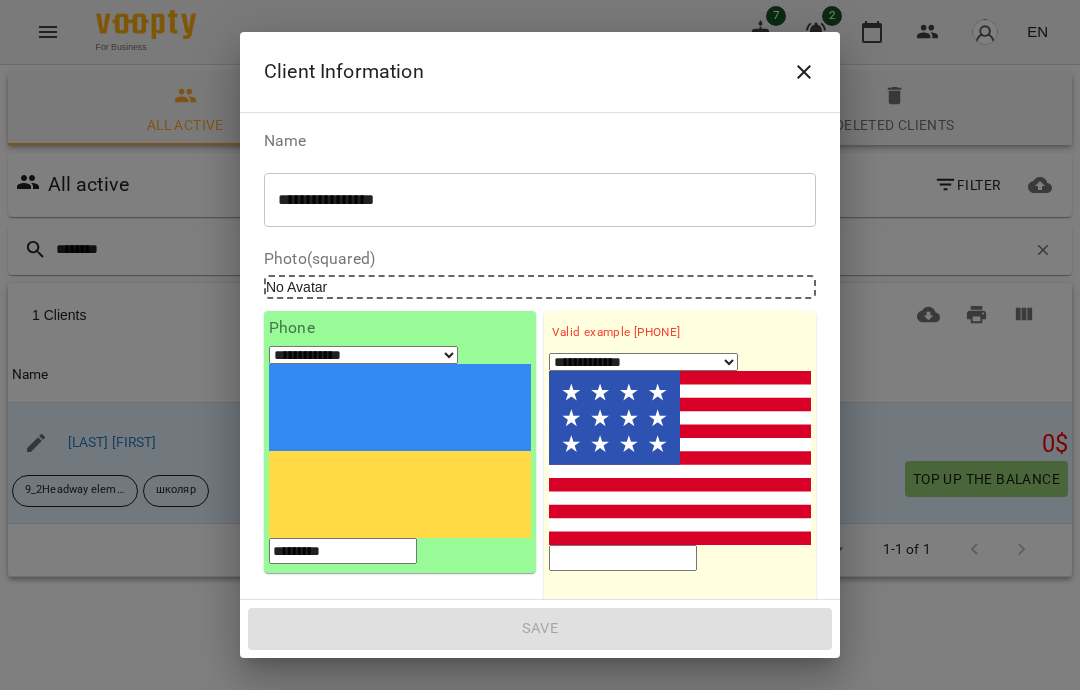 click on "1. Name" at bounding box center [680, 635] 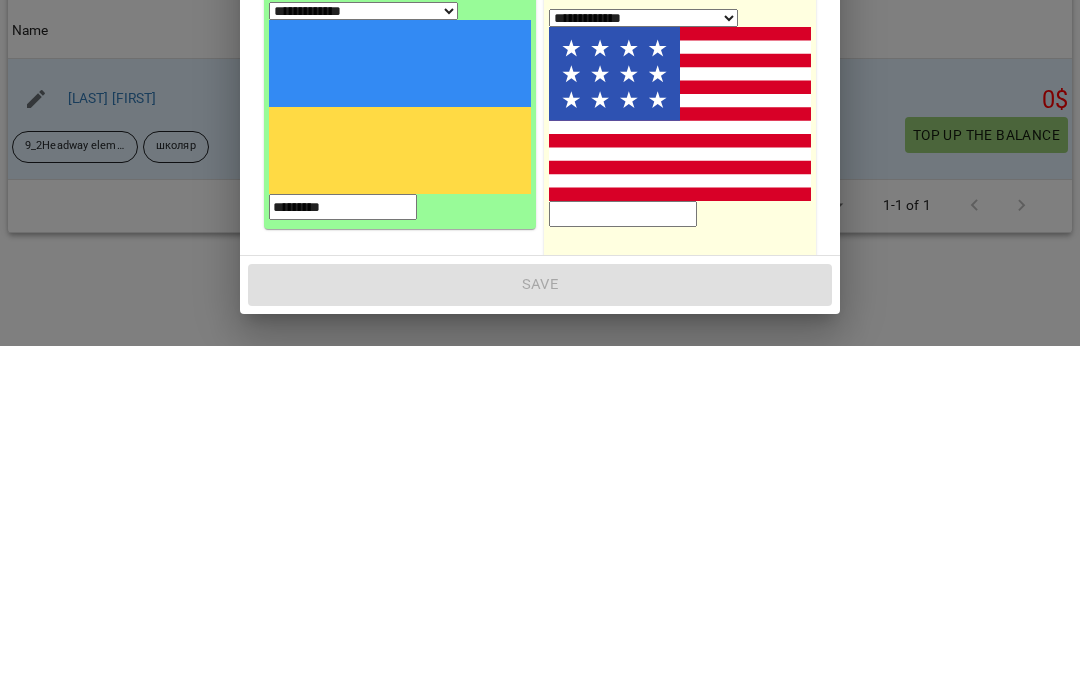 type on "****" 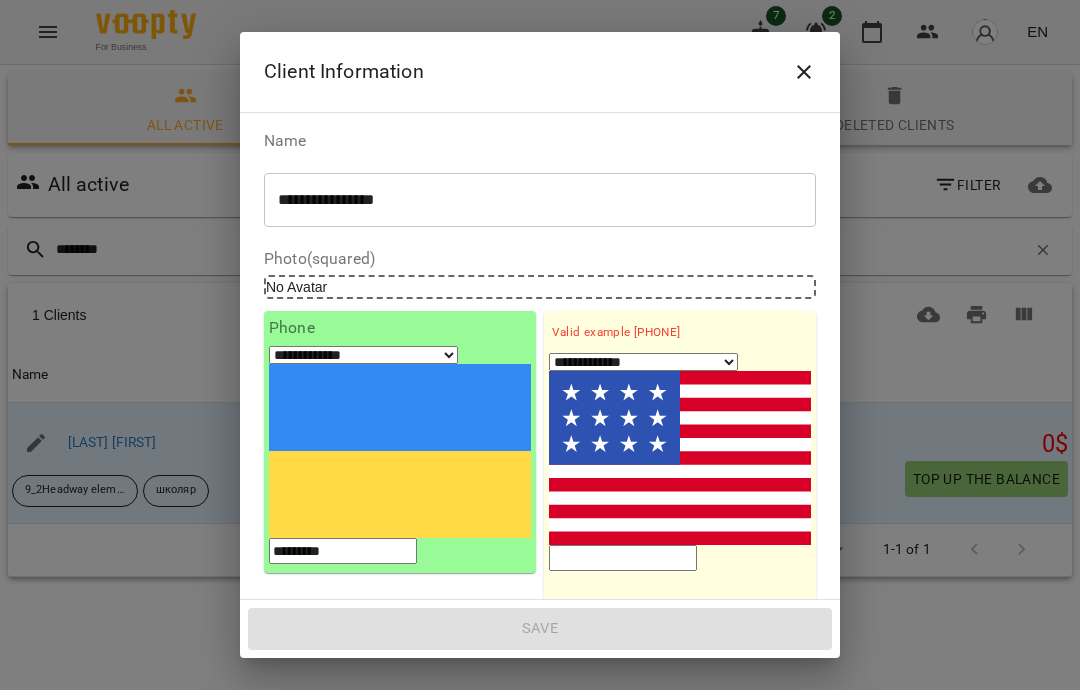select on "**" 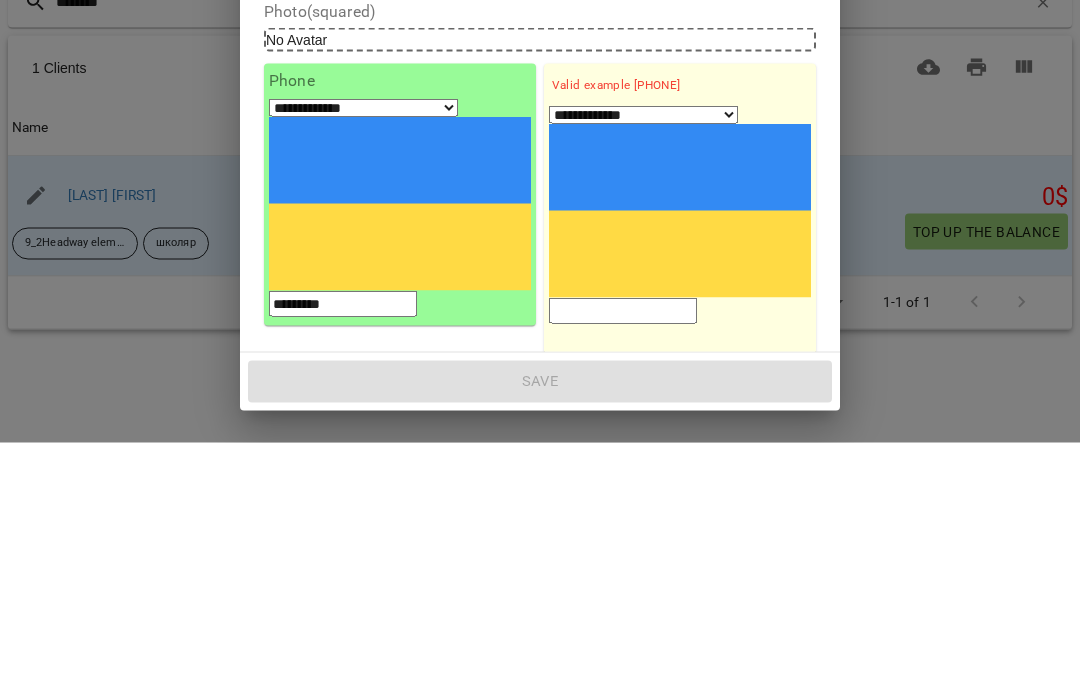 click at bounding box center (623, 558) 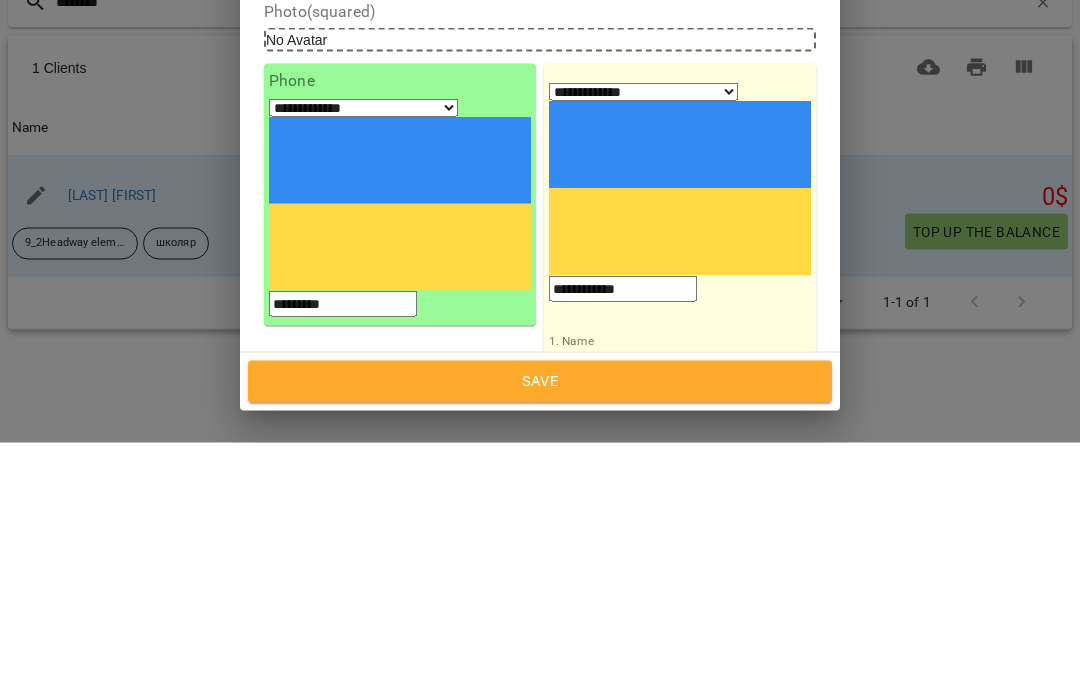 type on "**********" 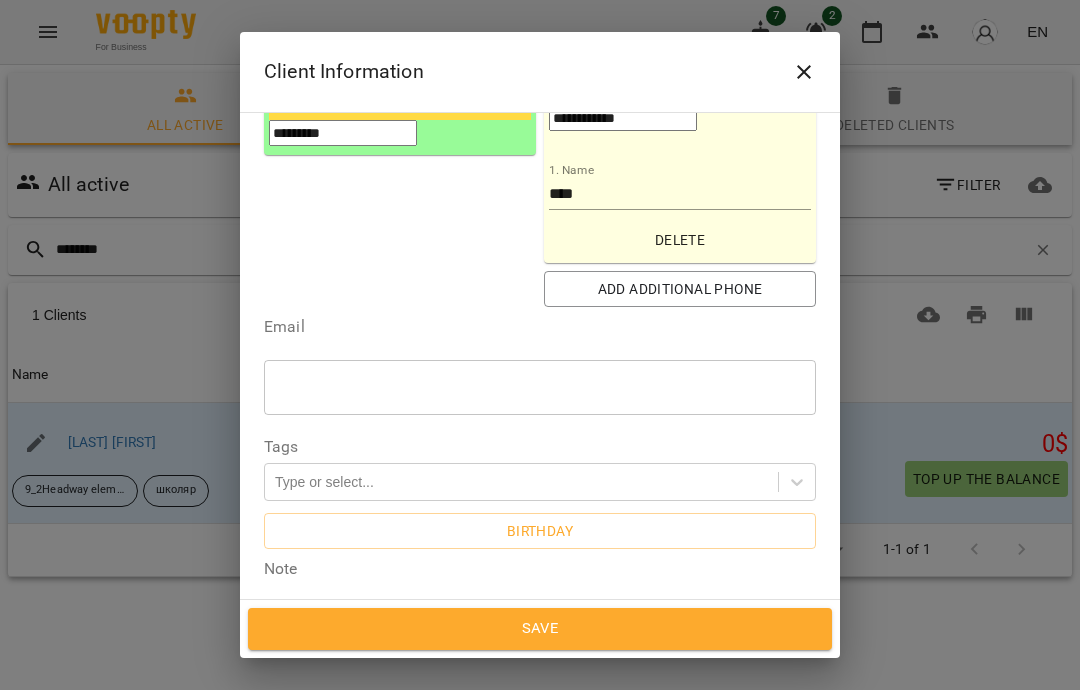 scroll, scrollTop: 430, scrollLeft: 0, axis: vertical 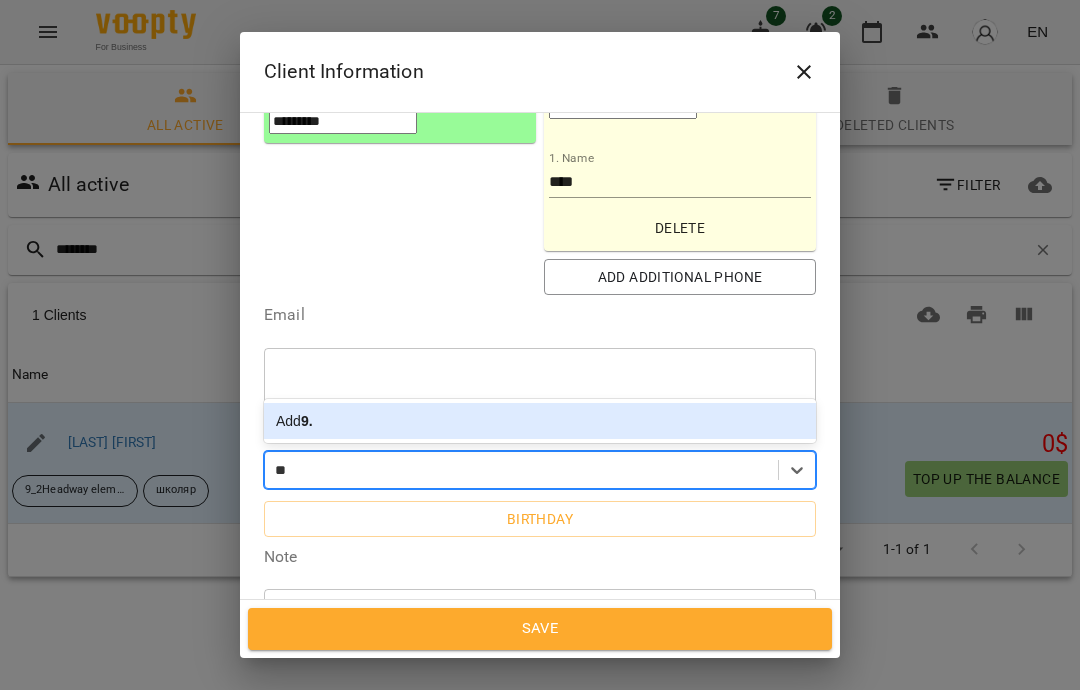 type on "***" 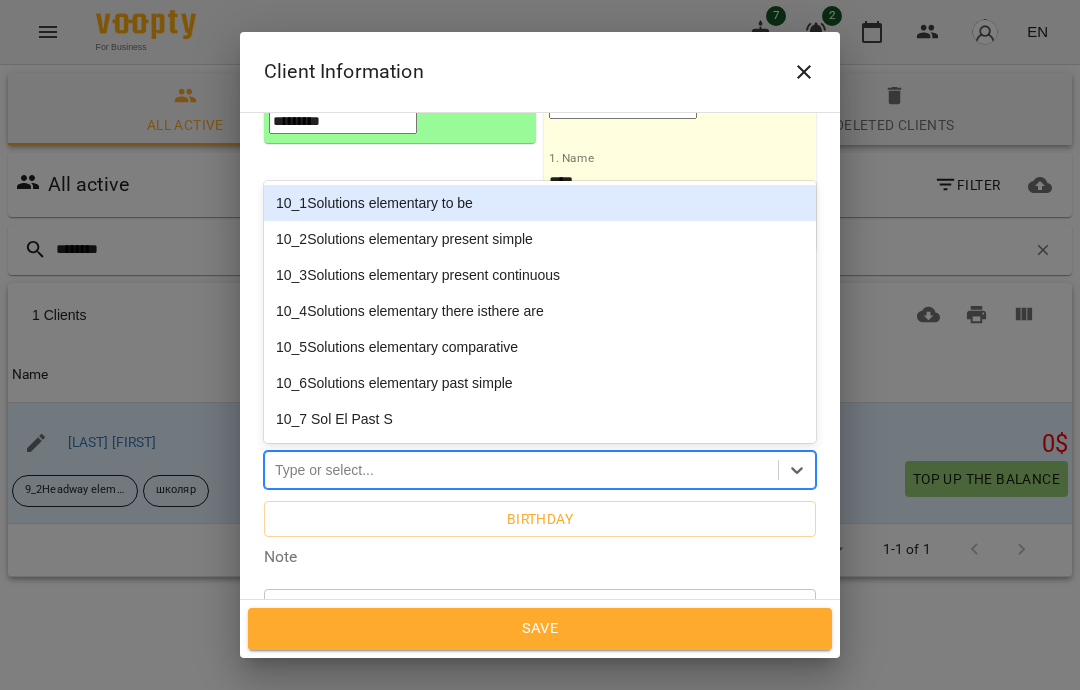type on "*" 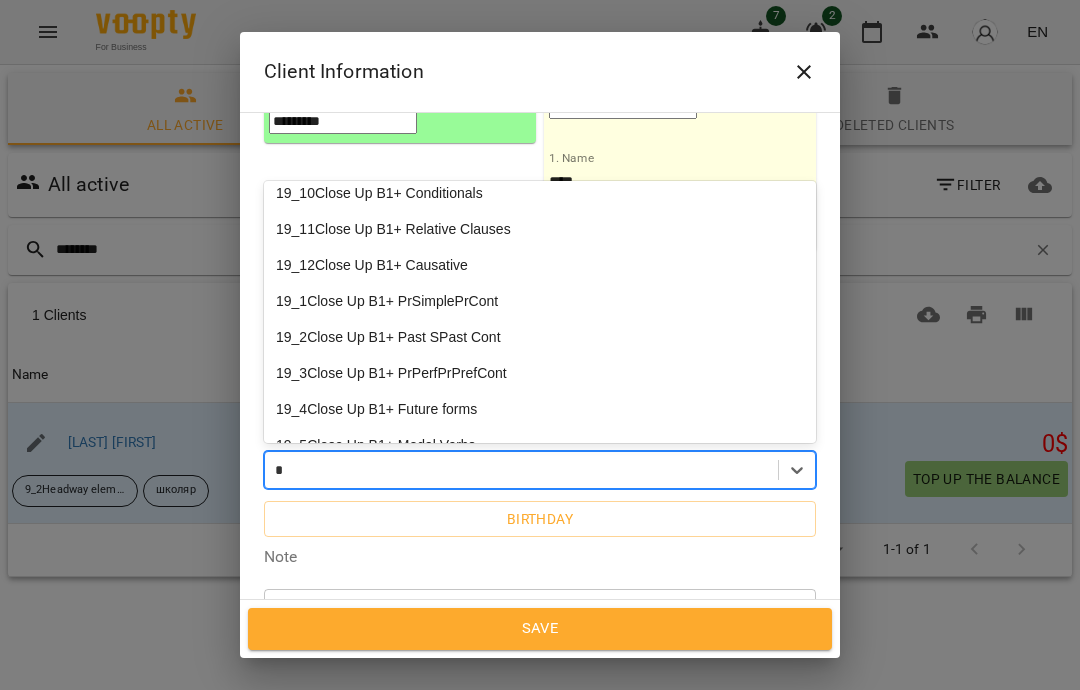 scroll, scrollTop: 237, scrollLeft: 0, axis: vertical 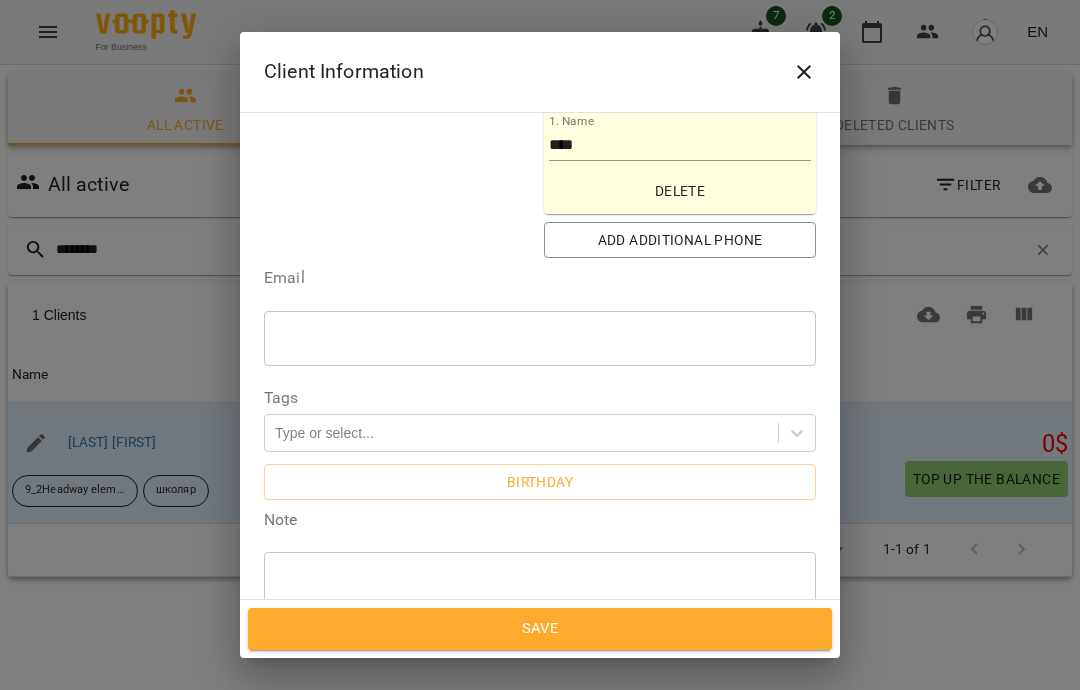 click on "Tags Type or select..." at bounding box center (540, 421) 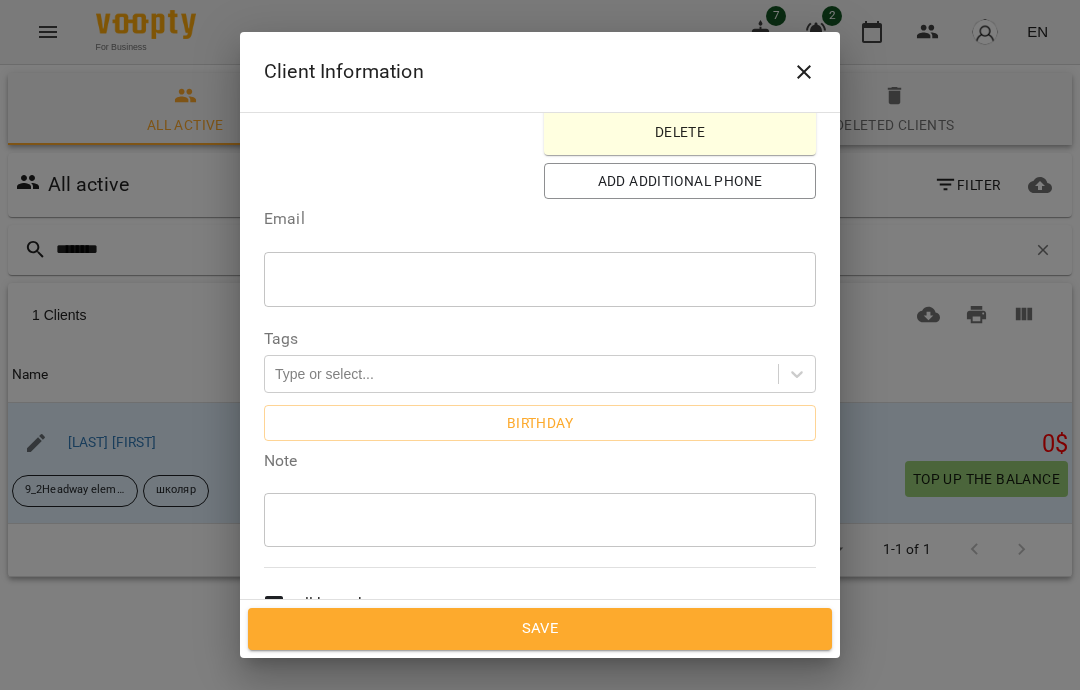 scroll, scrollTop: 528, scrollLeft: 0, axis: vertical 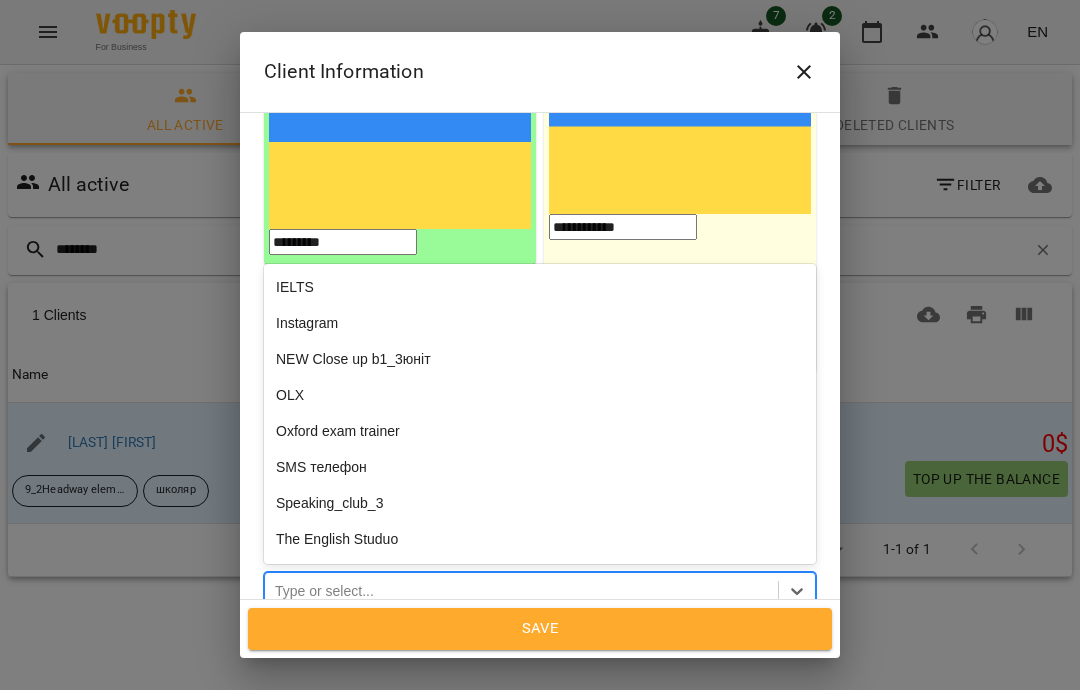 click on "9_2Headway elementary present simple" at bounding box center (540, -145) 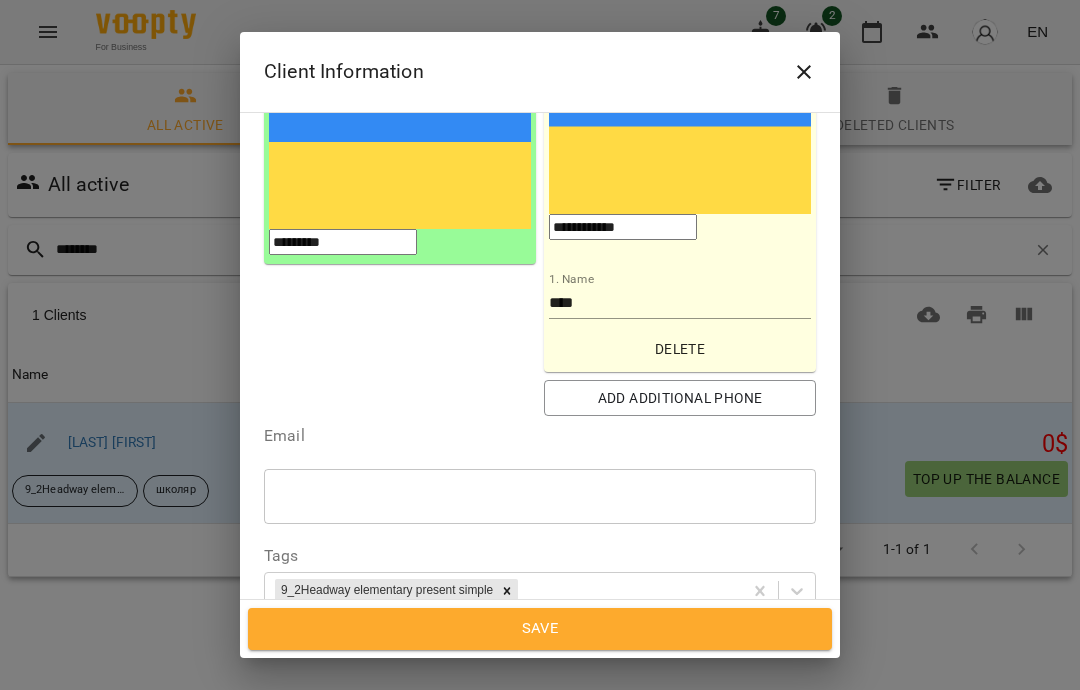 click on "**********" at bounding box center (400, 209) 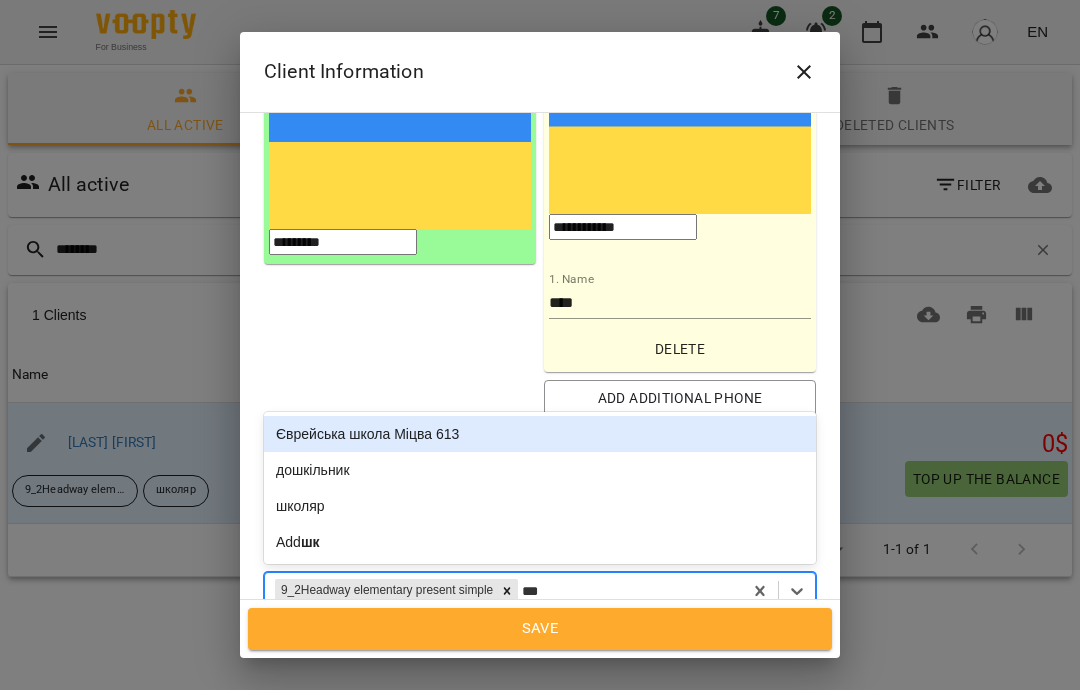 type on "****" 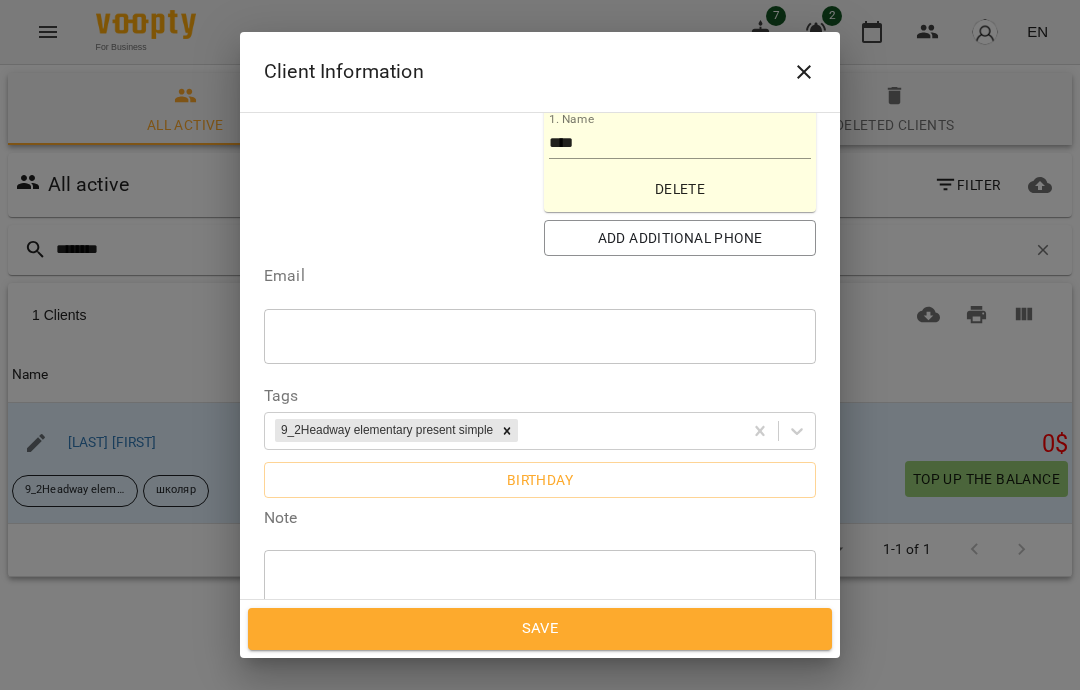 scroll, scrollTop: 504, scrollLeft: 0, axis: vertical 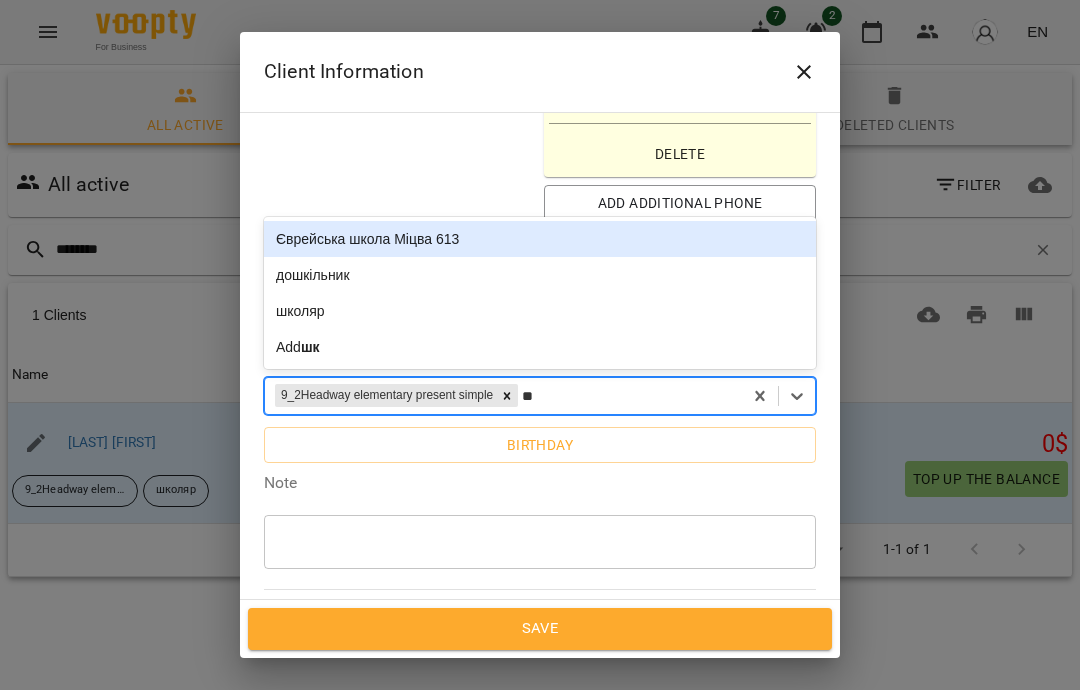 click on "школяр" at bounding box center [540, 311] 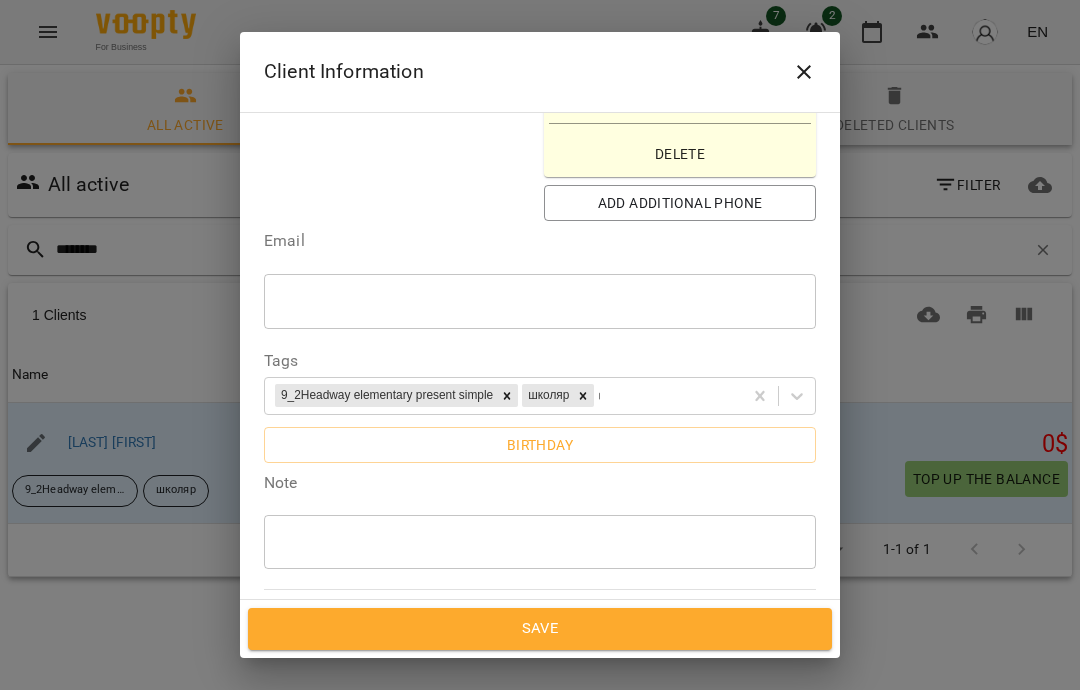 type 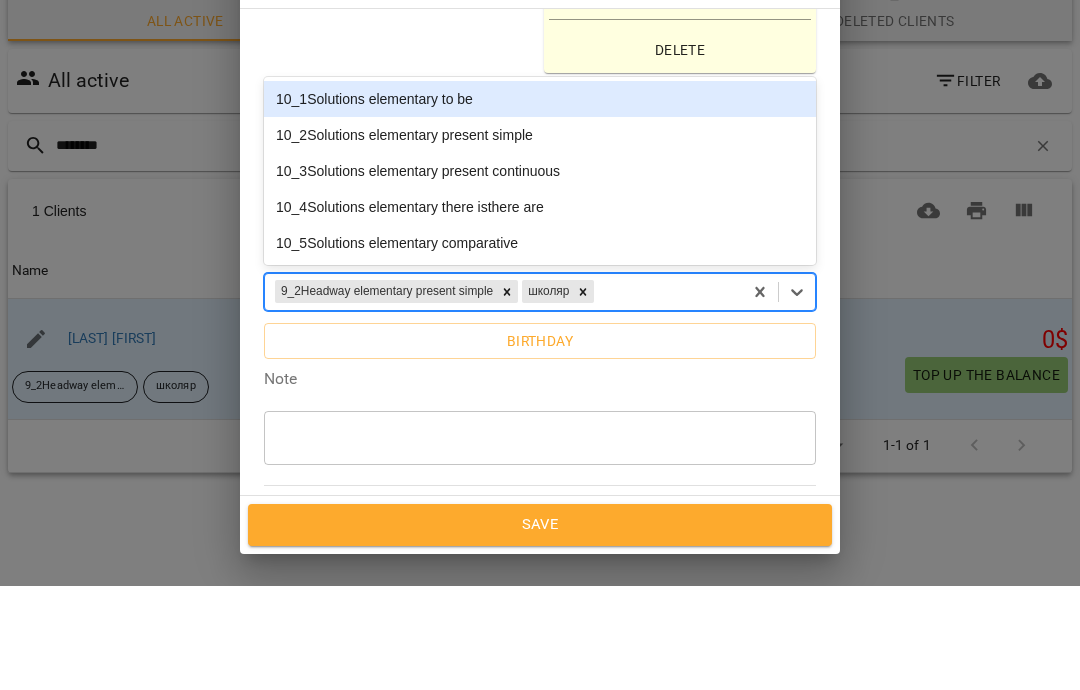 click on "Birthday" at bounding box center (540, 445) 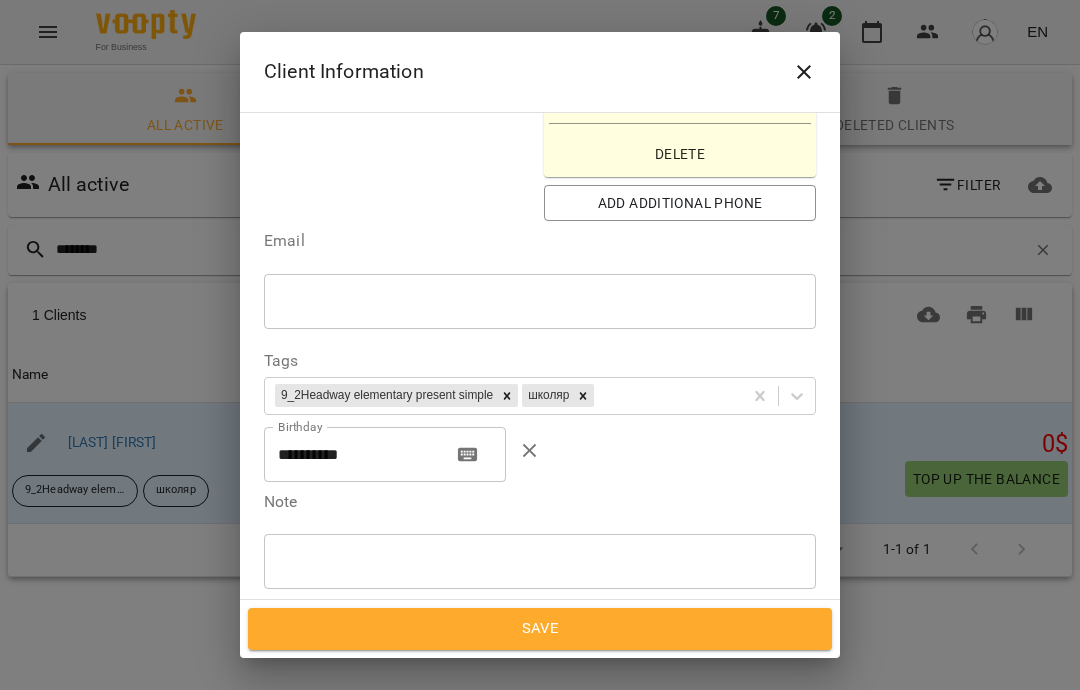 click on "**********" at bounding box center (350, 455) 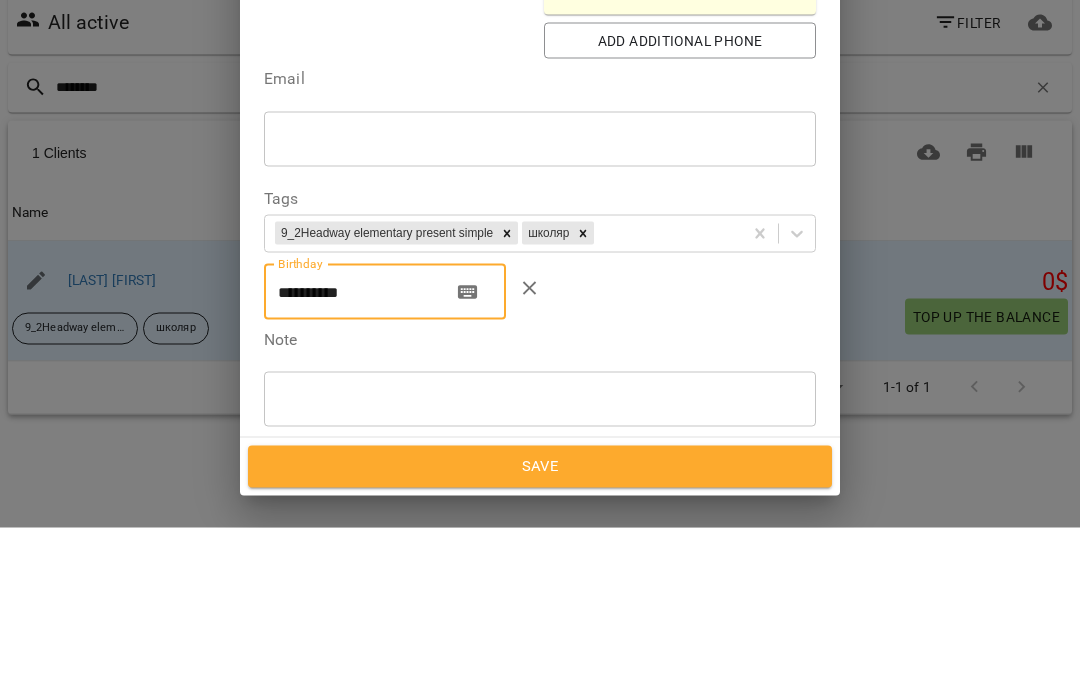 click on "**********" at bounding box center (350, 455) 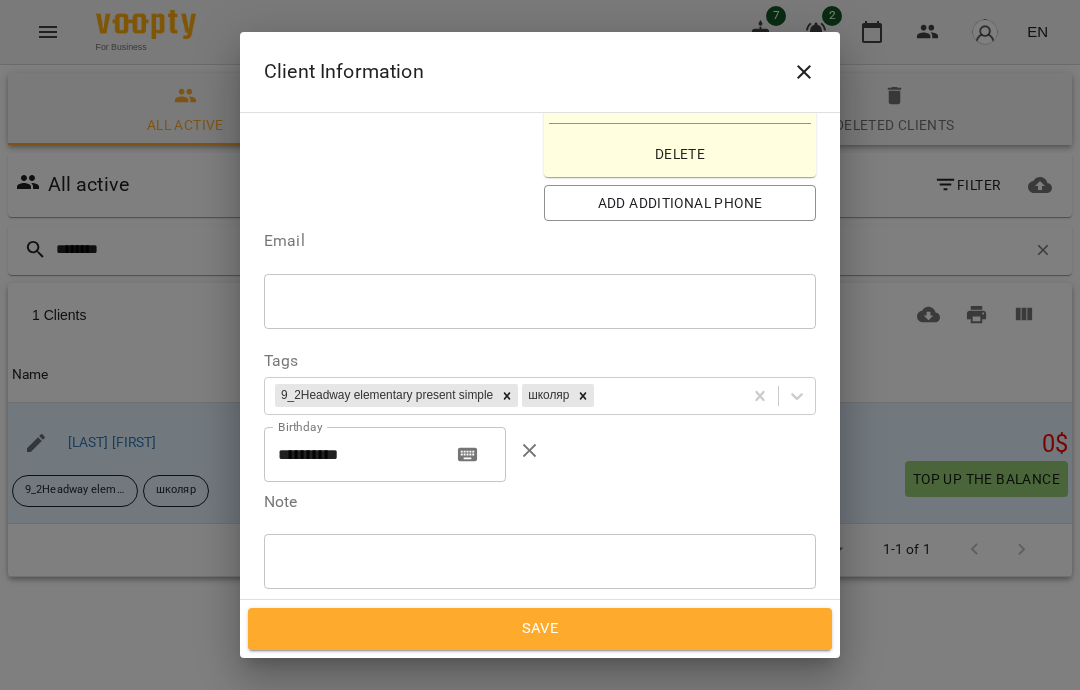click on "Save" at bounding box center (540, 629) 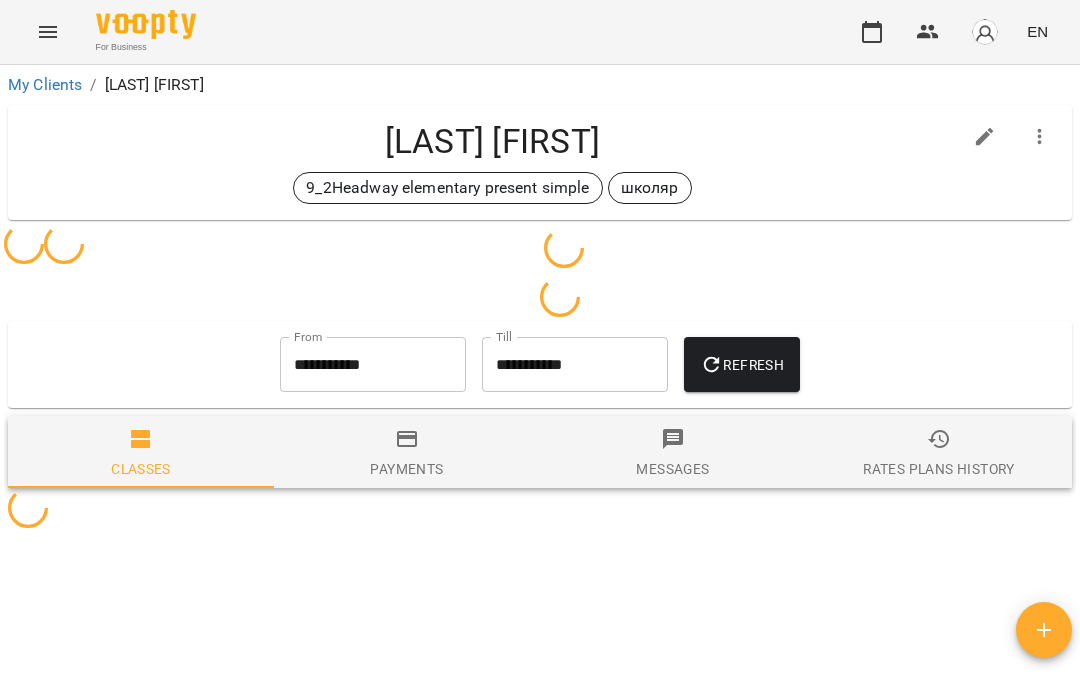 scroll, scrollTop: 0, scrollLeft: 0, axis: both 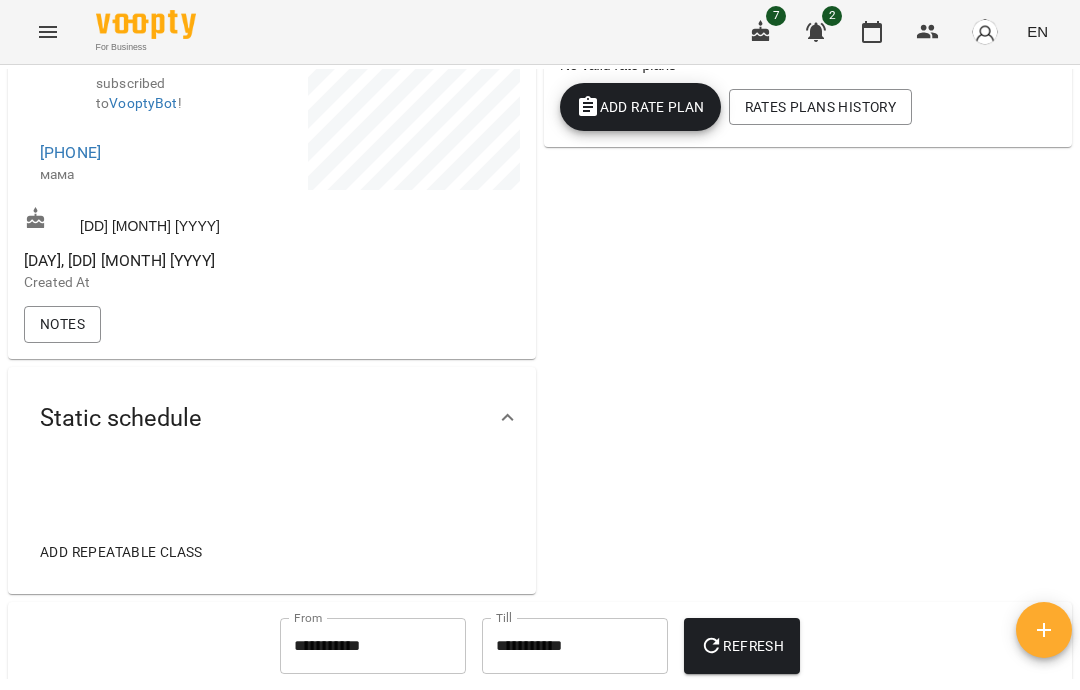click on "Notes" at bounding box center [62, 324] 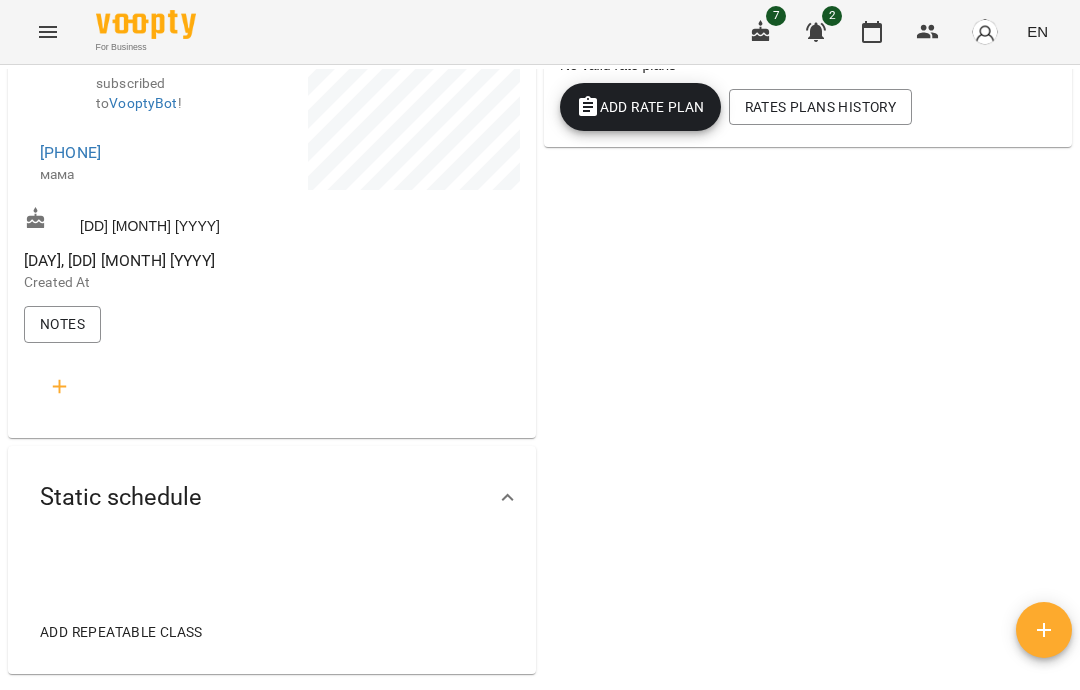 click 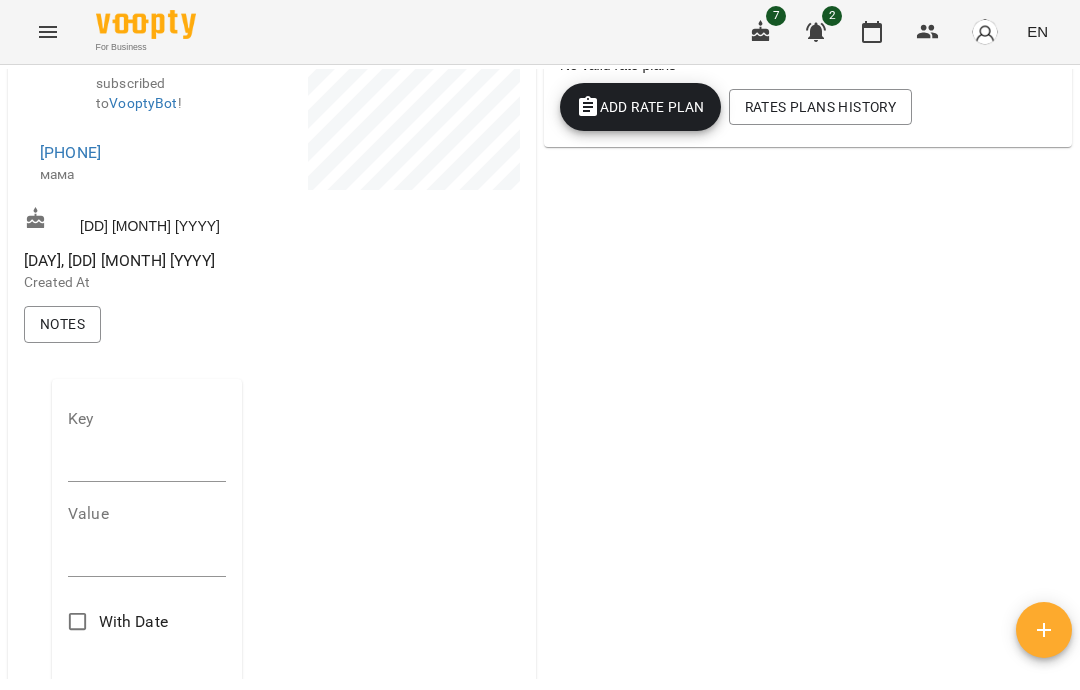 click at bounding box center [147, 466] 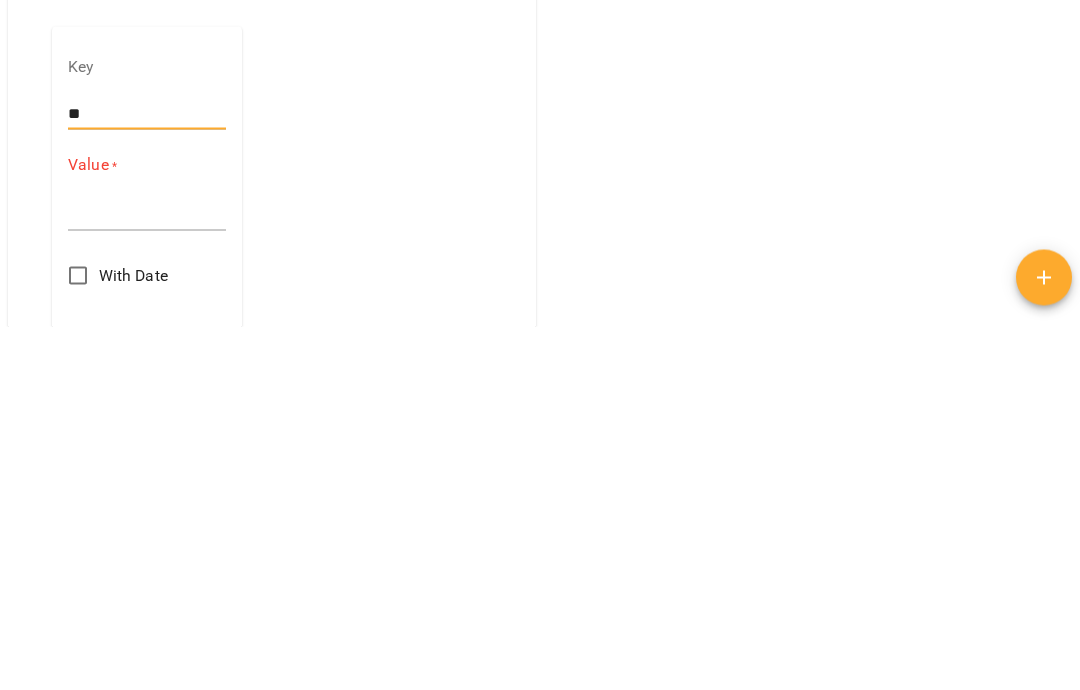 type on "**********" 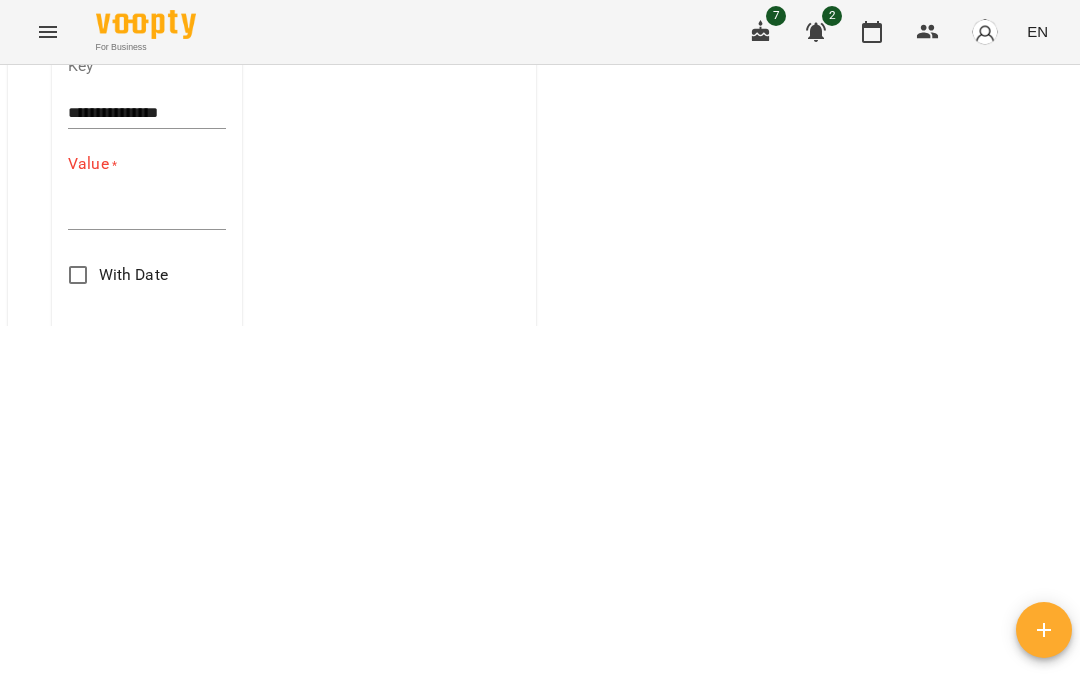 click at bounding box center (147, 214) 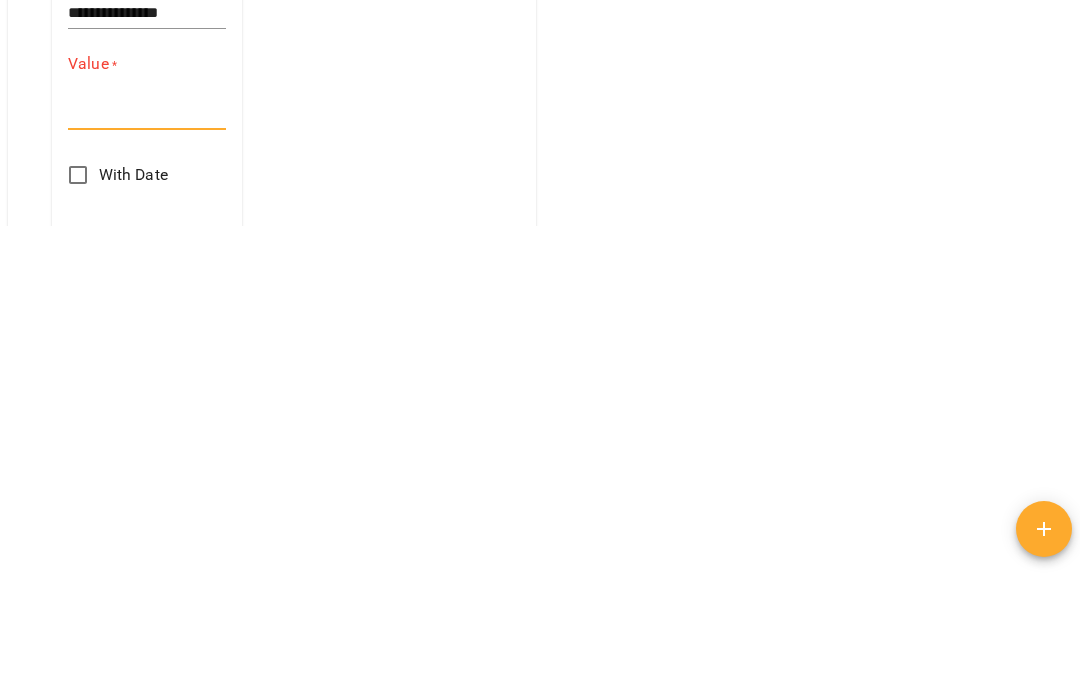 click at bounding box center (147, 215) 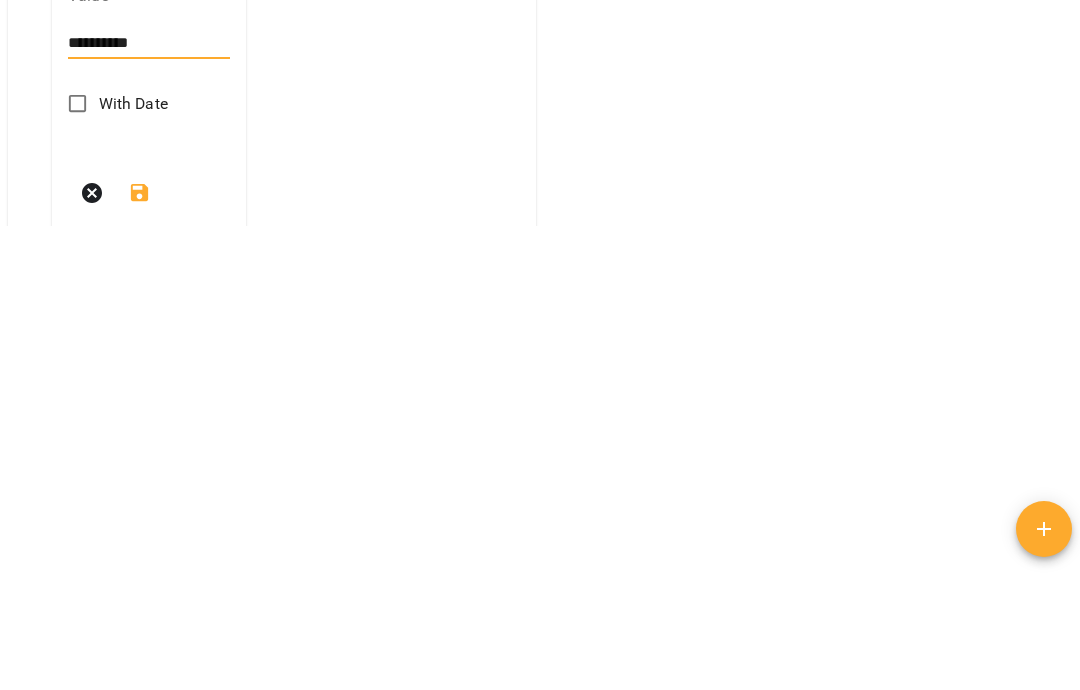scroll, scrollTop: 508, scrollLeft: 0, axis: vertical 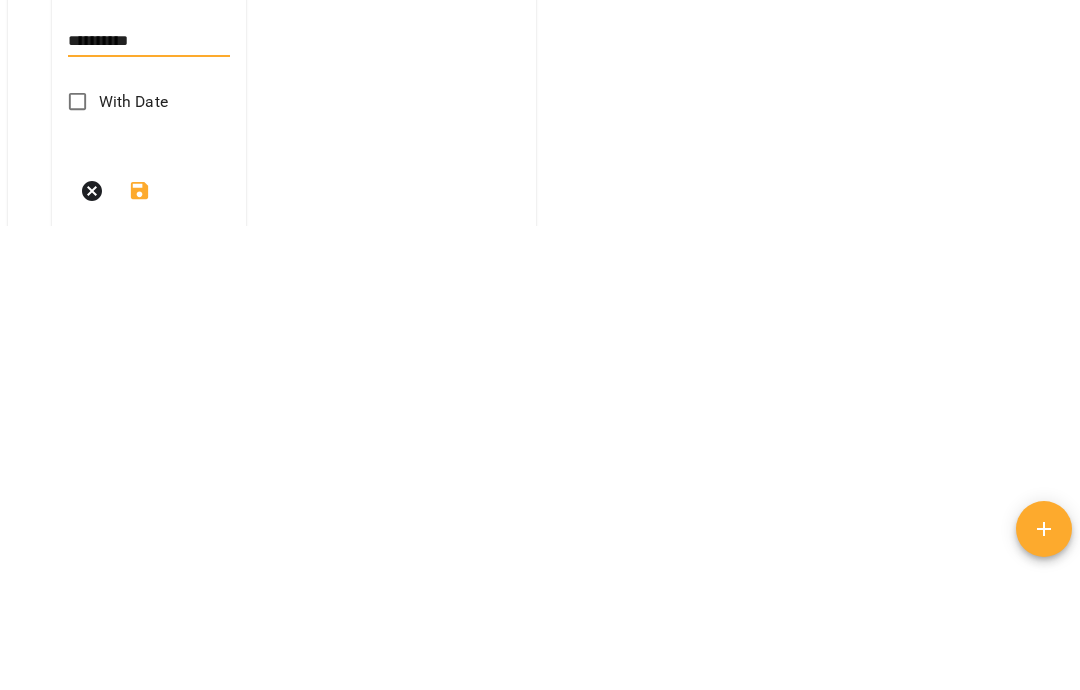 type on "**********" 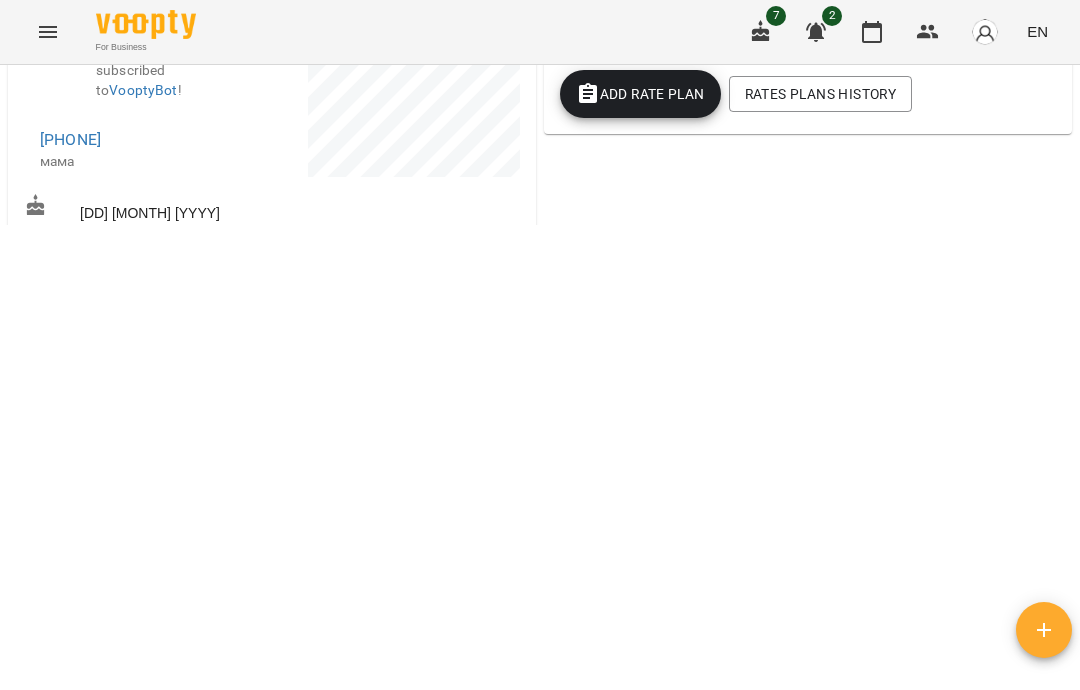 scroll, scrollTop: 0, scrollLeft: 0, axis: both 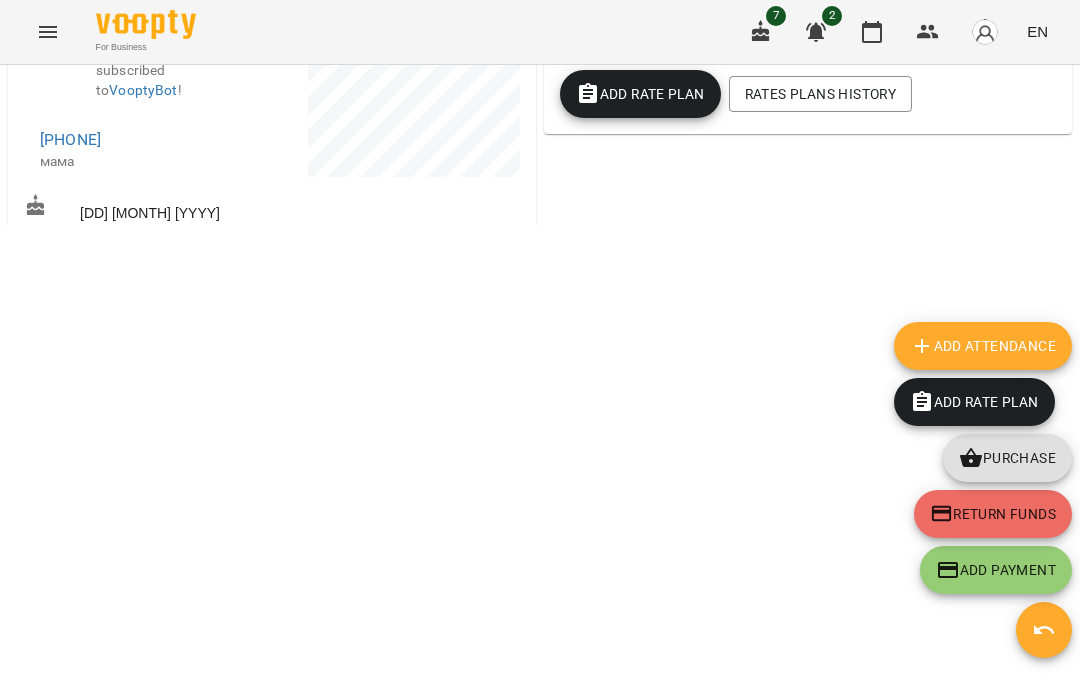 click at bounding box center [928, 32] 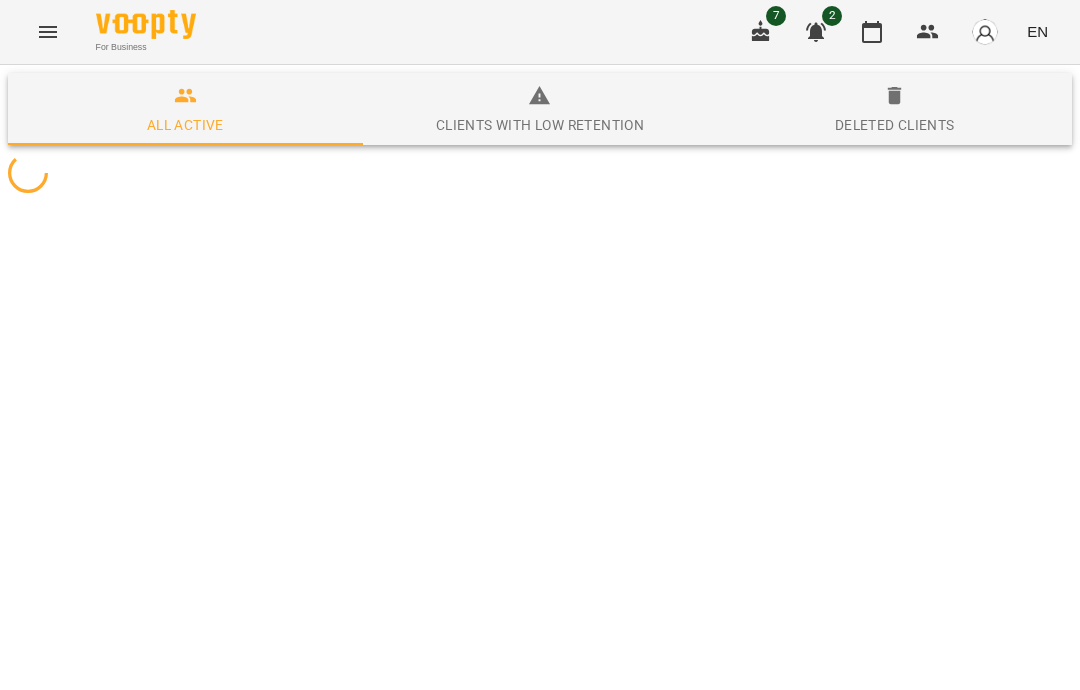 scroll, scrollTop: 0, scrollLeft: 0, axis: both 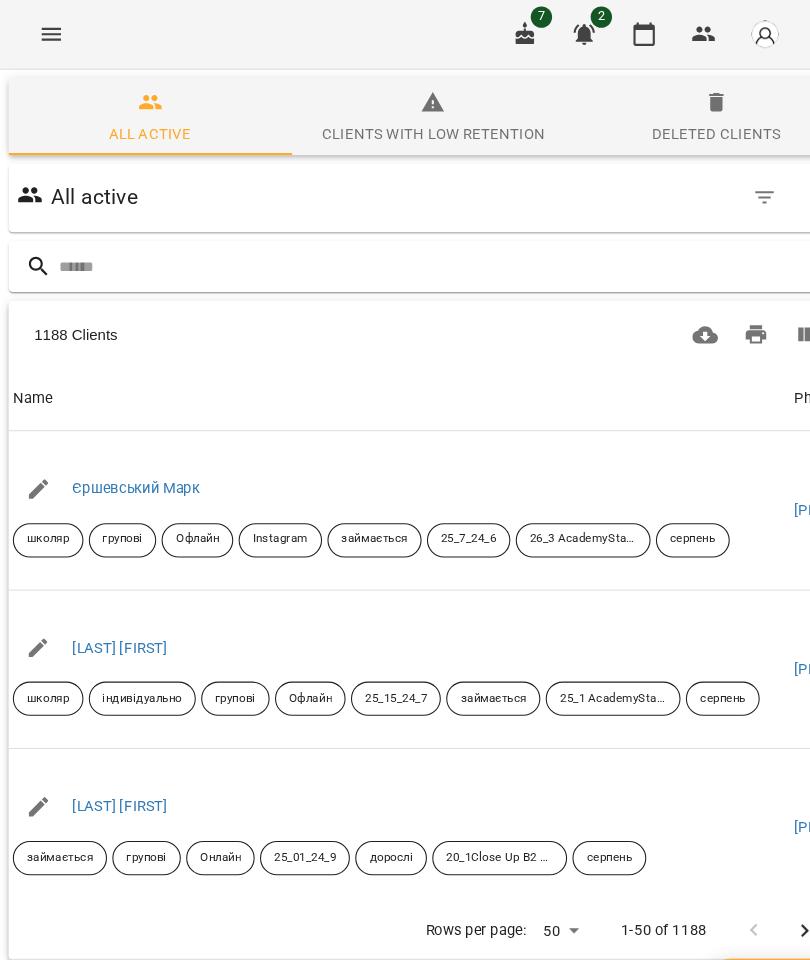 click at bounding box center (752, 870) 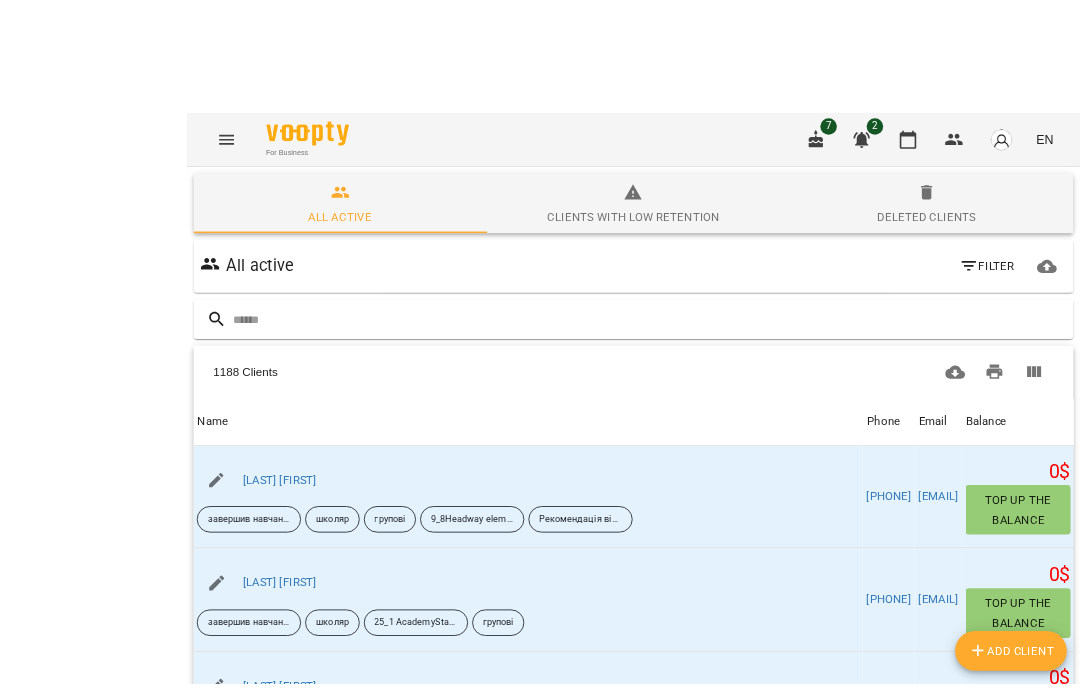 scroll, scrollTop: 1, scrollLeft: 0, axis: vertical 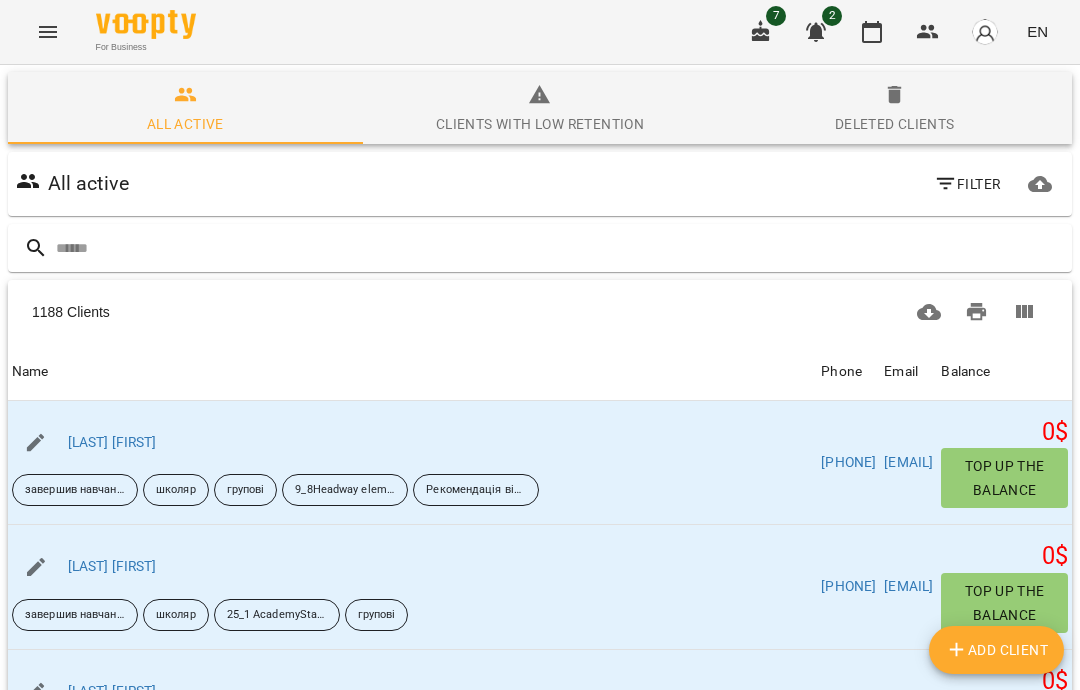 click on "Add Client" at bounding box center (997, 650) 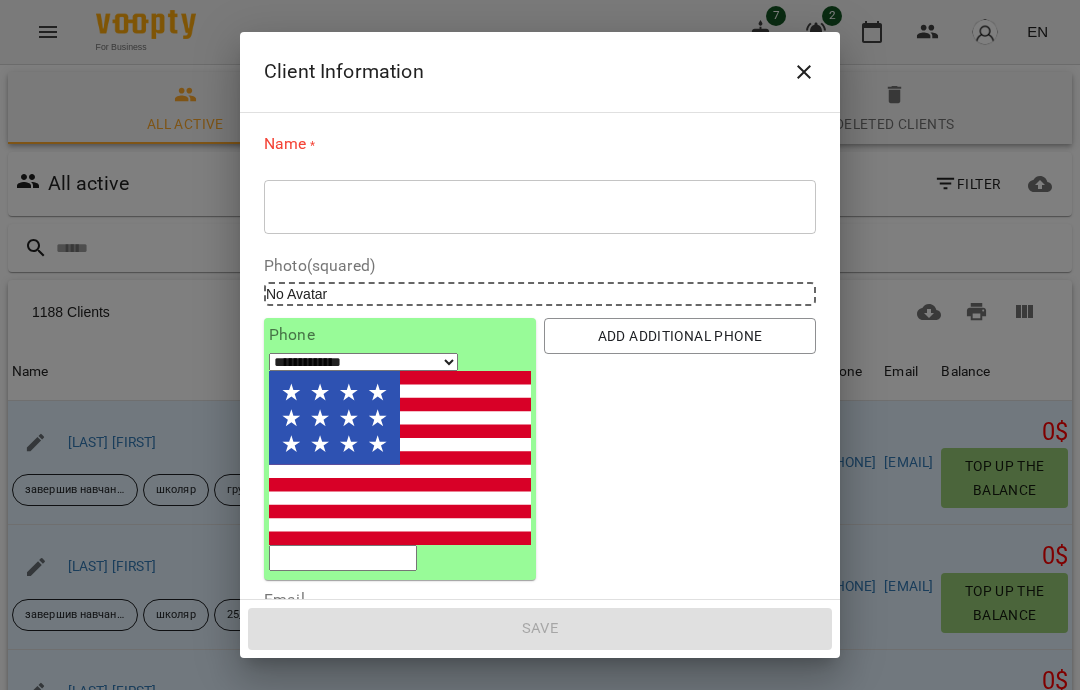 click at bounding box center (540, 207) 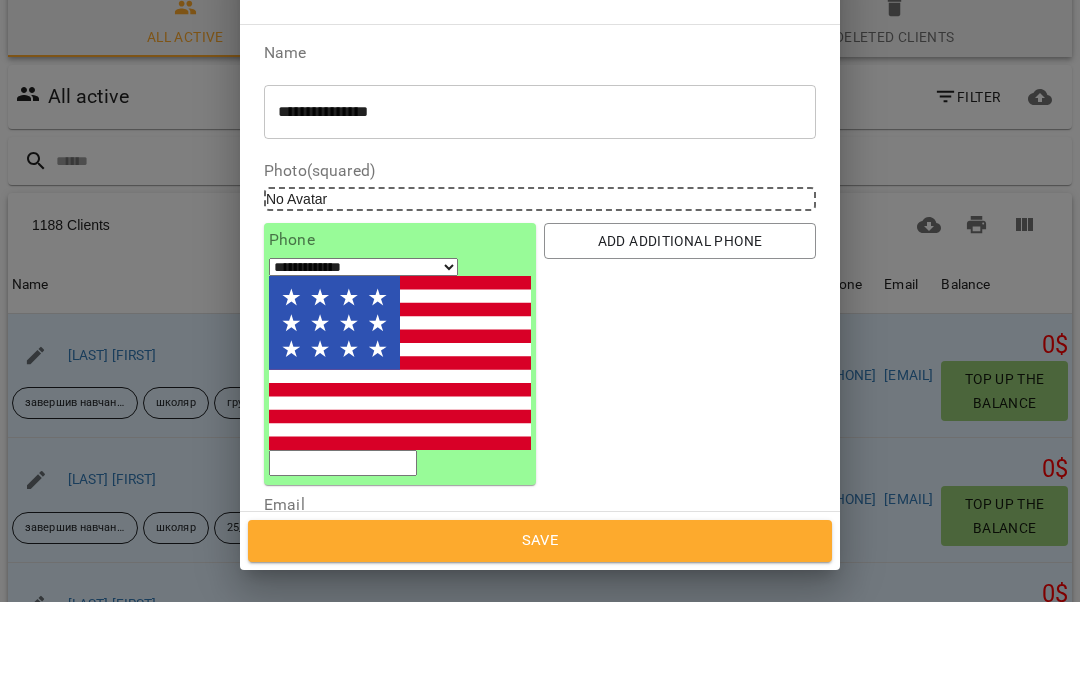 scroll, scrollTop: 89, scrollLeft: 0, axis: vertical 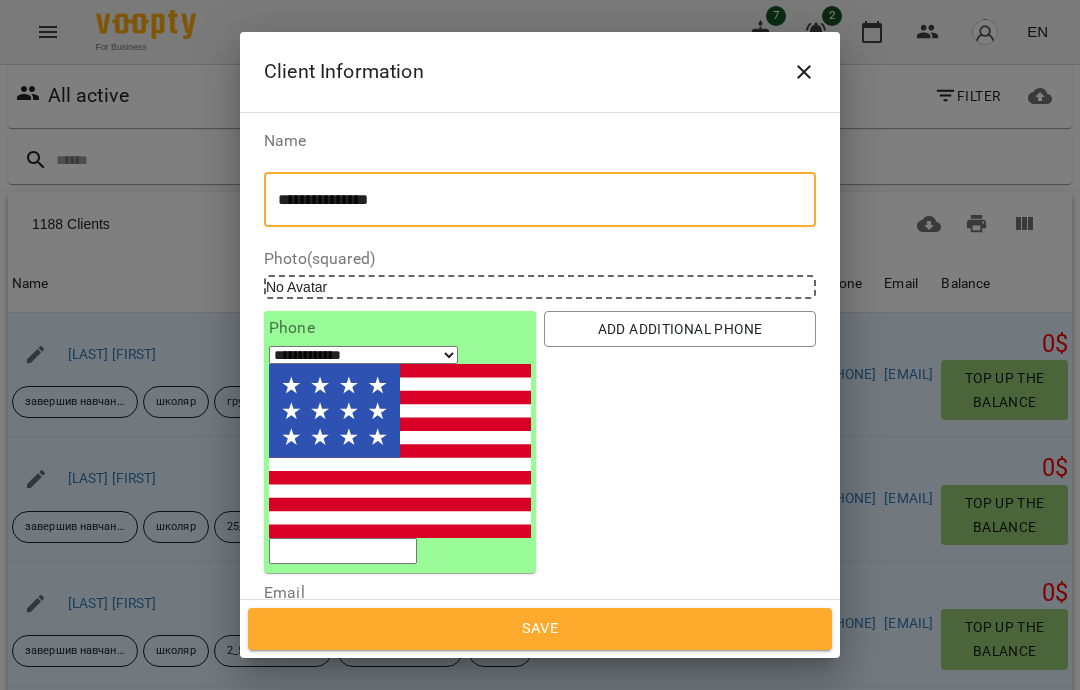 click on "**********" at bounding box center (540, 200) 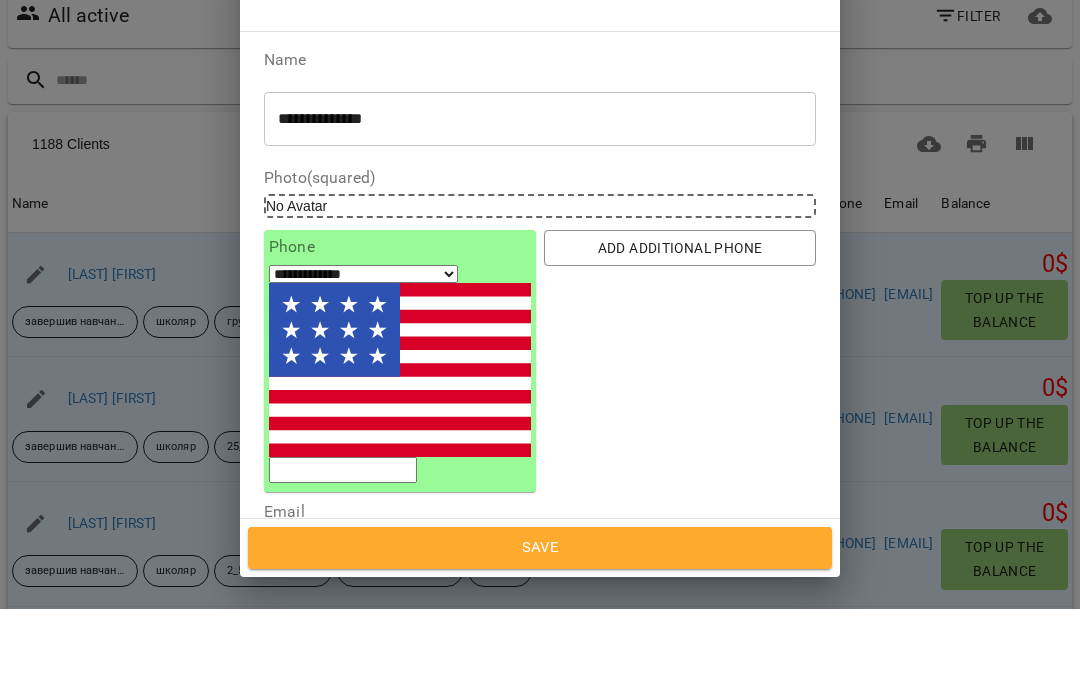 scroll, scrollTop: 170, scrollLeft: 0, axis: vertical 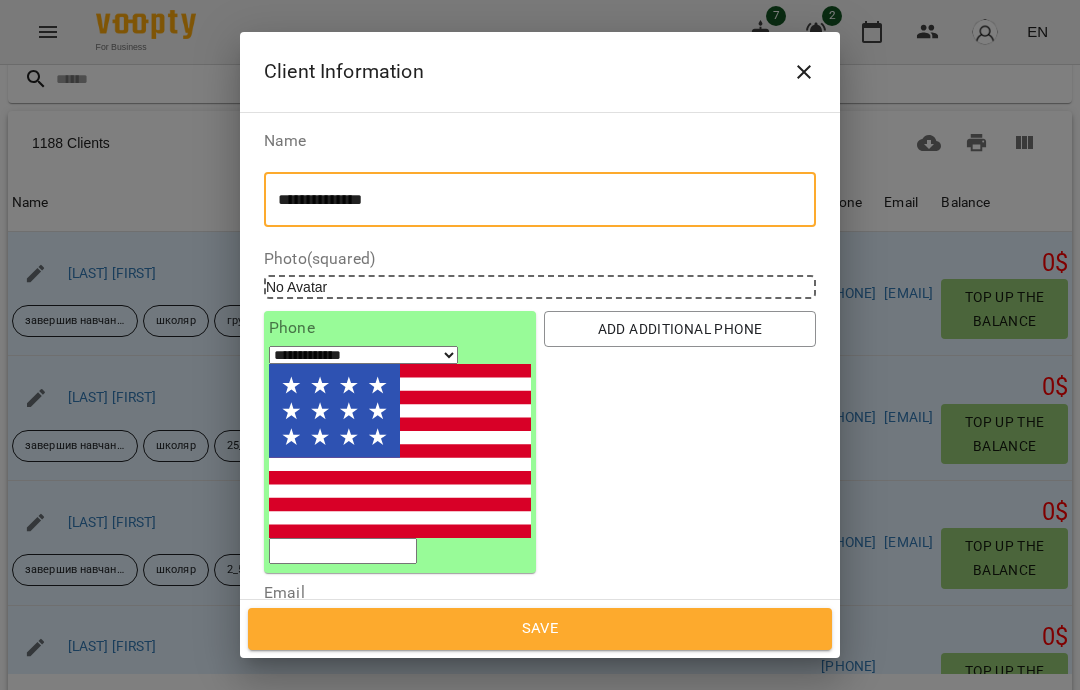 type on "**********" 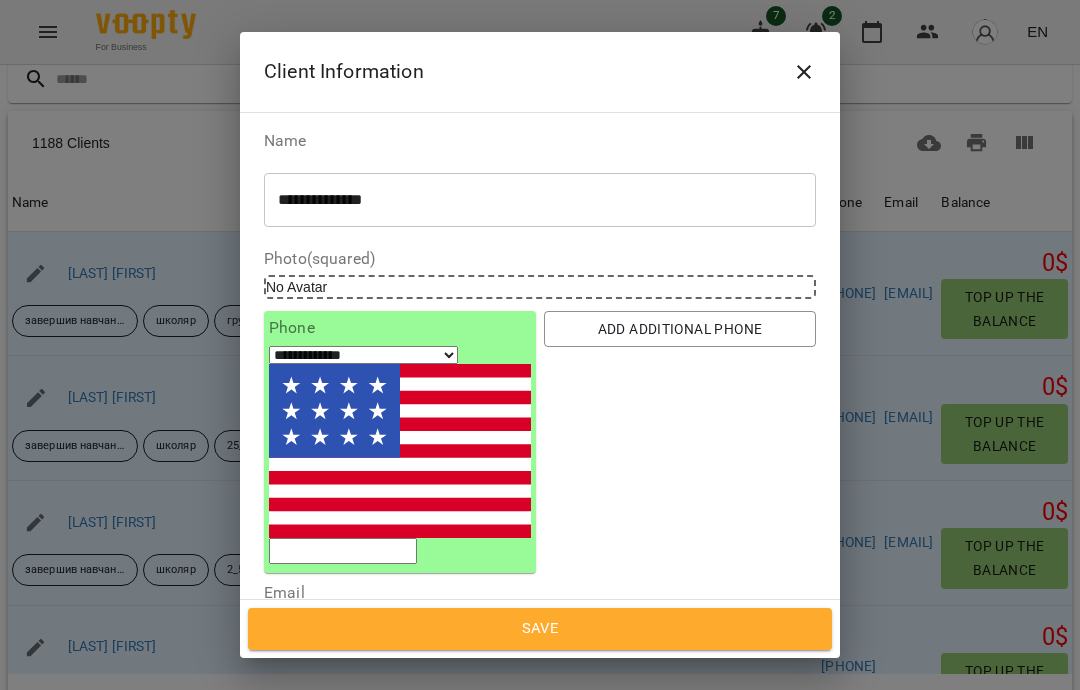 select on "**" 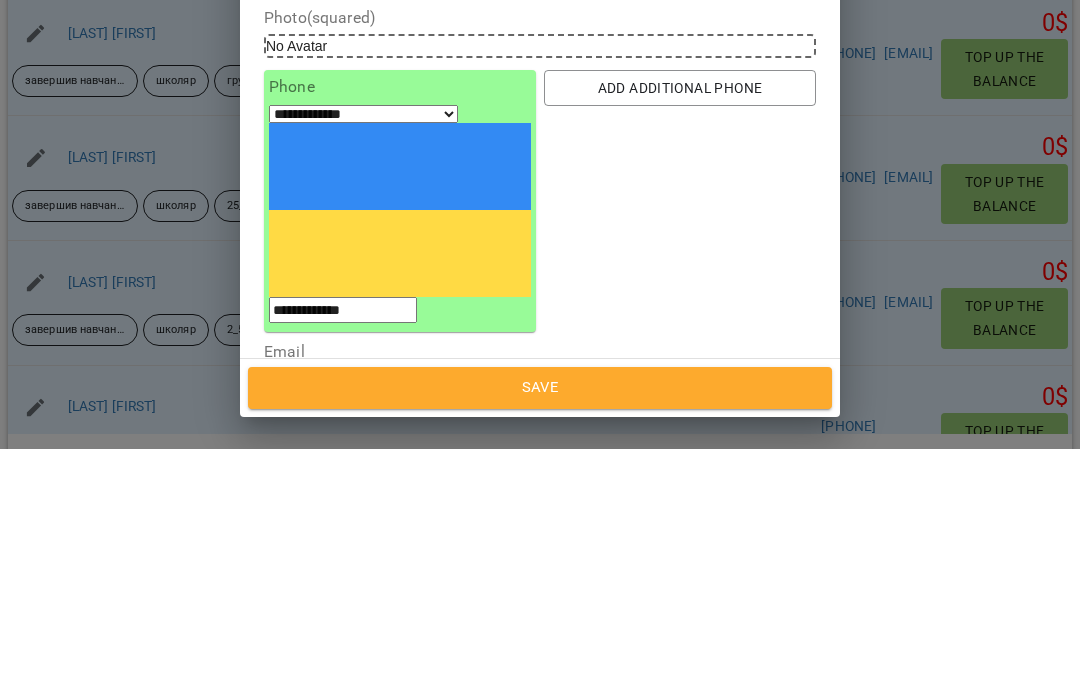 scroll, scrollTop: 207, scrollLeft: 0, axis: vertical 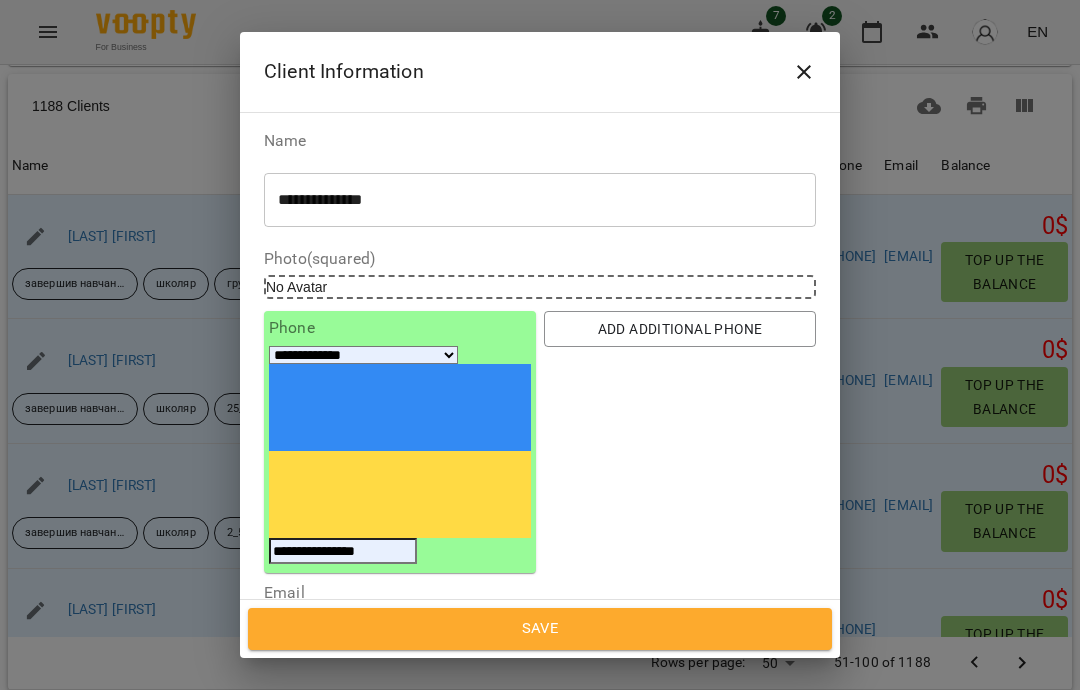 click on "**********" at bounding box center [343, 551] 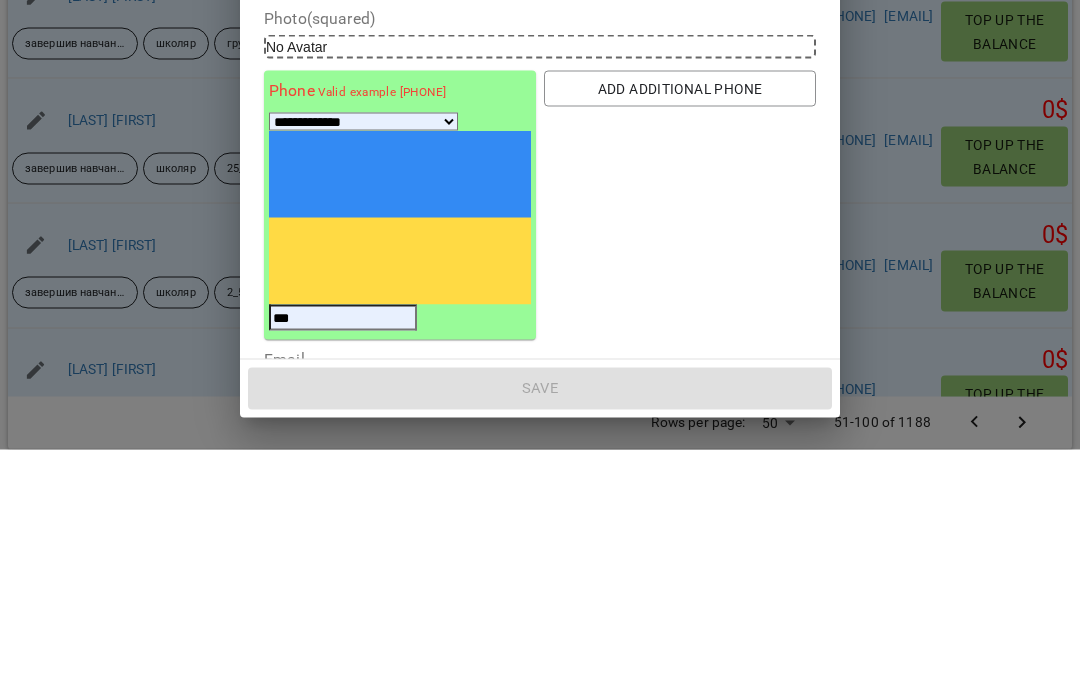 type on "**" 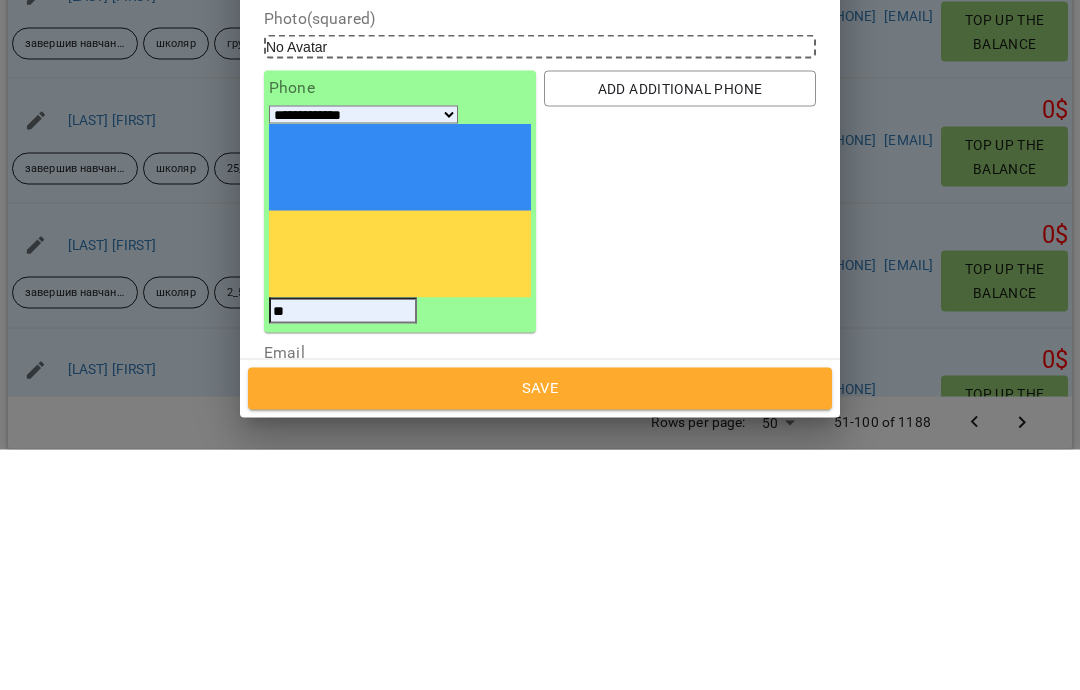 select on "**" 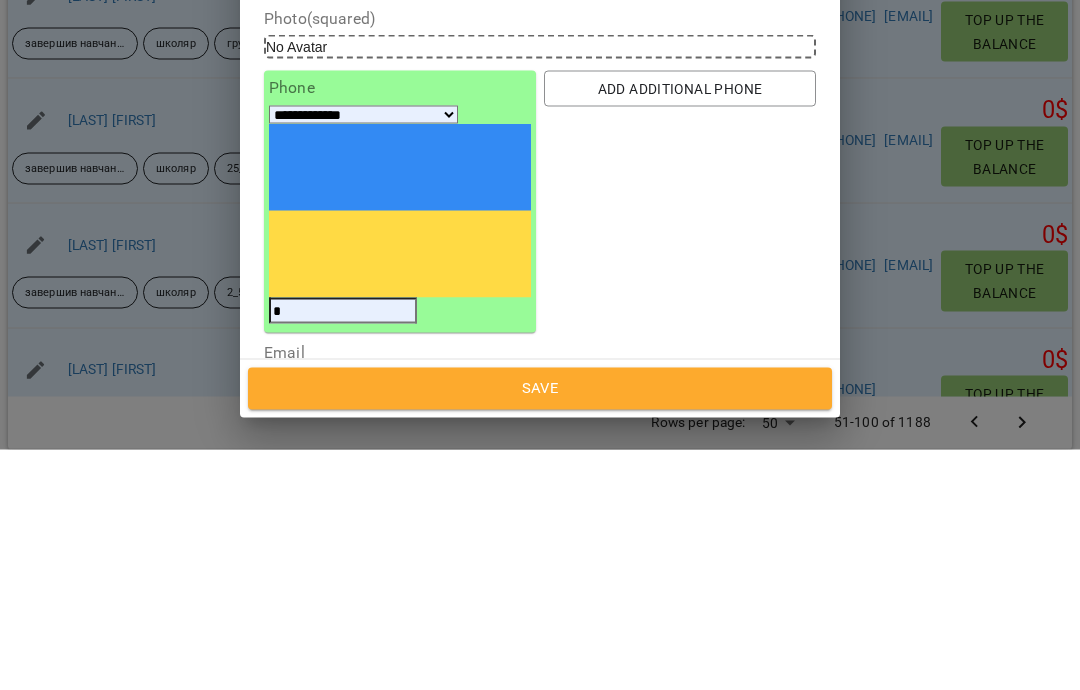 select on "**" 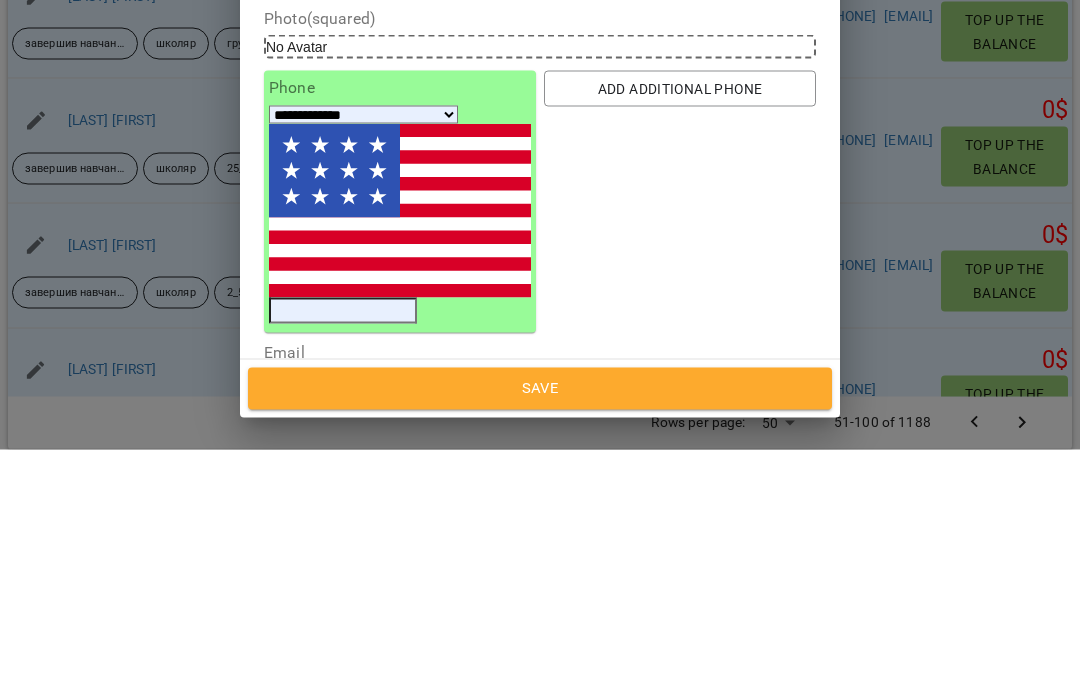 click at bounding box center (343, 551) 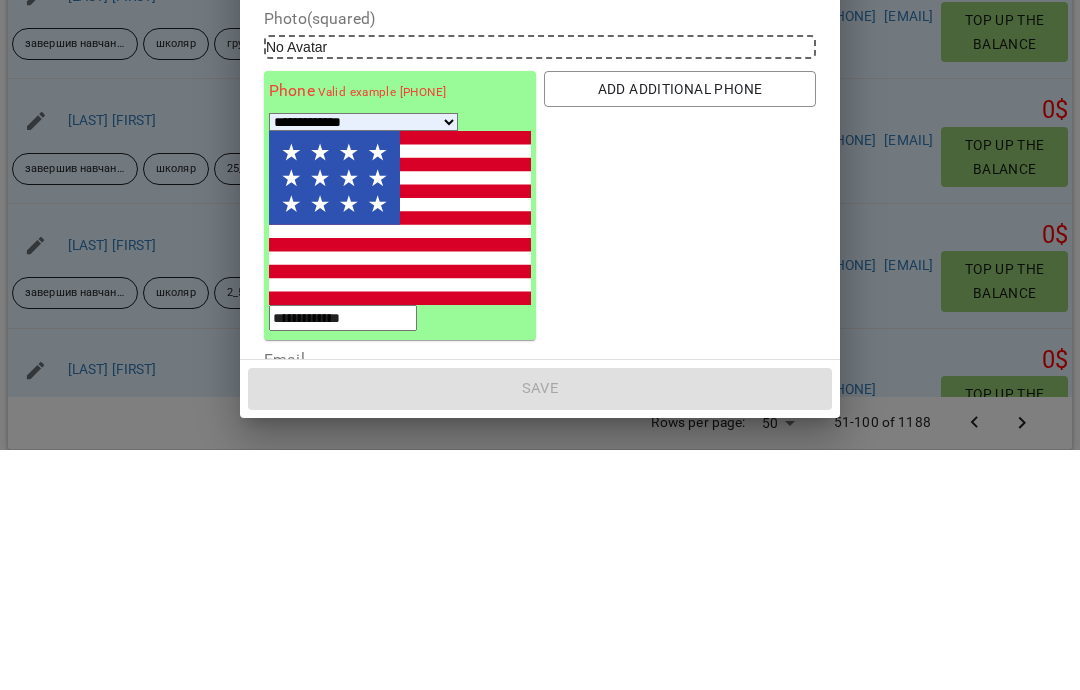 click on "**********" at bounding box center [363, 362] 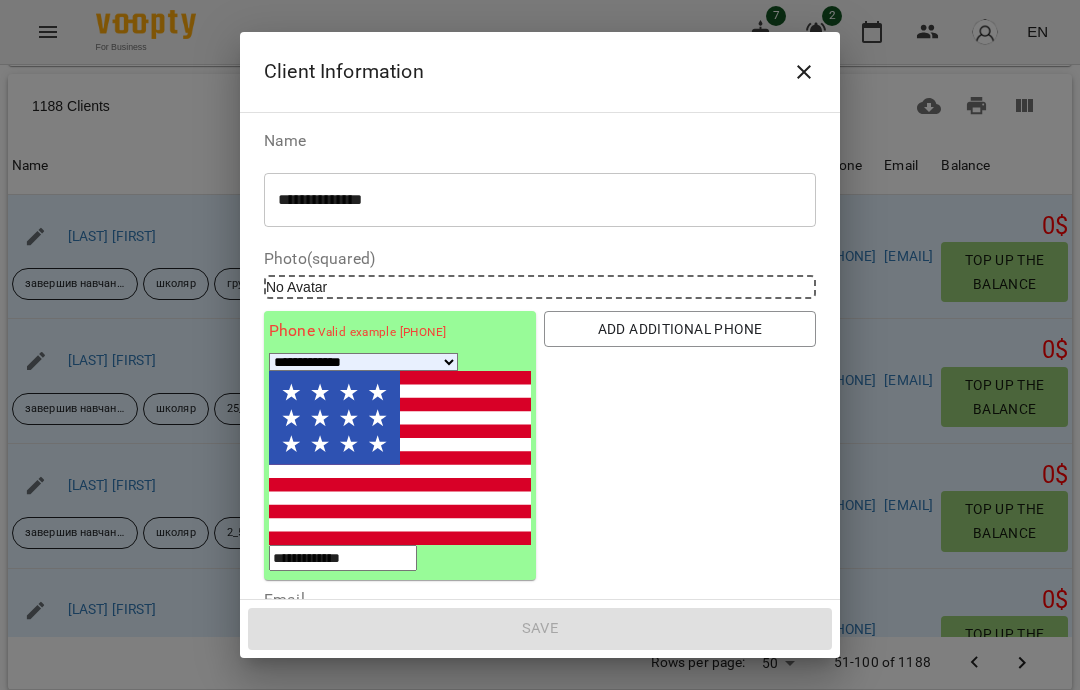select on "**" 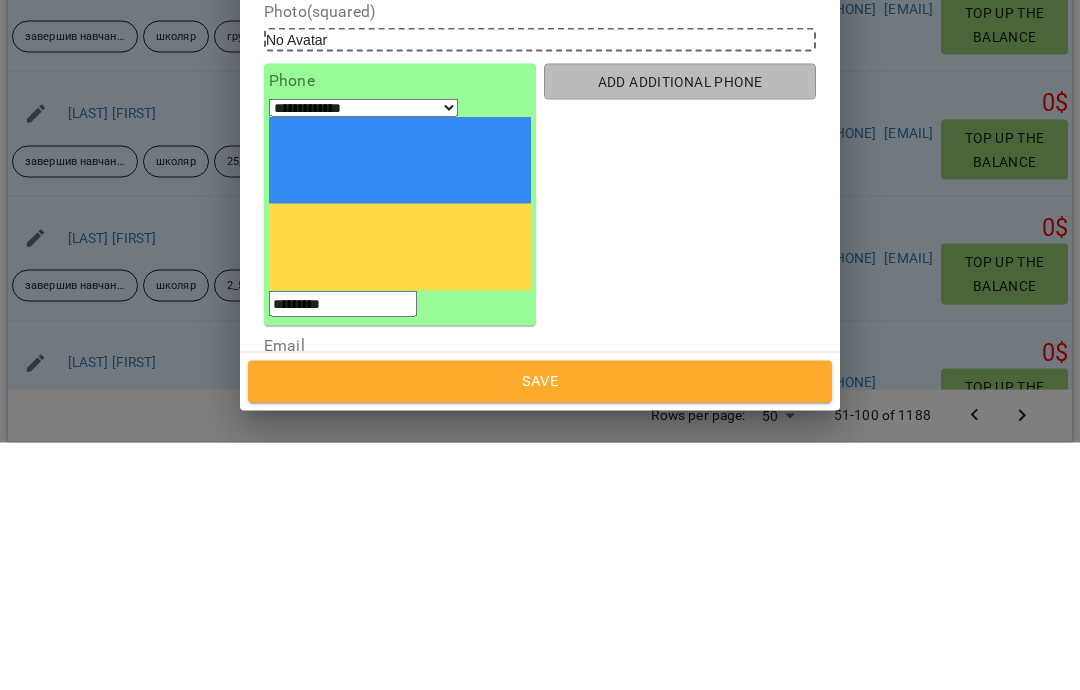 click on "Add additional phone" at bounding box center (680, 329) 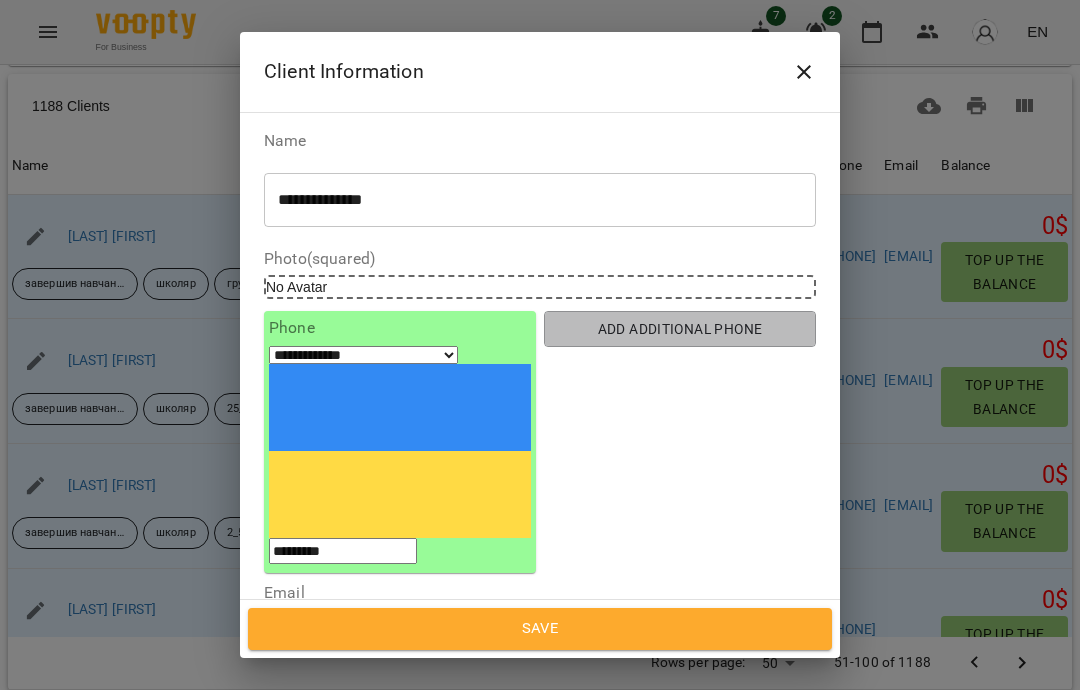 select on "**" 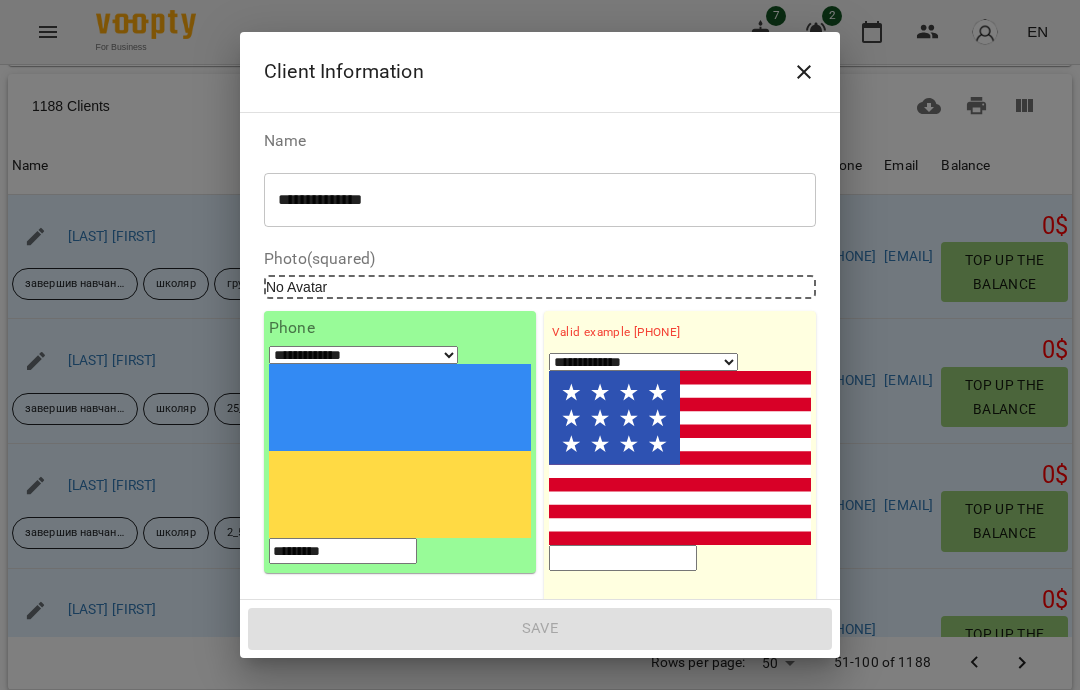click on "1. Name" at bounding box center [680, 635] 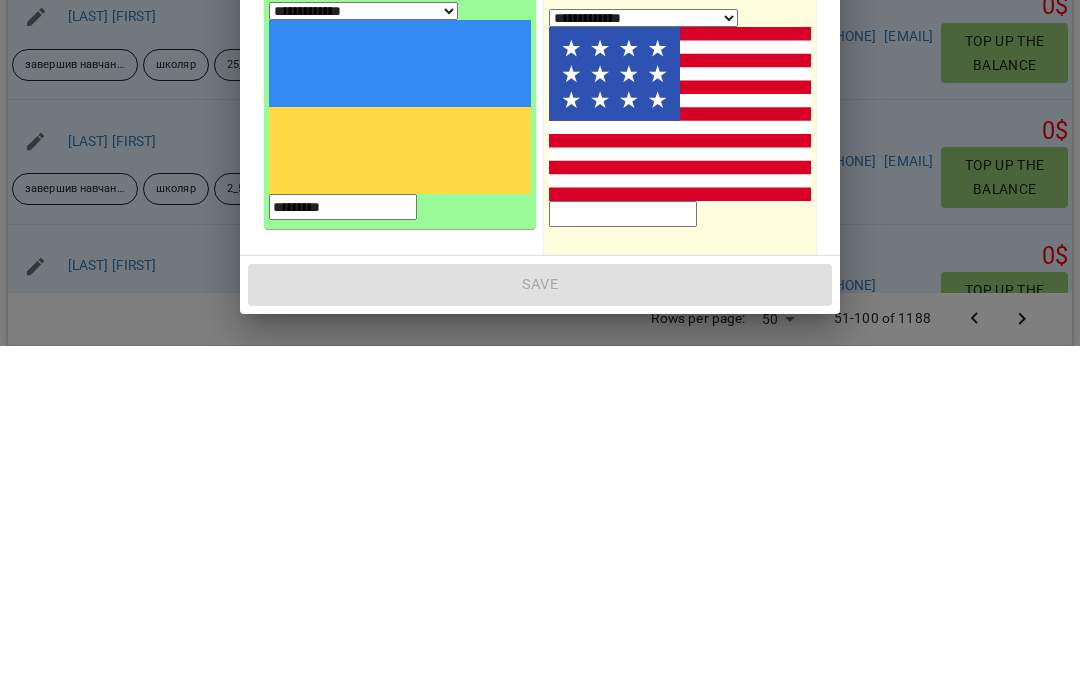 type on "****" 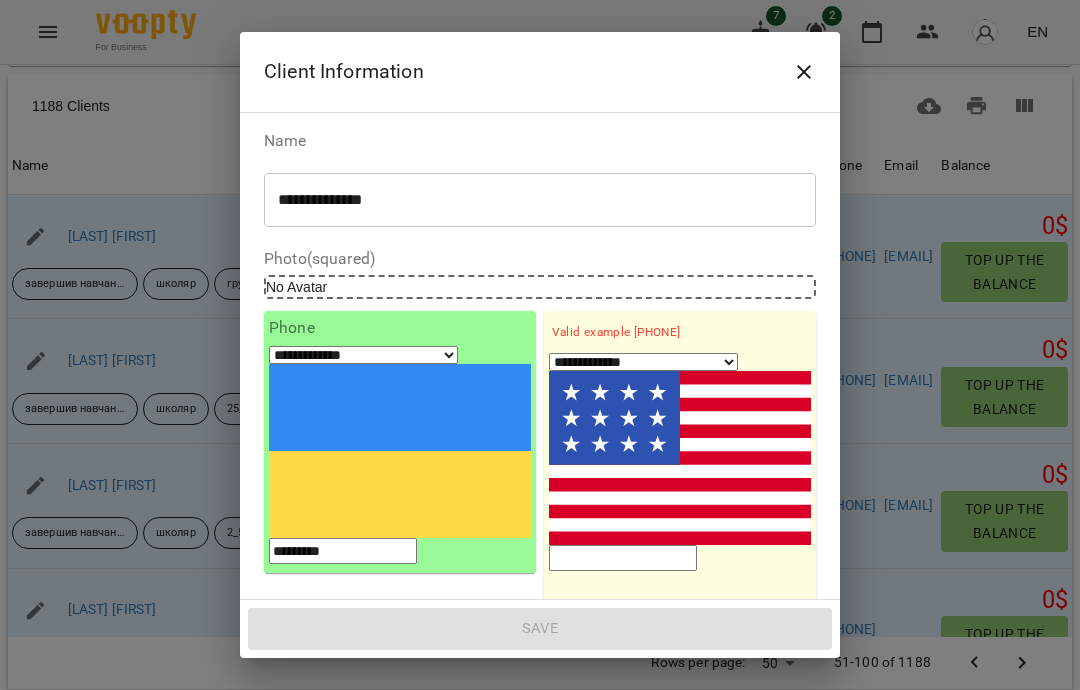 select on "**" 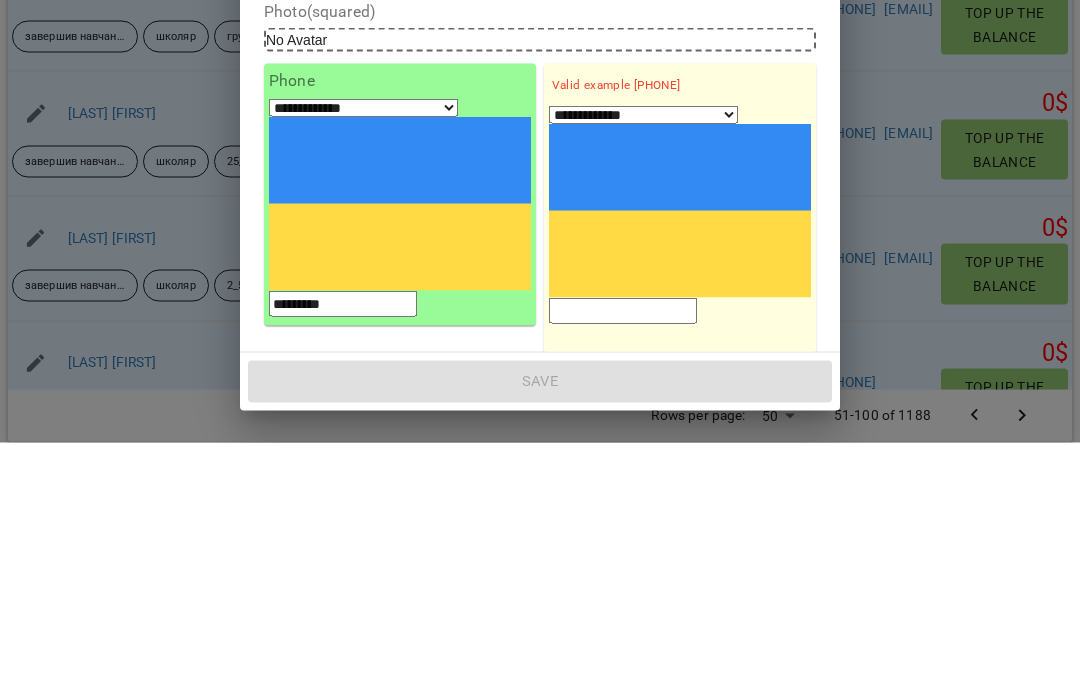 click at bounding box center (623, 558) 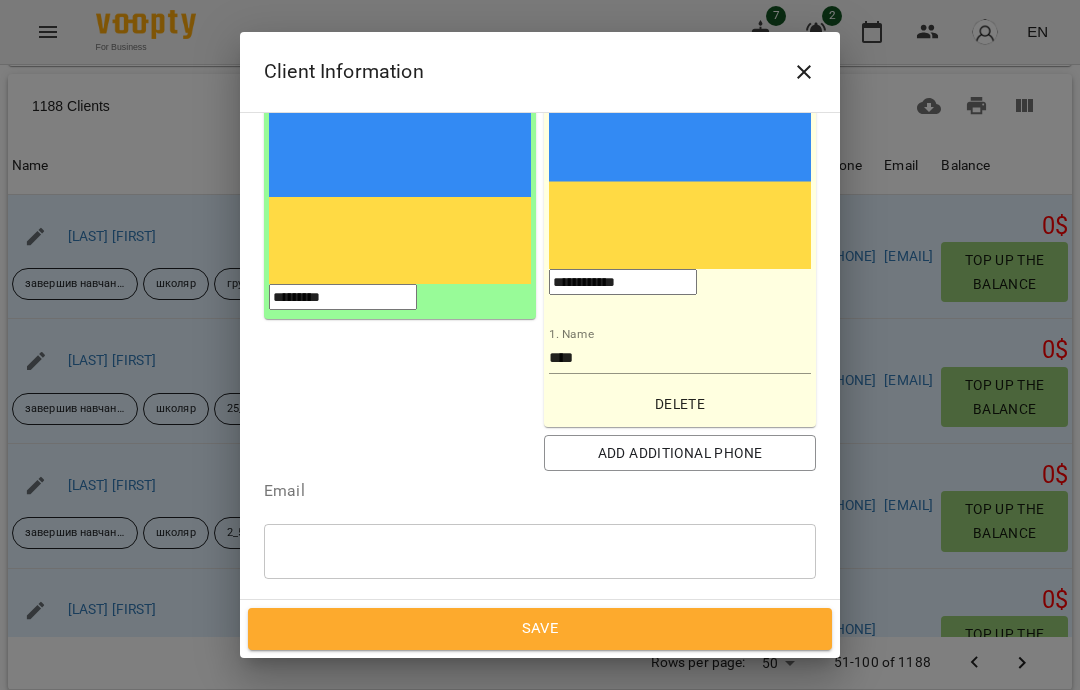 scroll, scrollTop: 261, scrollLeft: 0, axis: vertical 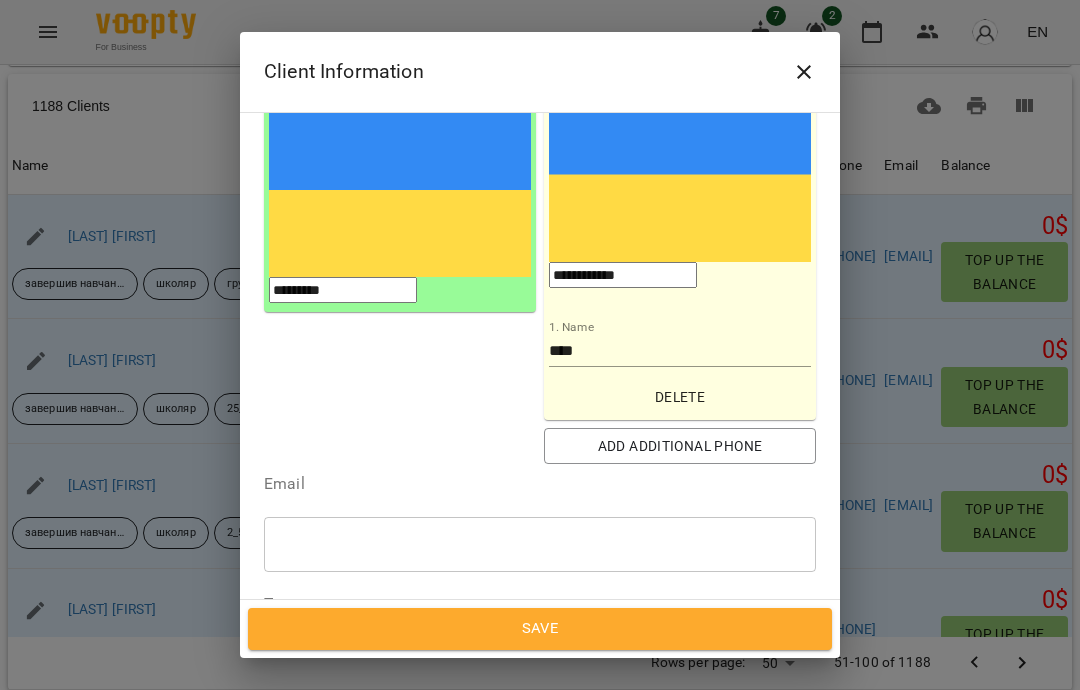 click at bounding box center [540, 544] 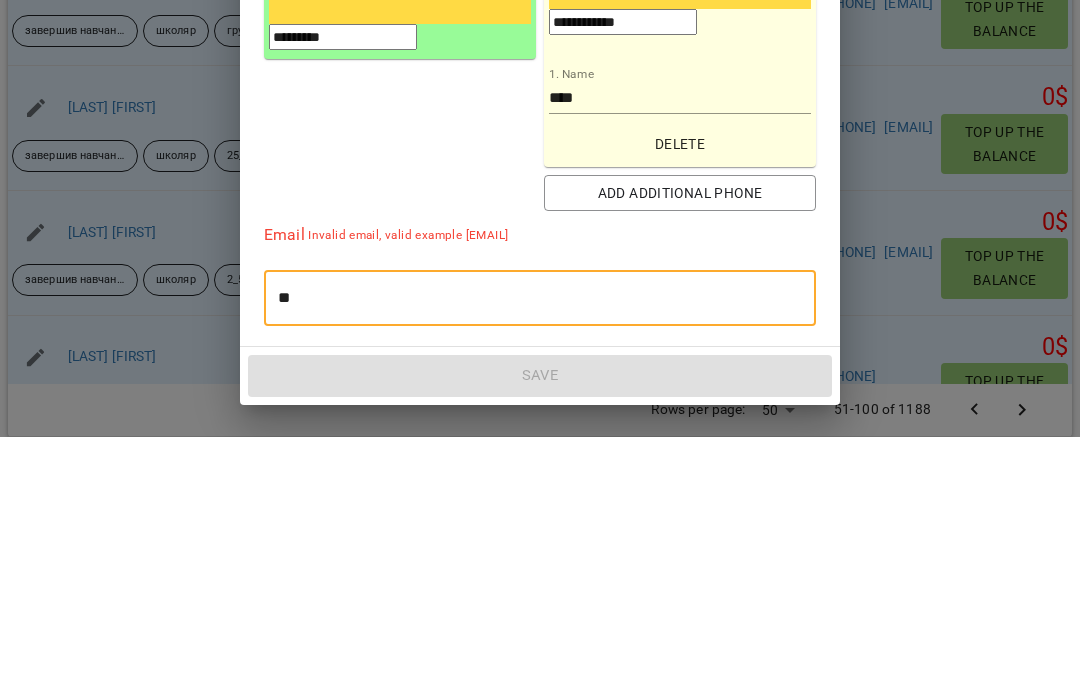 type on "*" 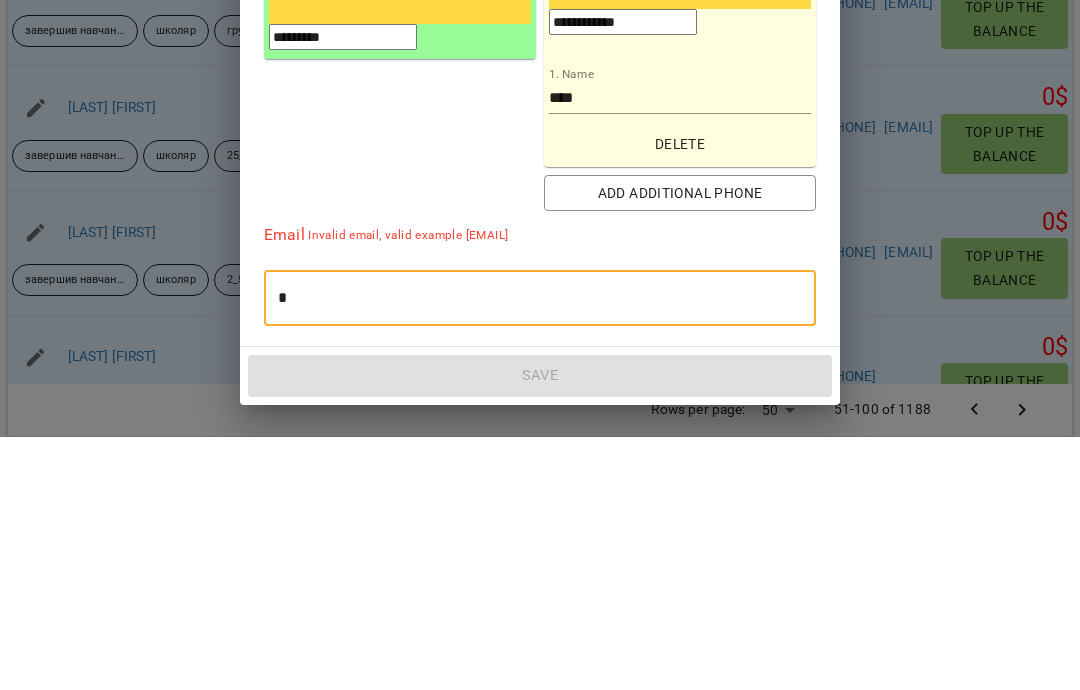 type 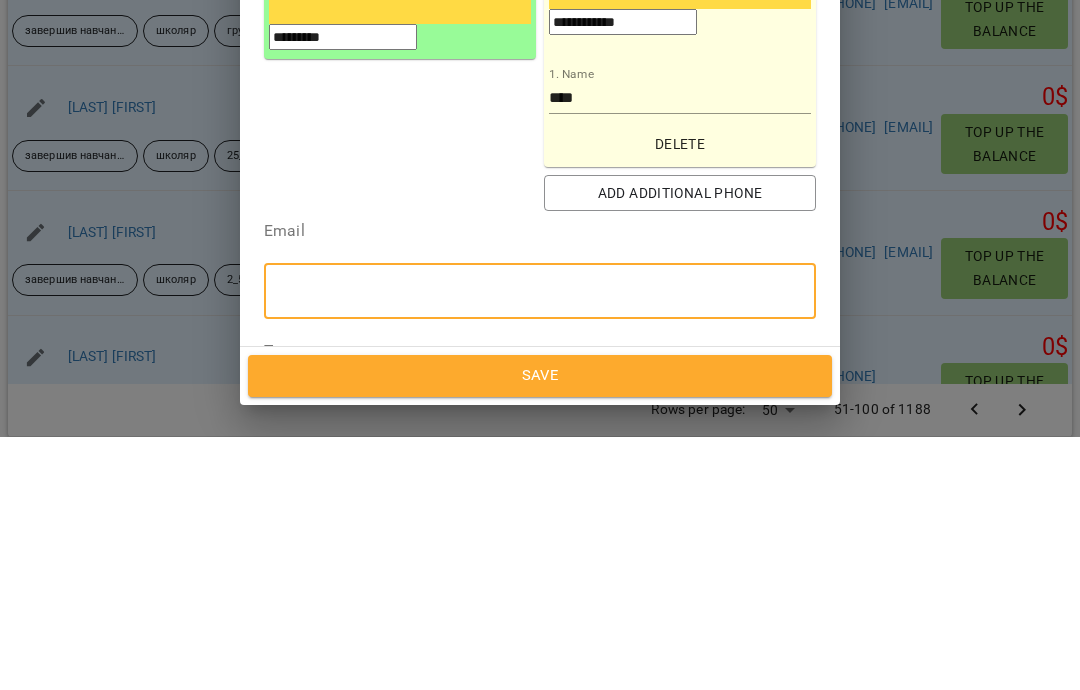 scroll, scrollTop: 262, scrollLeft: 0, axis: vertical 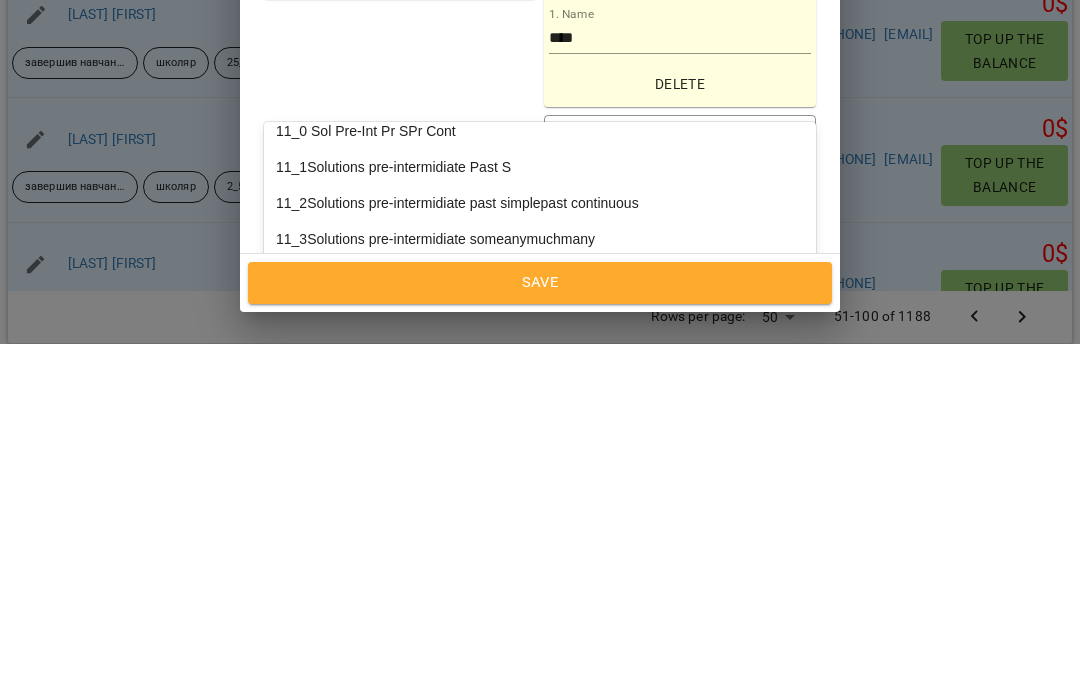 click on "11_2Solutions pre-intermidiate past simplepast continuous" at bounding box center (540, 549) 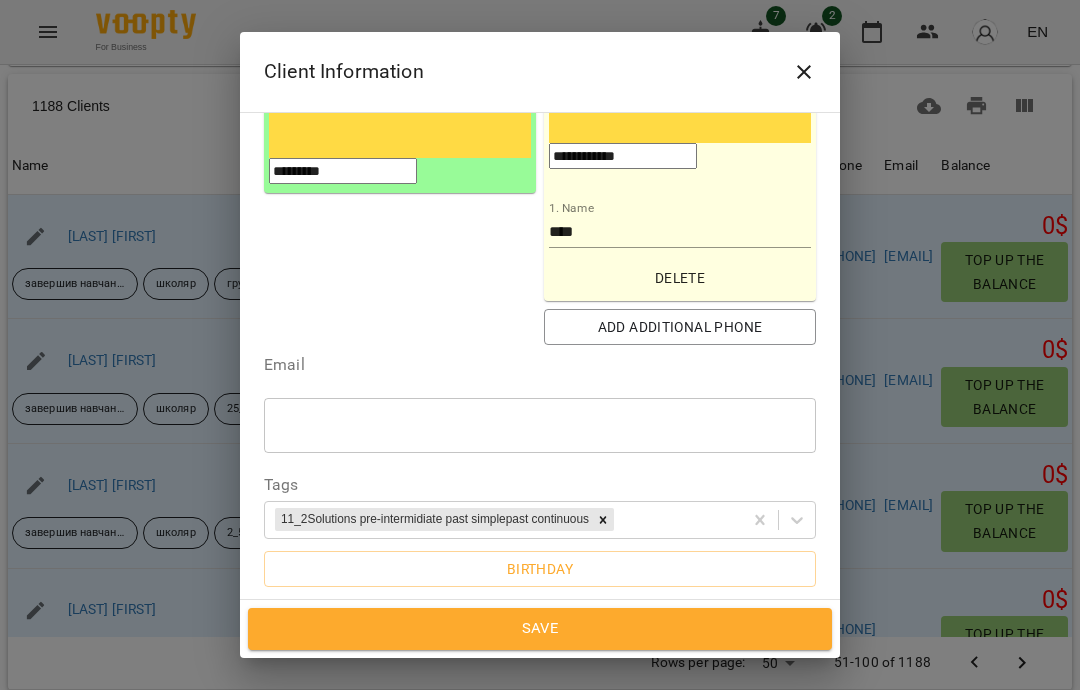 scroll, scrollTop: 383, scrollLeft: 0, axis: vertical 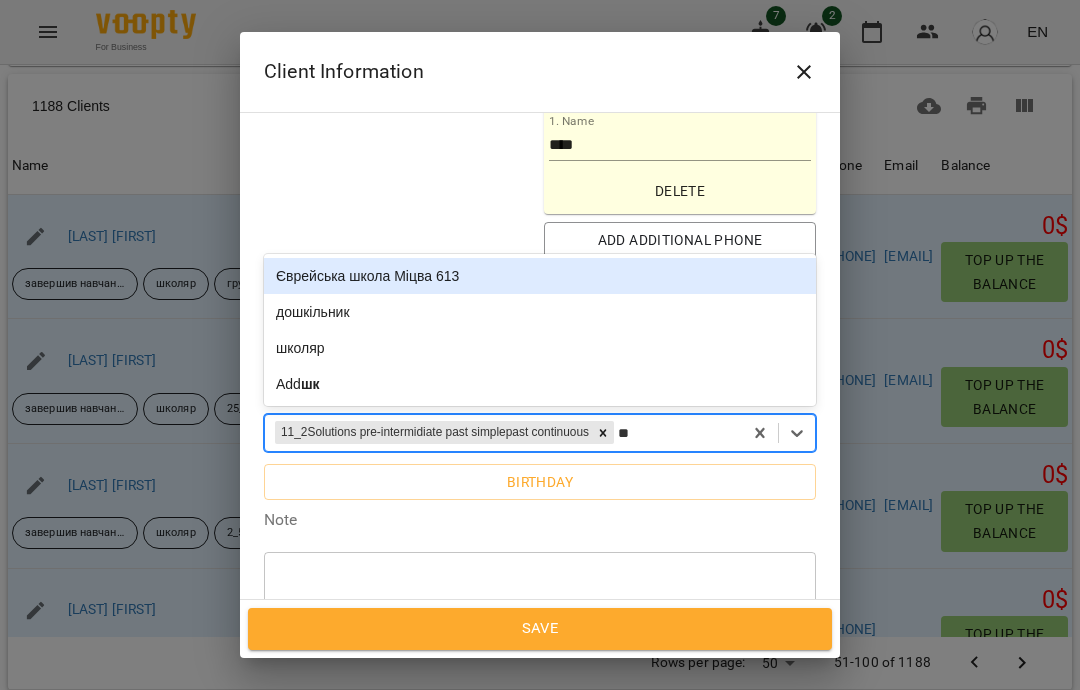 click on "школяр" at bounding box center (540, 348) 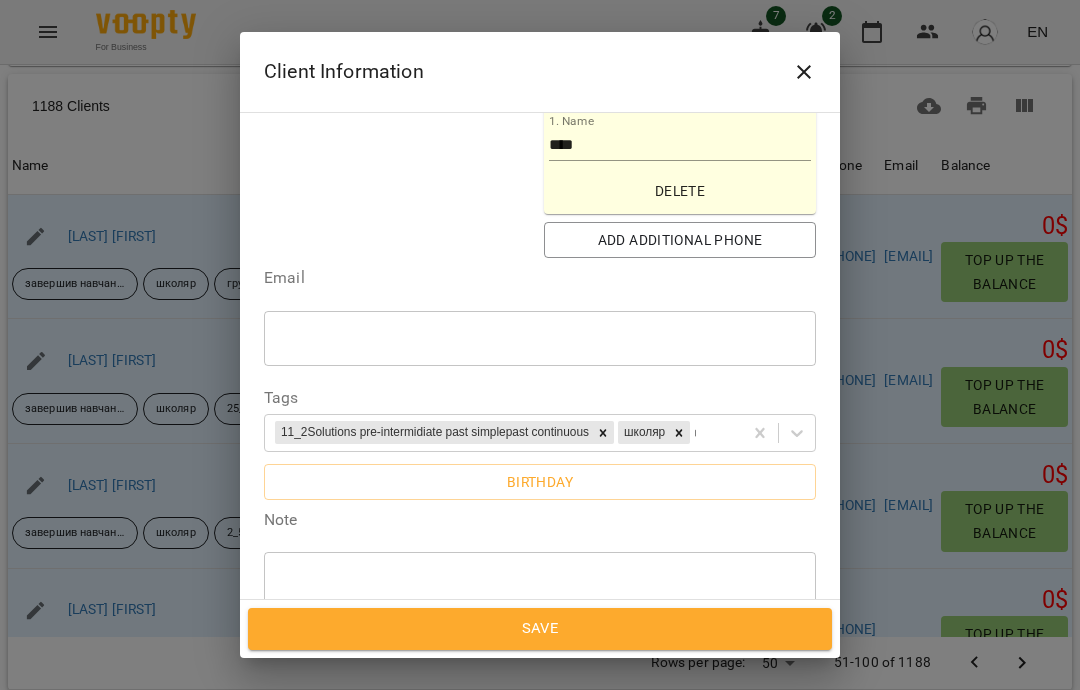 type 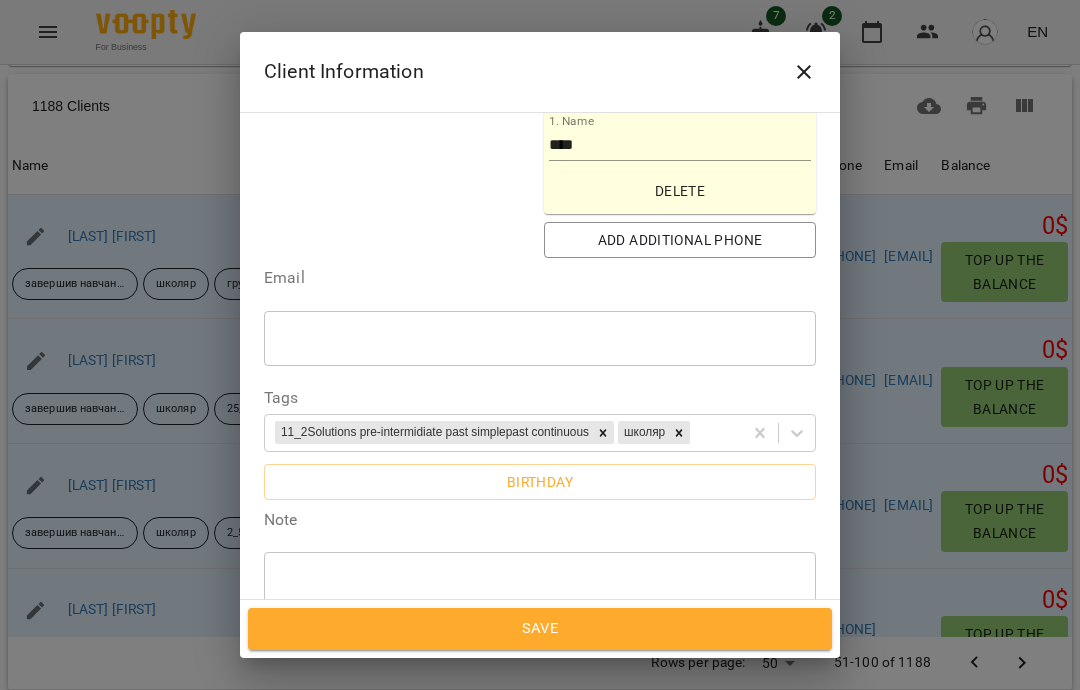 click on "Birthday" at bounding box center (540, 482) 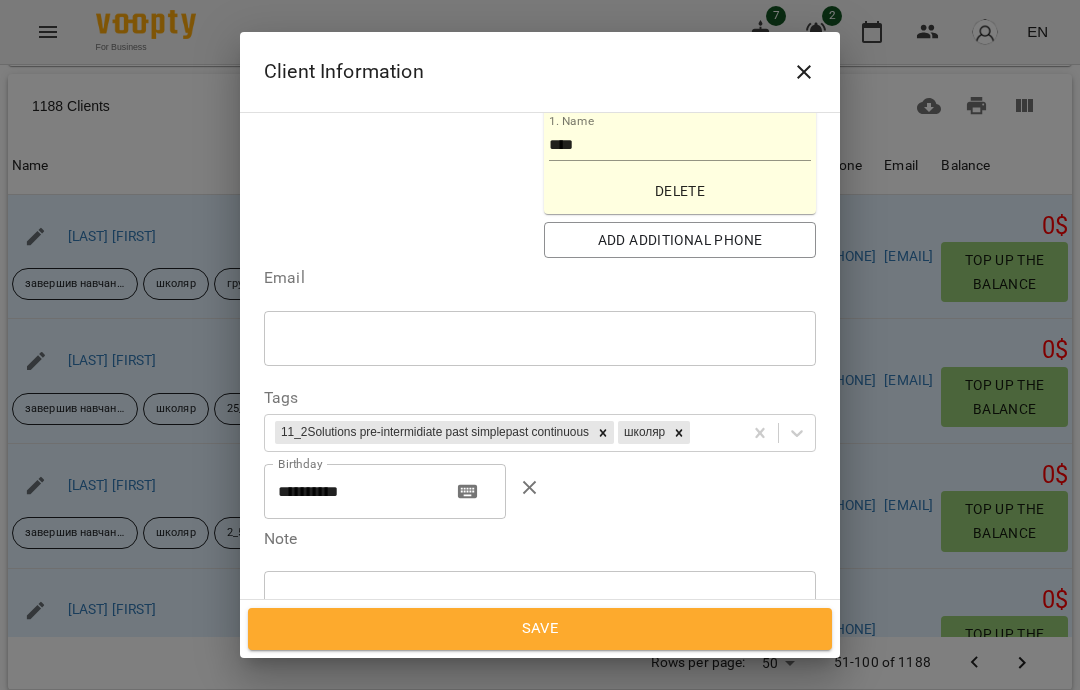 click on "**********" at bounding box center (350, 492) 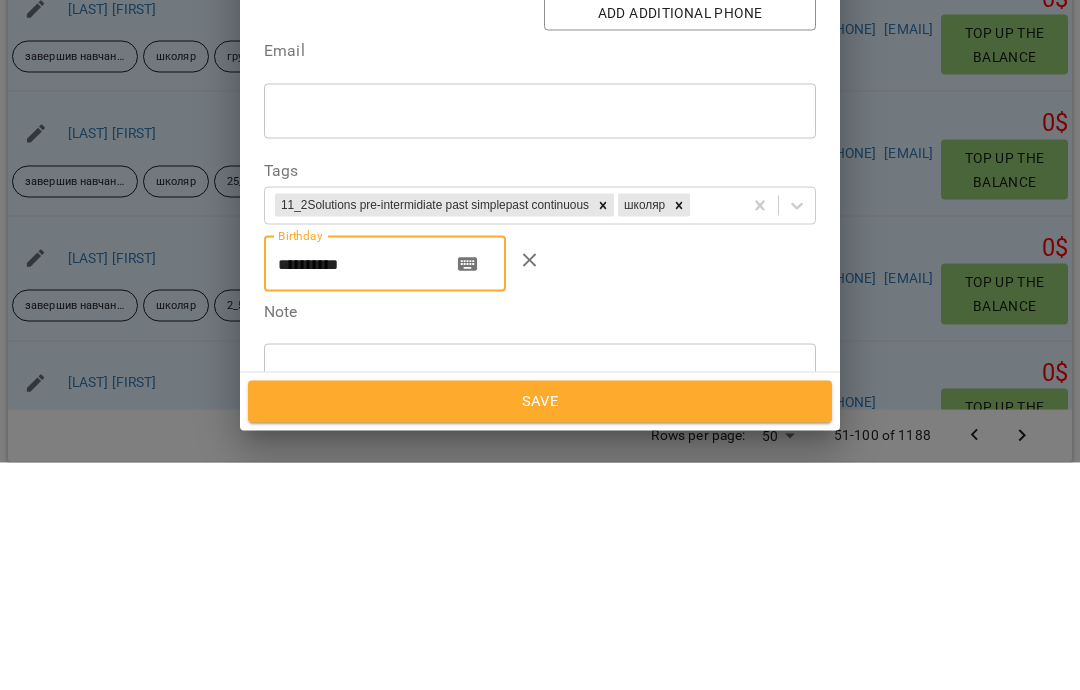 click on "**********" at bounding box center (350, 492) 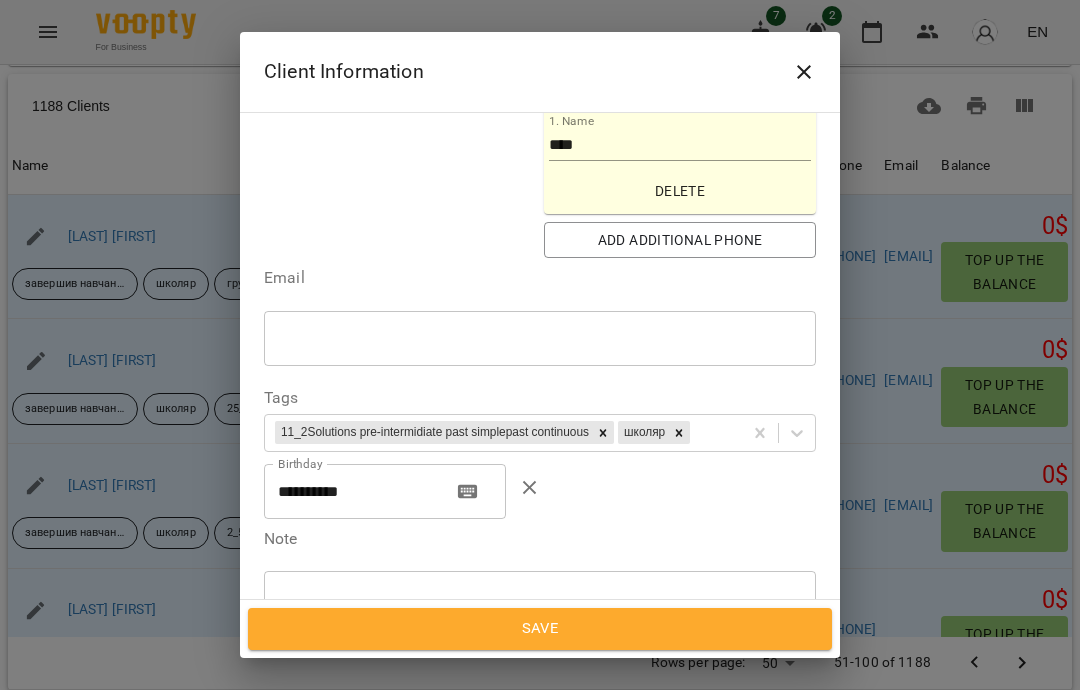 click on "Save" at bounding box center (540, 629) 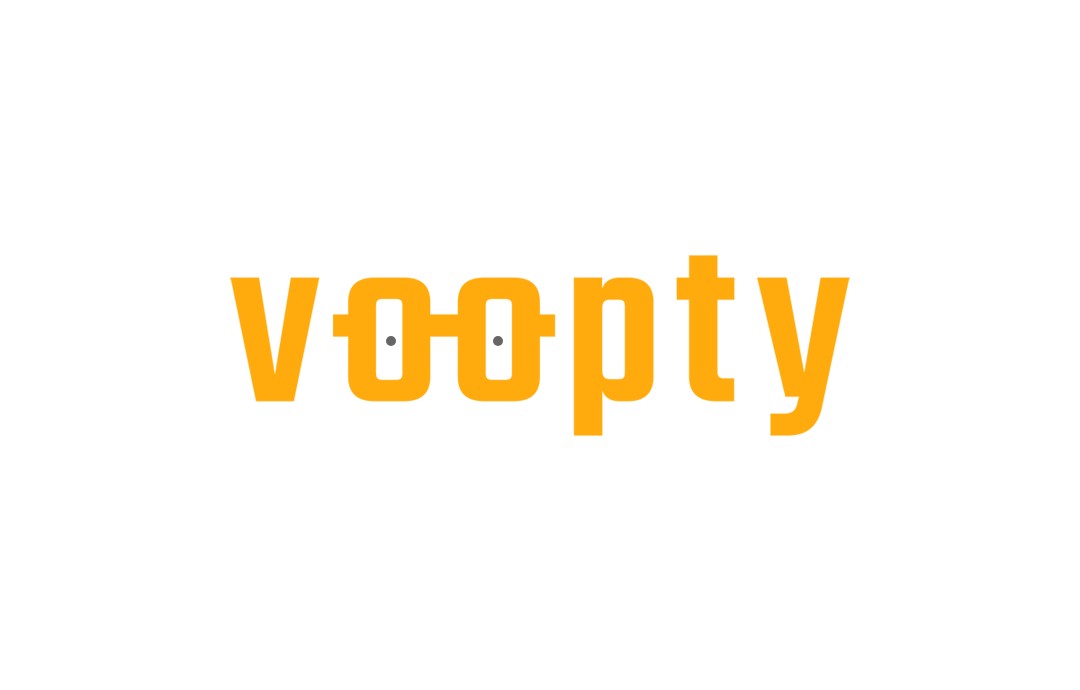 scroll, scrollTop: 0, scrollLeft: 0, axis: both 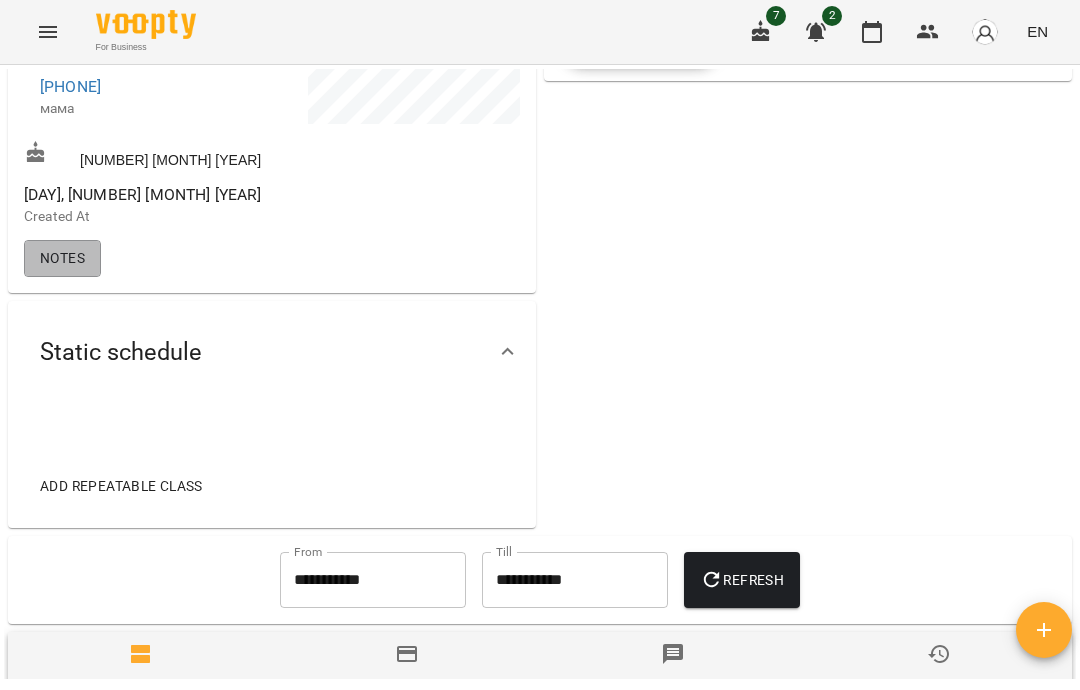 click on "Notes" at bounding box center (62, 258) 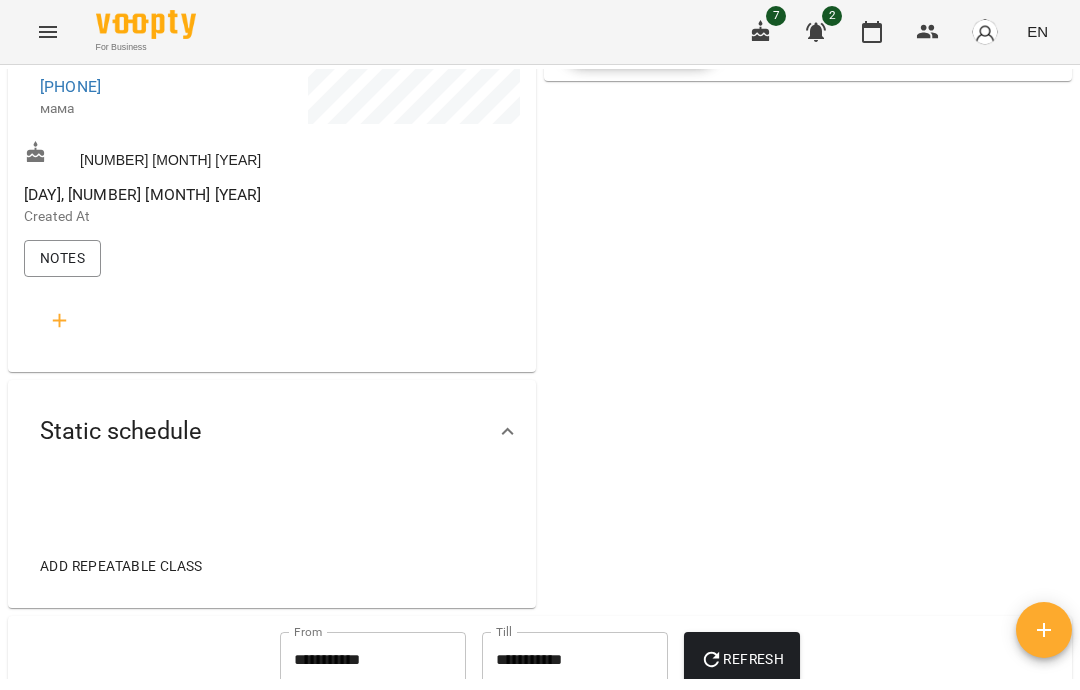 click at bounding box center [60, 321] 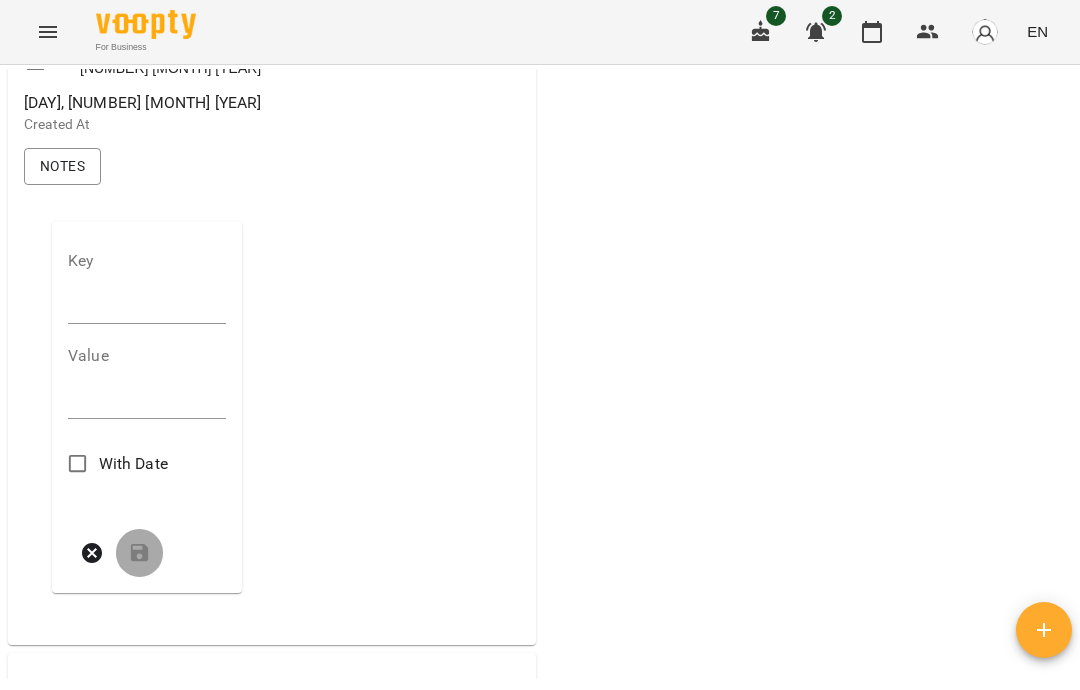 scroll, scrollTop: 609, scrollLeft: 0, axis: vertical 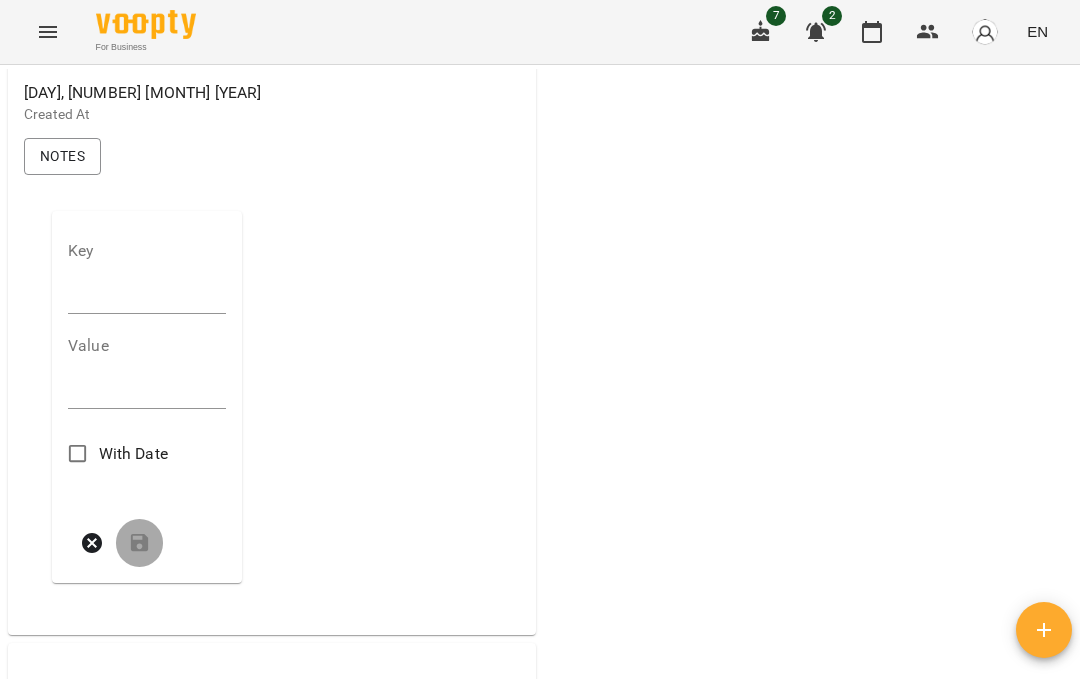 click at bounding box center [147, 298] 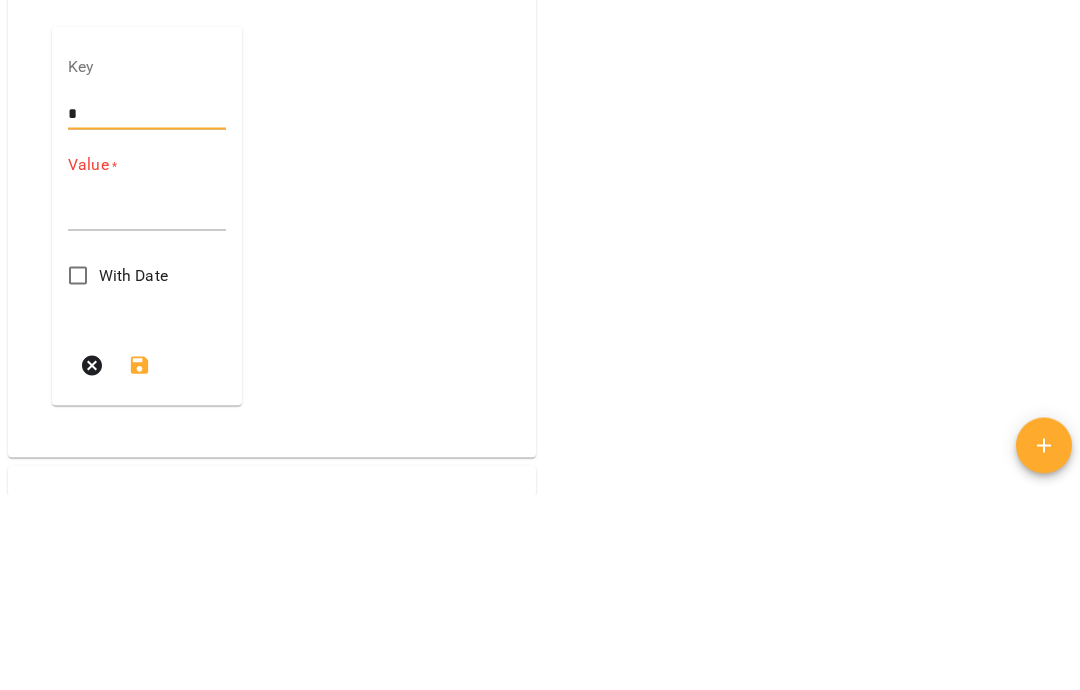 type on "**********" 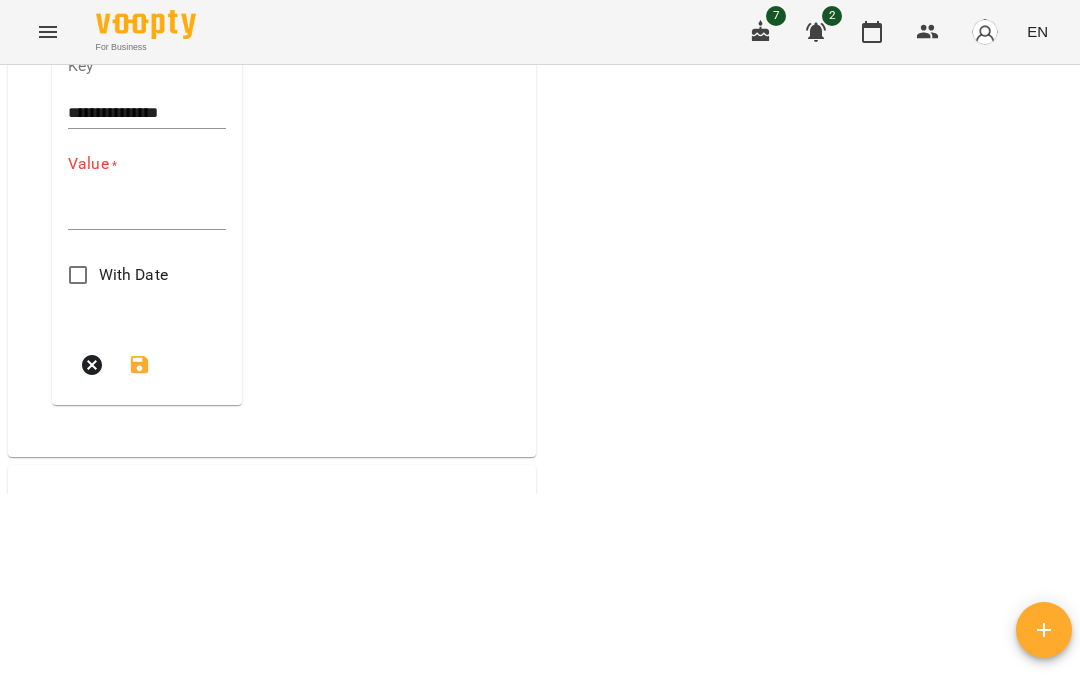 click at bounding box center (147, 214) 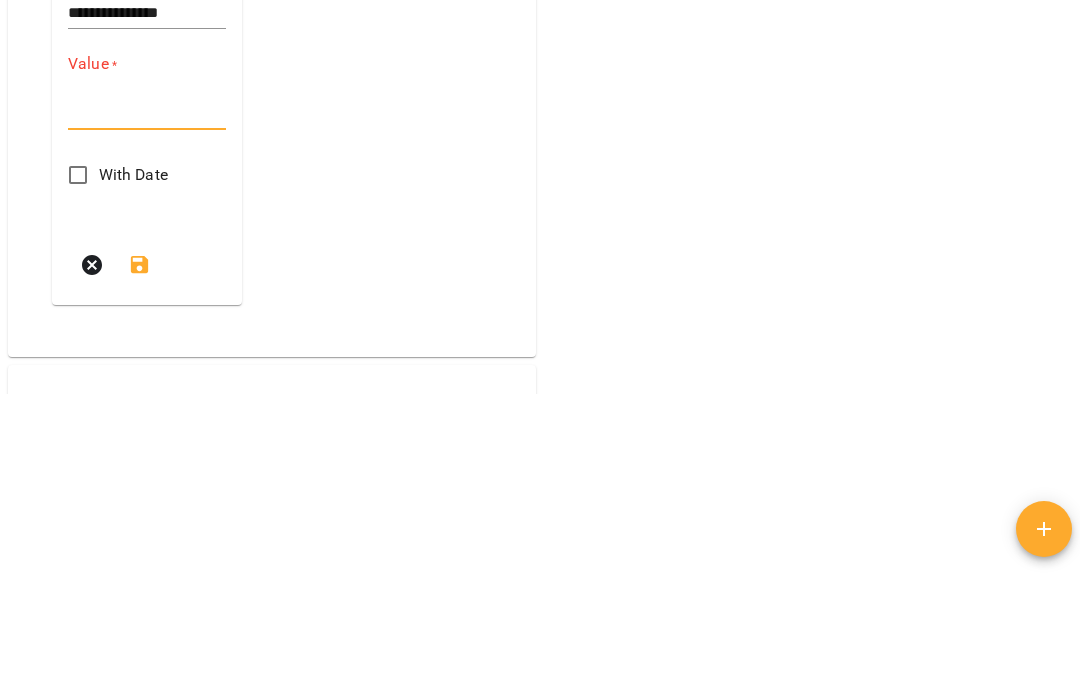 click on "Value   *" at bounding box center (147, 165) 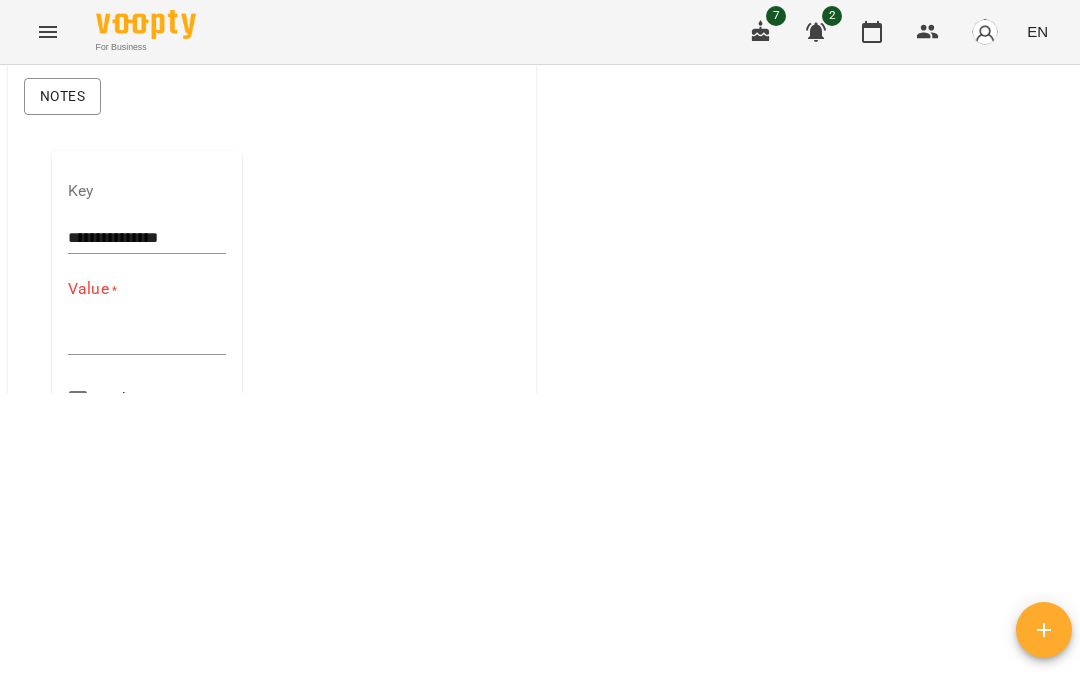 scroll, scrollTop: 378, scrollLeft: 0, axis: vertical 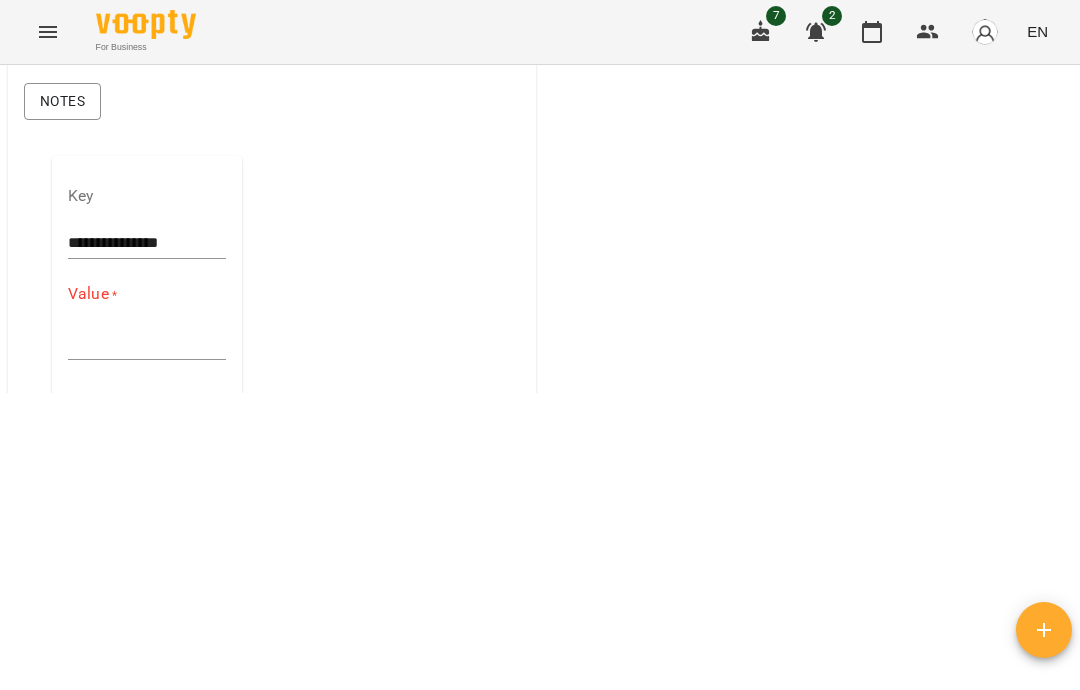 click at bounding box center (147, 344) 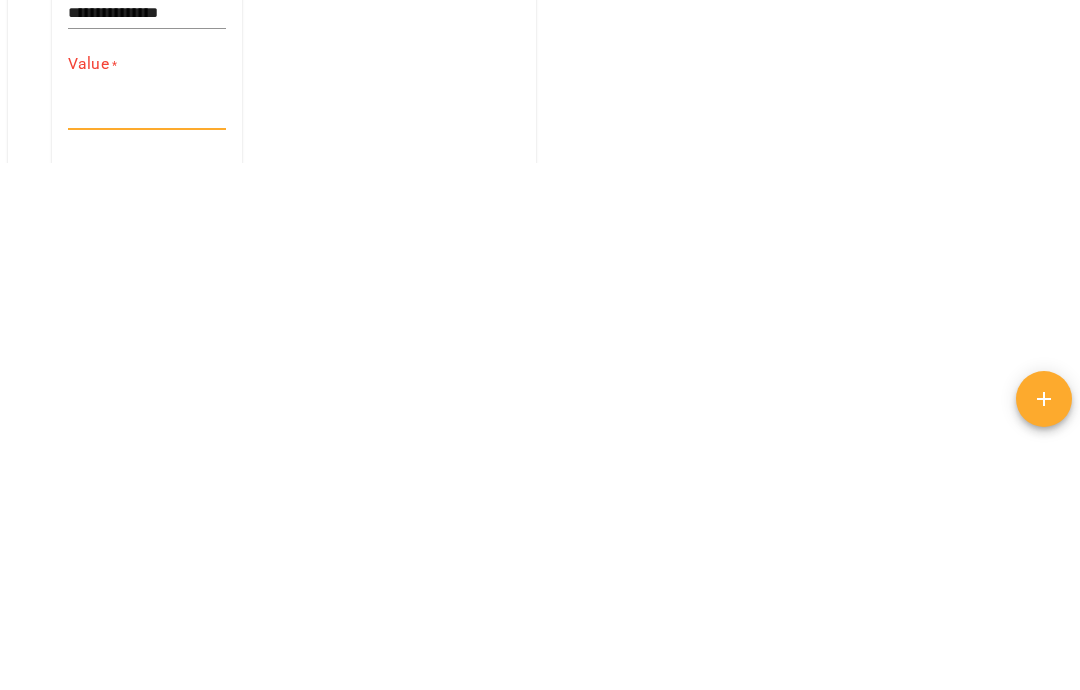 click at bounding box center (147, 345) 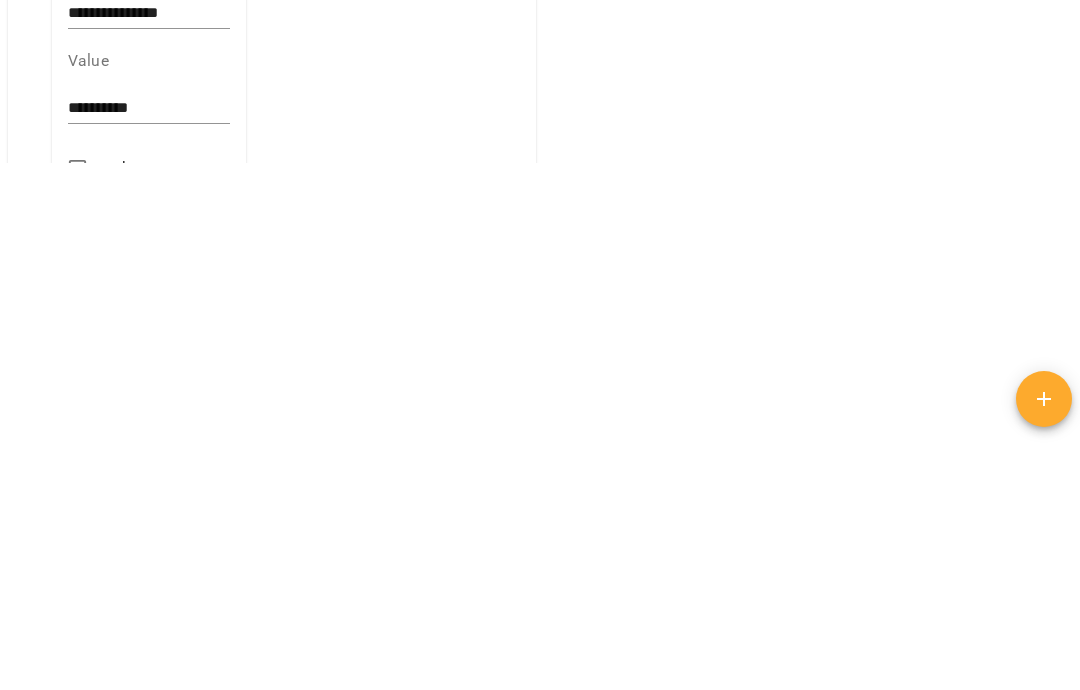 scroll, scrollTop: 517, scrollLeft: 0, axis: vertical 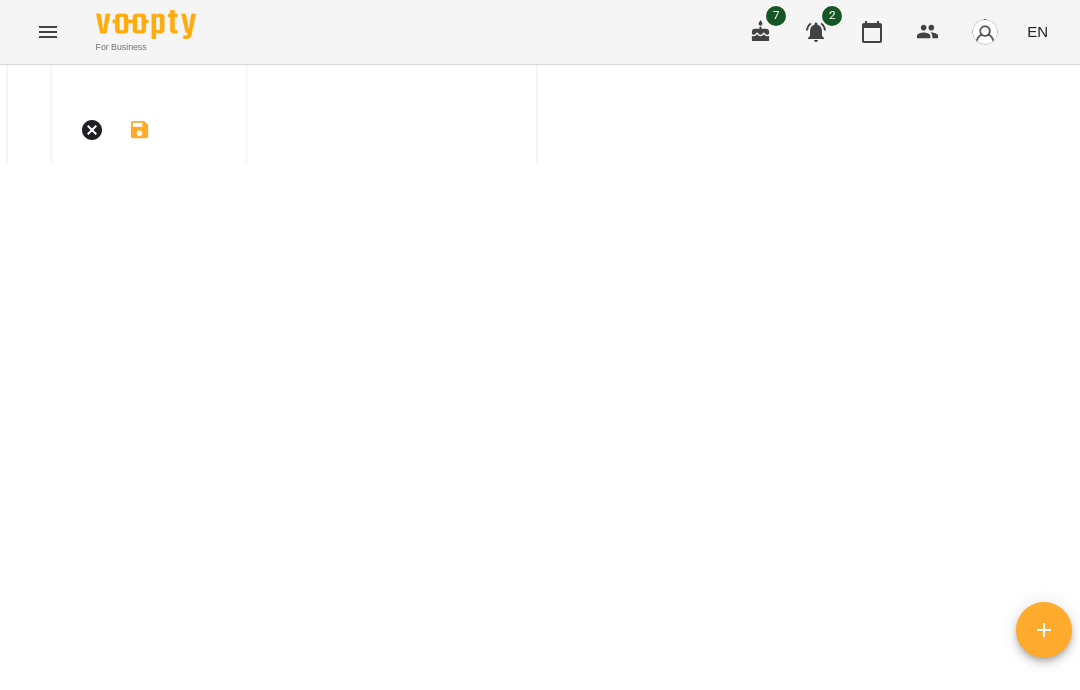 type on "**********" 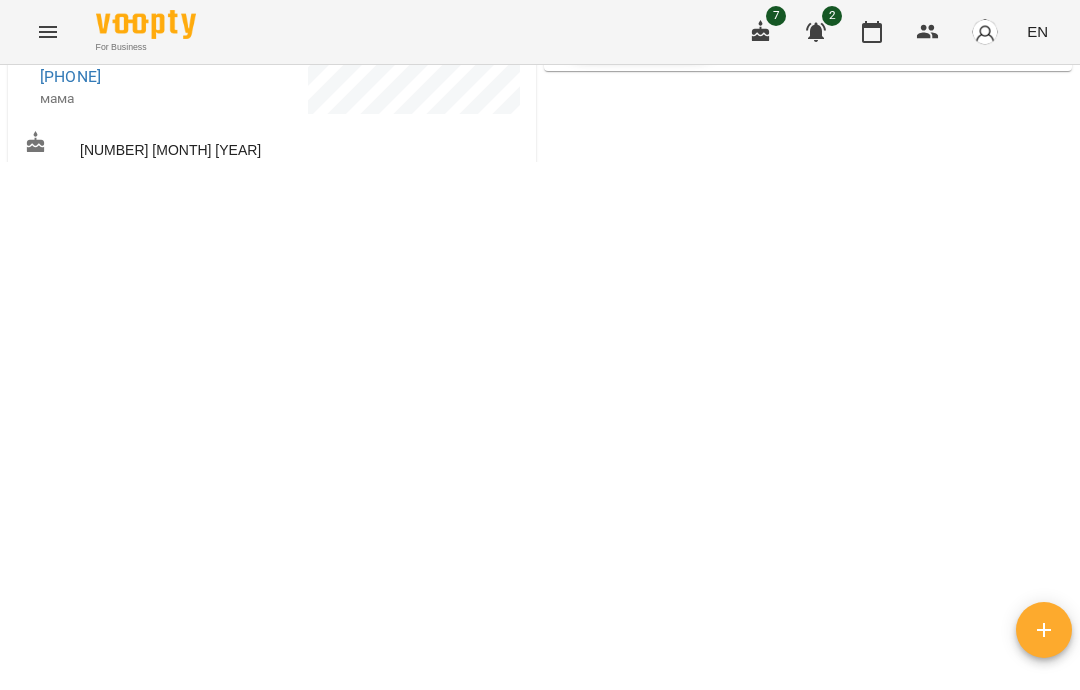 scroll, scrollTop: 0, scrollLeft: 0, axis: both 